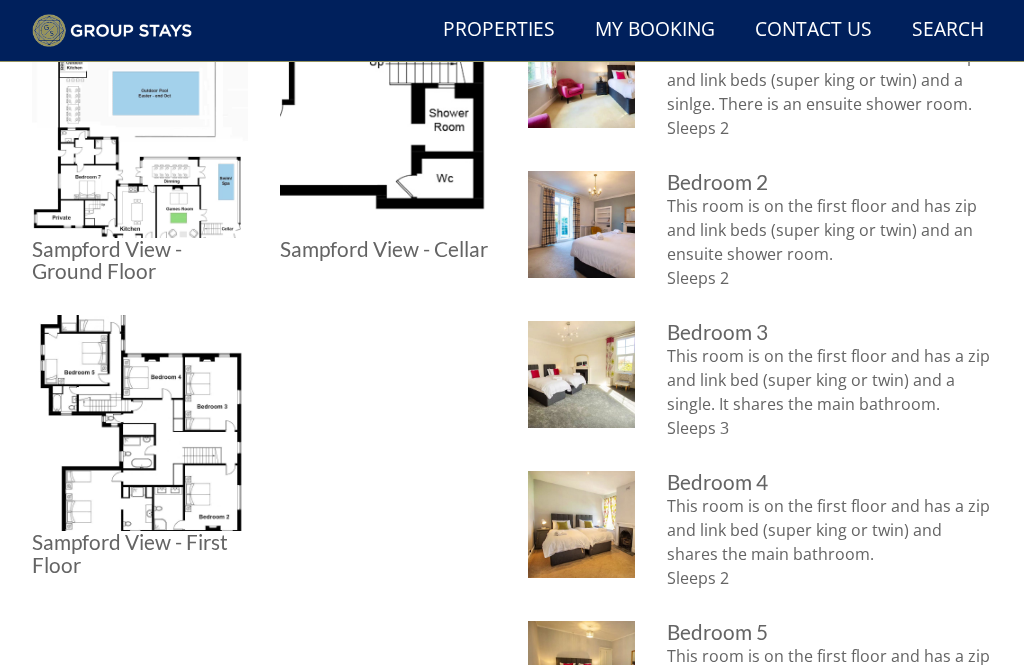 scroll, scrollTop: 888, scrollLeft: 0, axis: vertical 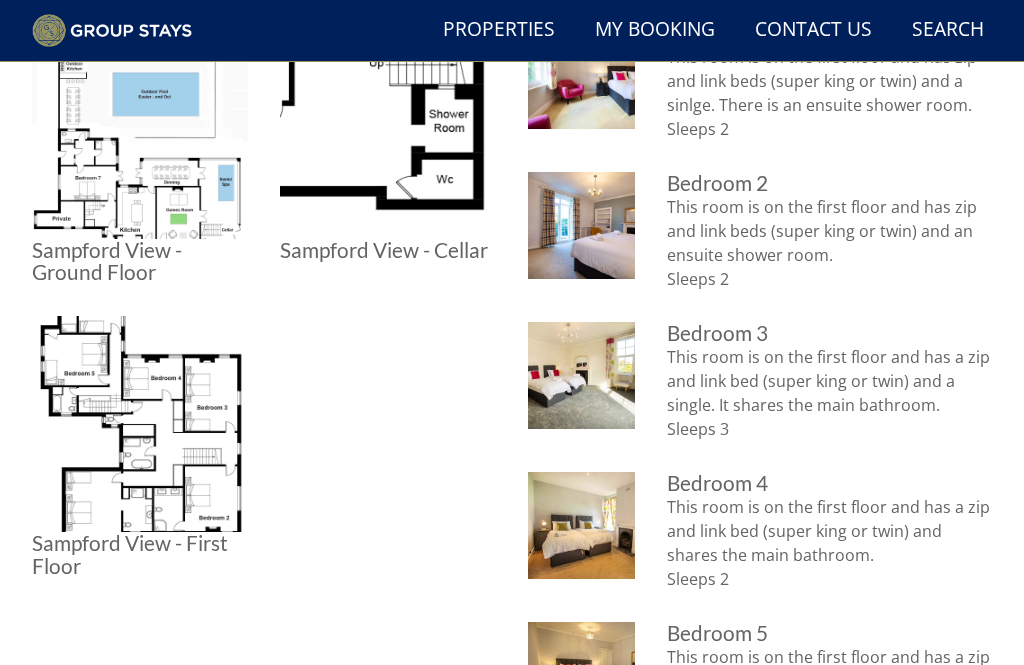 click at bounding box center [140, 424] 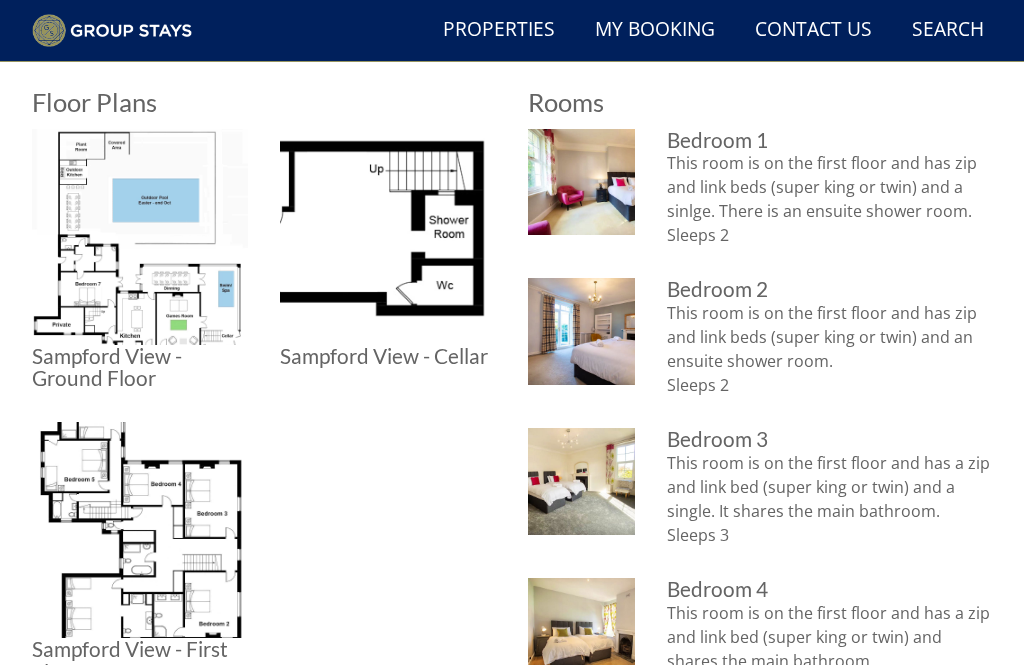scroll, scrollTop: 781, scrollLeft: 0, axis: vertical 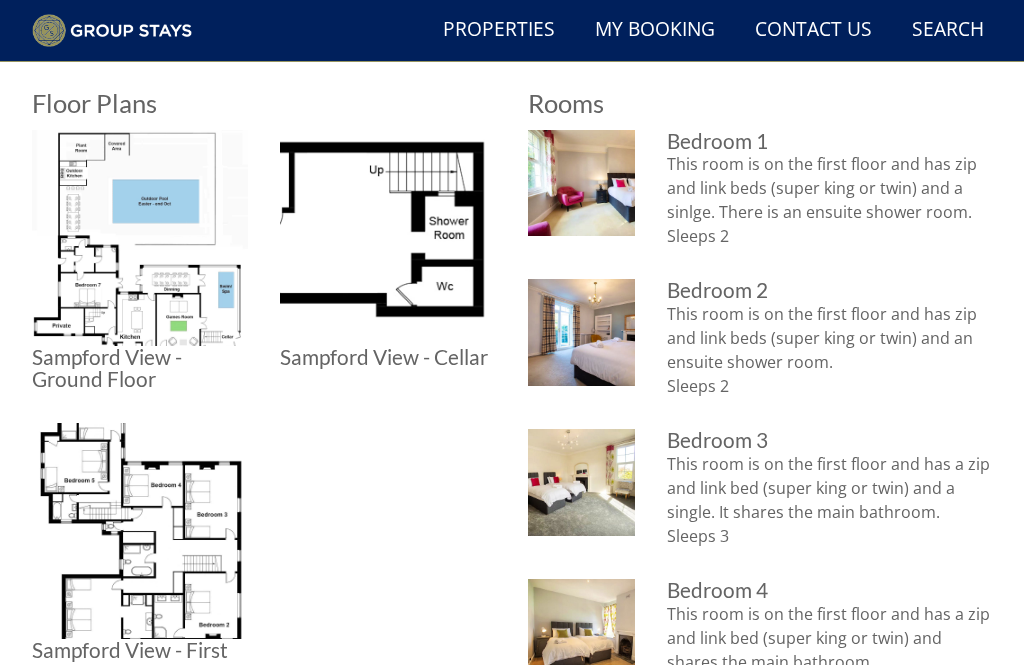 click at bounding box center (140, 238) 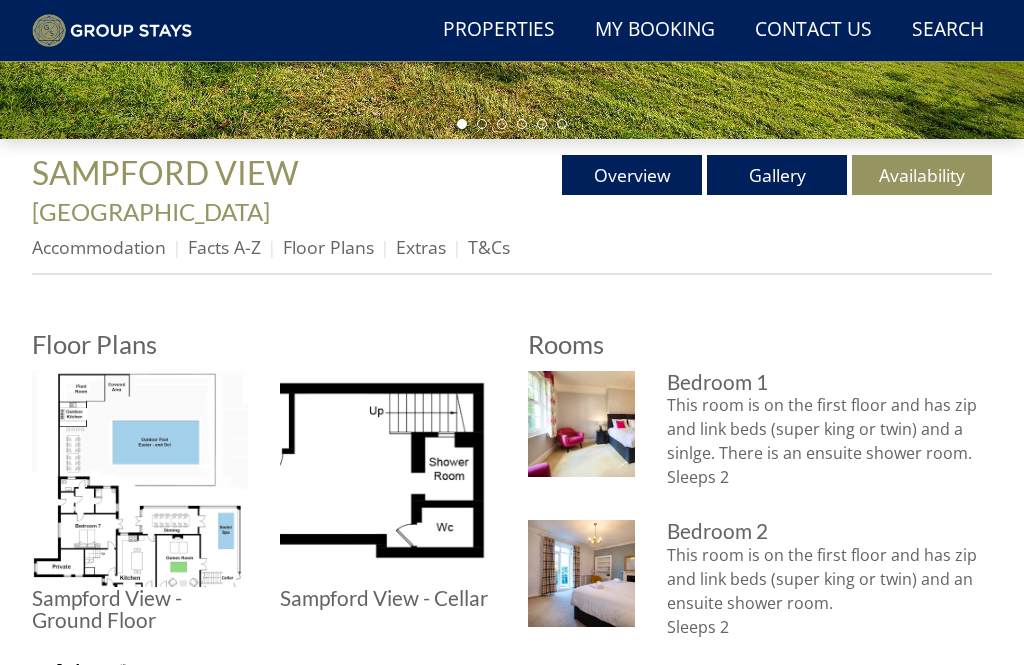 scroll, scrollTop: 540, scrollLeft: 0, axis: vertical 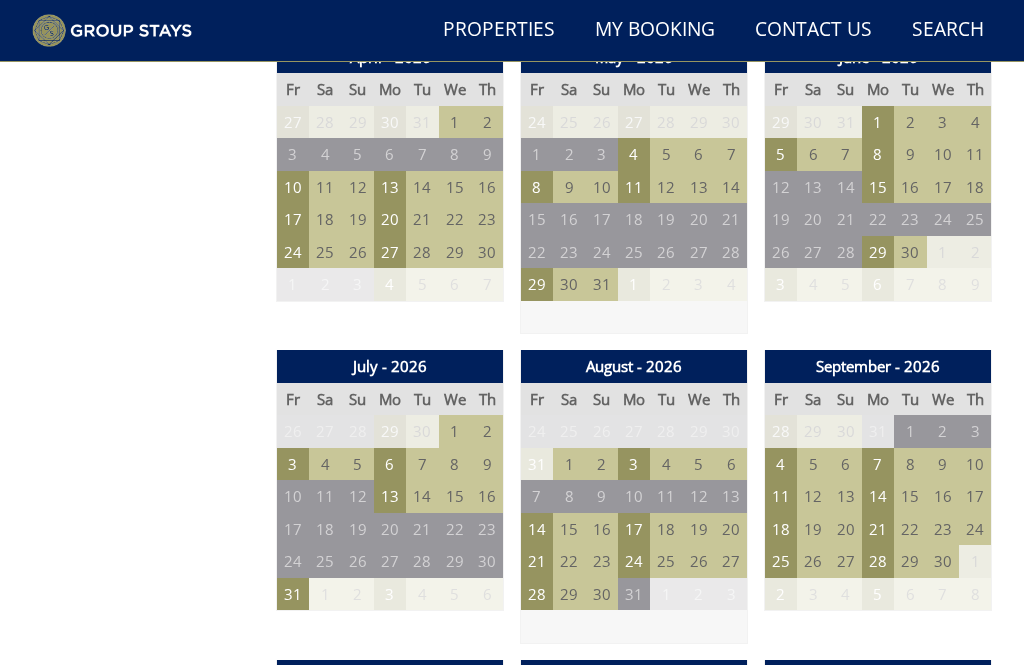 click on "3" at bounding box center [293, 464] 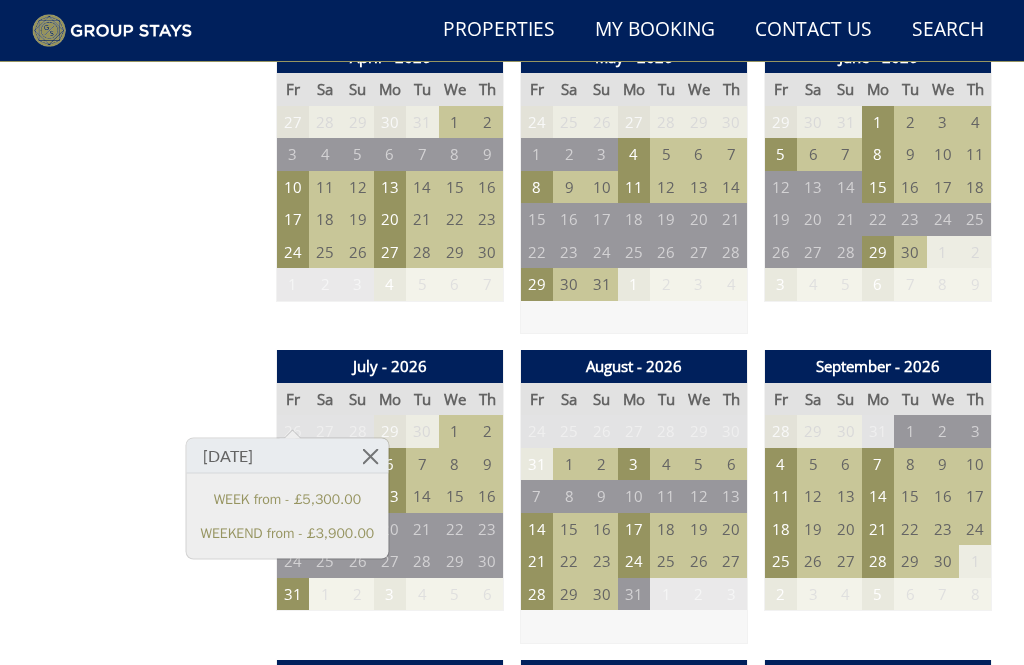 click on "WEEKEND from  - £3,900.00" at bounding box center (288, 532) 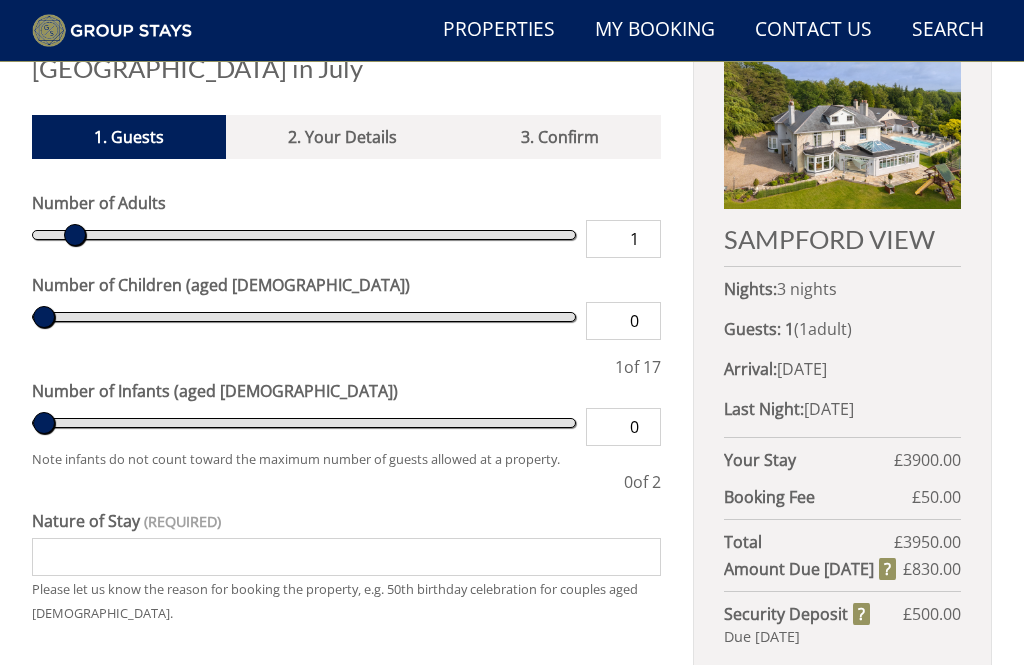 scroll, scrollTop: 668, scrollLeft: 0, axis: vertical 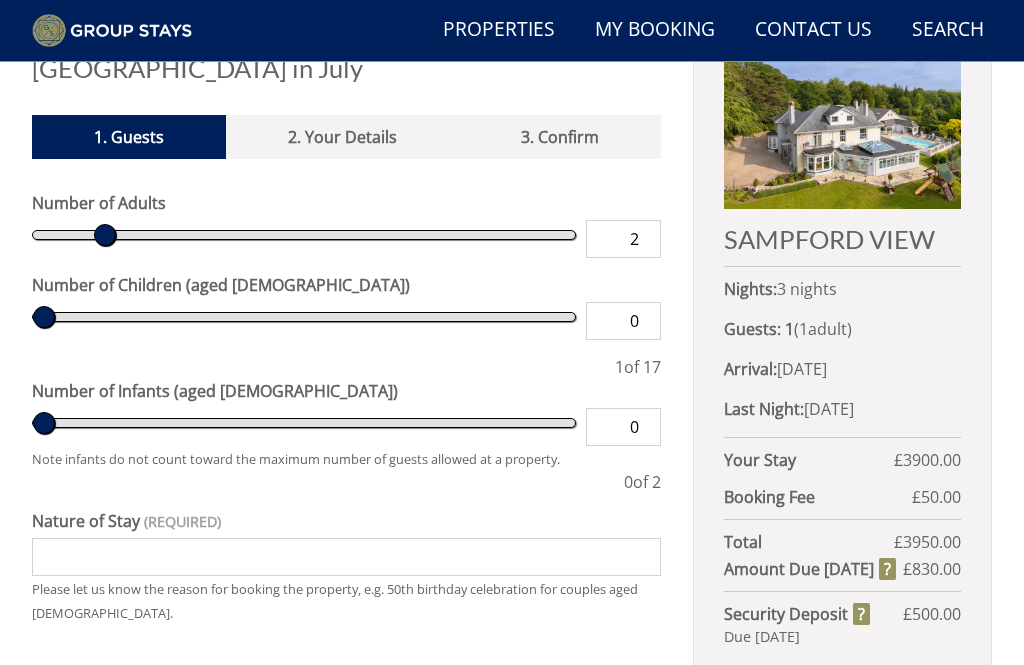 type on "3" 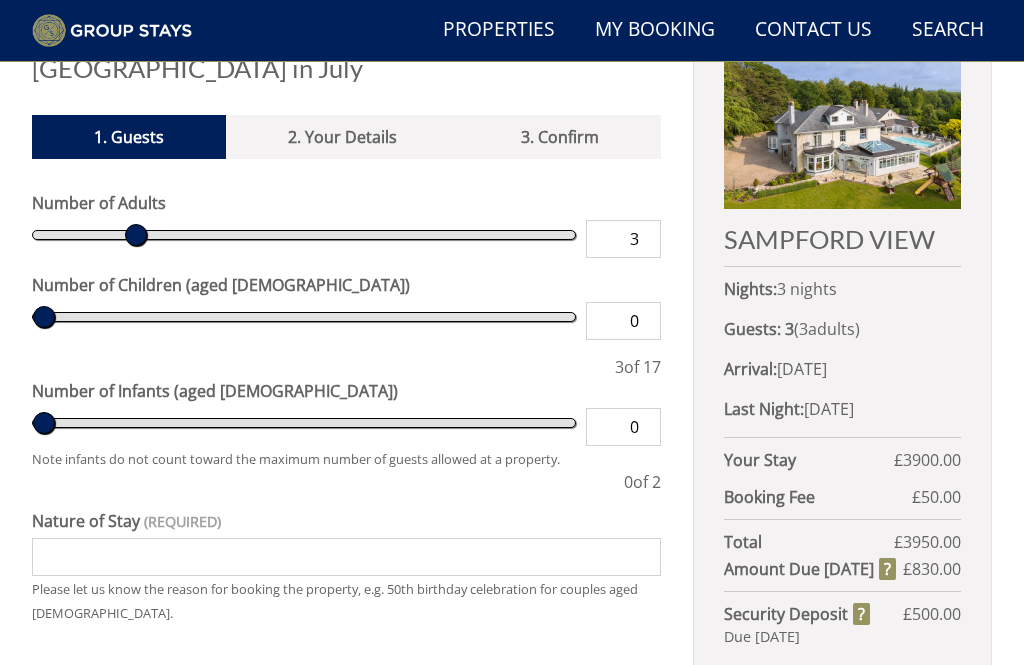 type on "4" 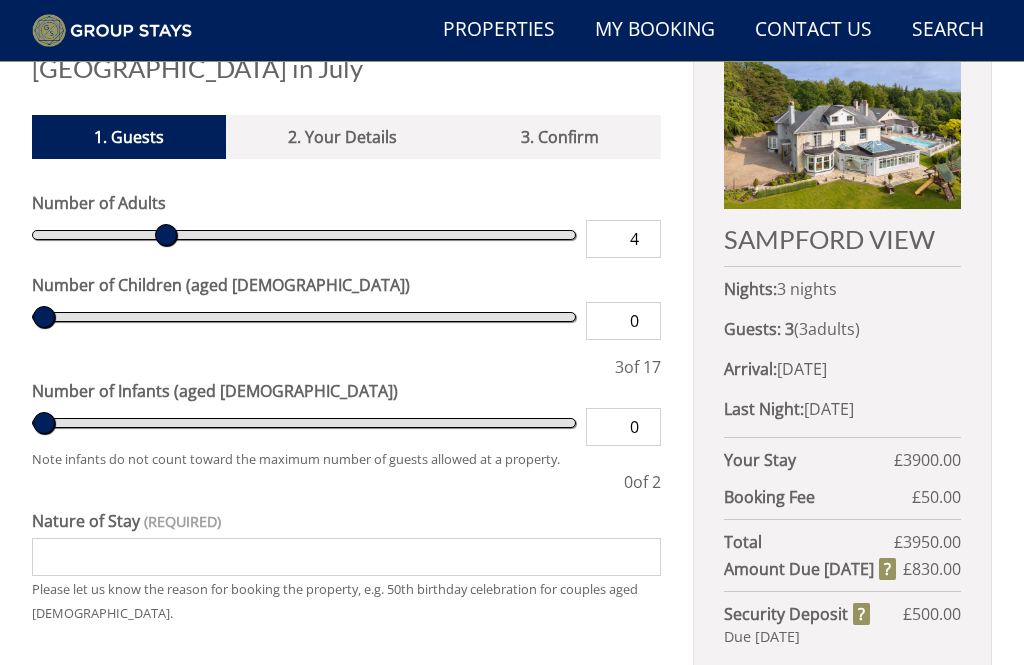 type on "5" 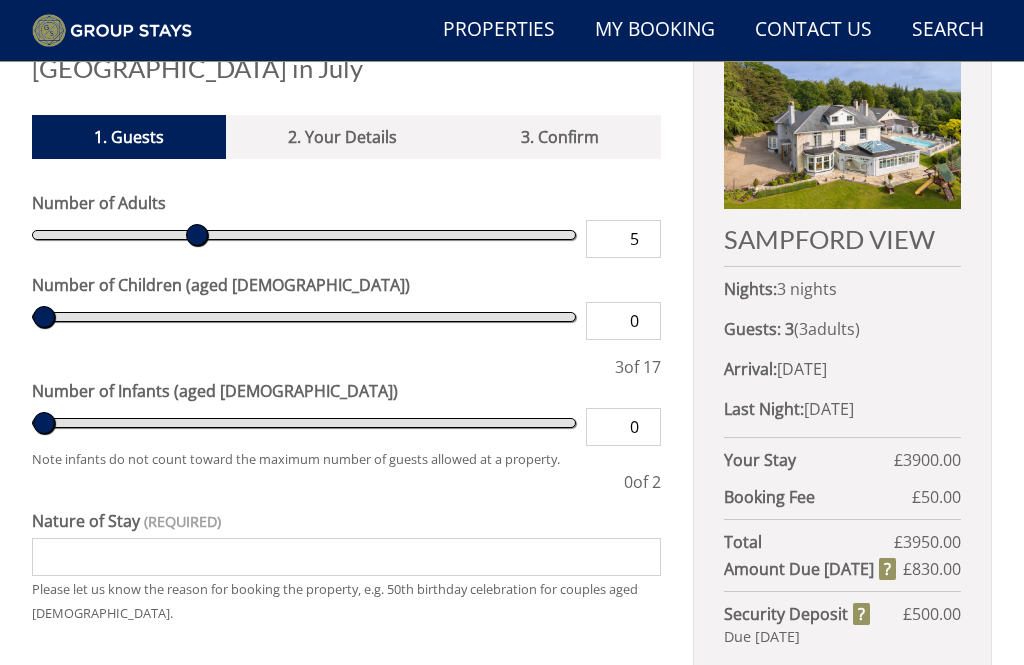 type on "6" 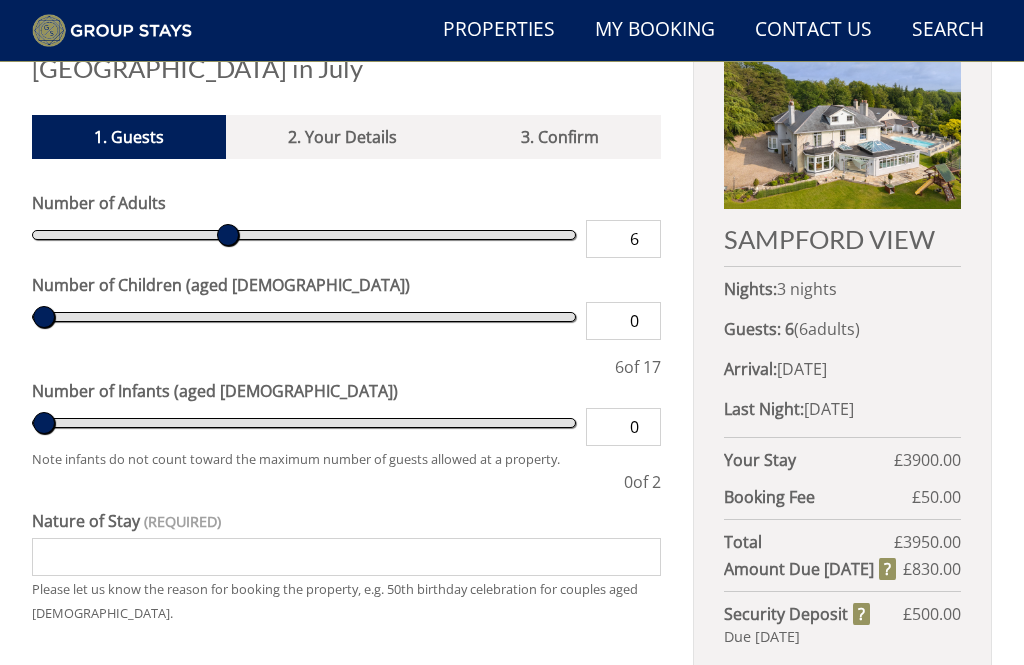 type on "7" 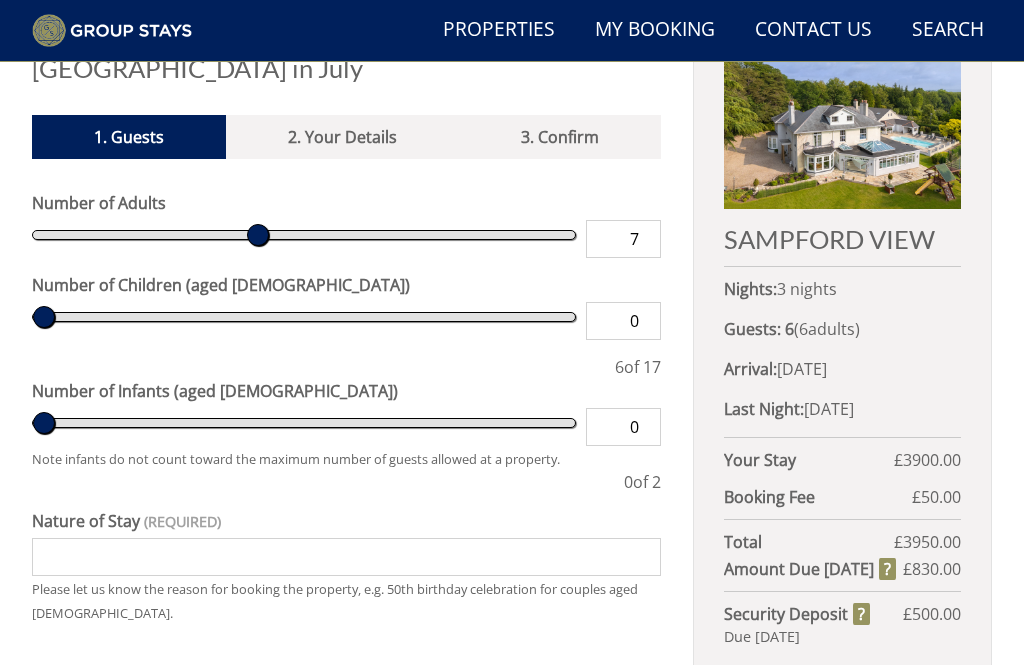 type on "8" 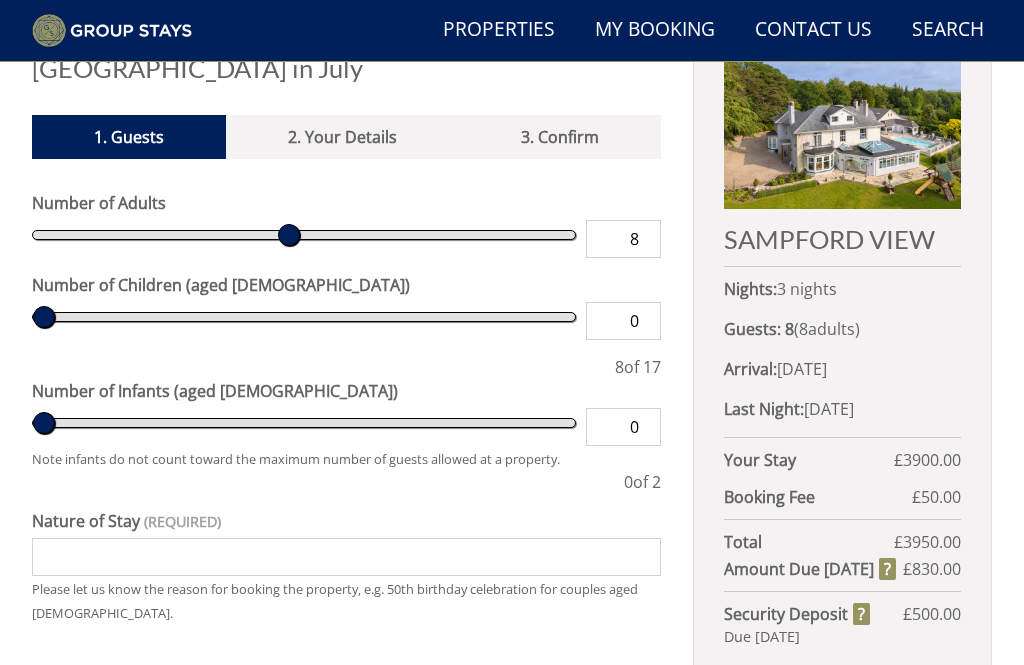 type on "9" 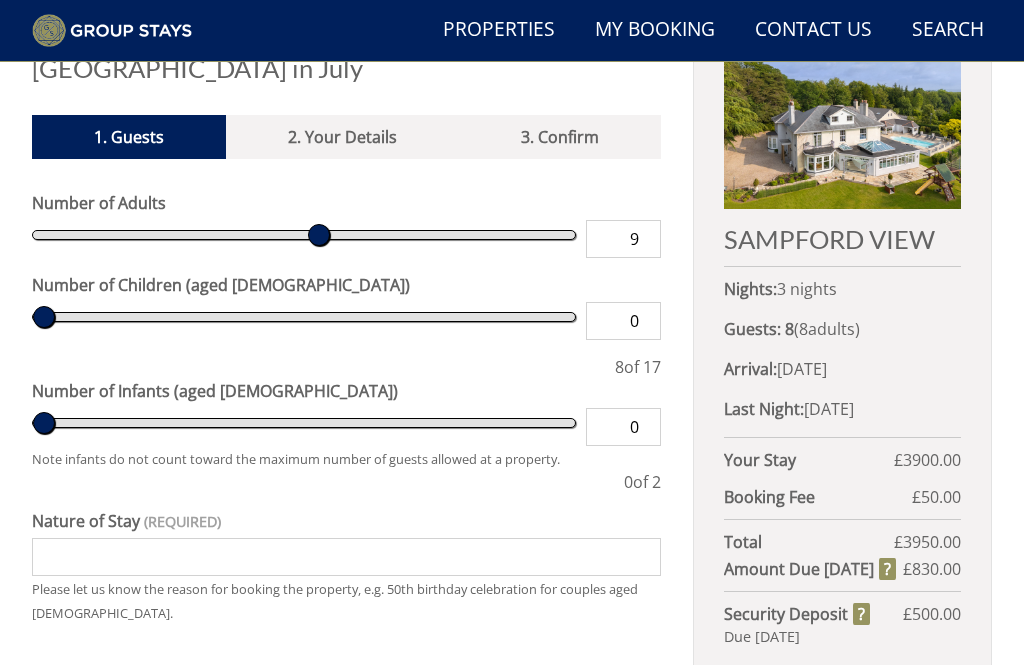 type on "10" 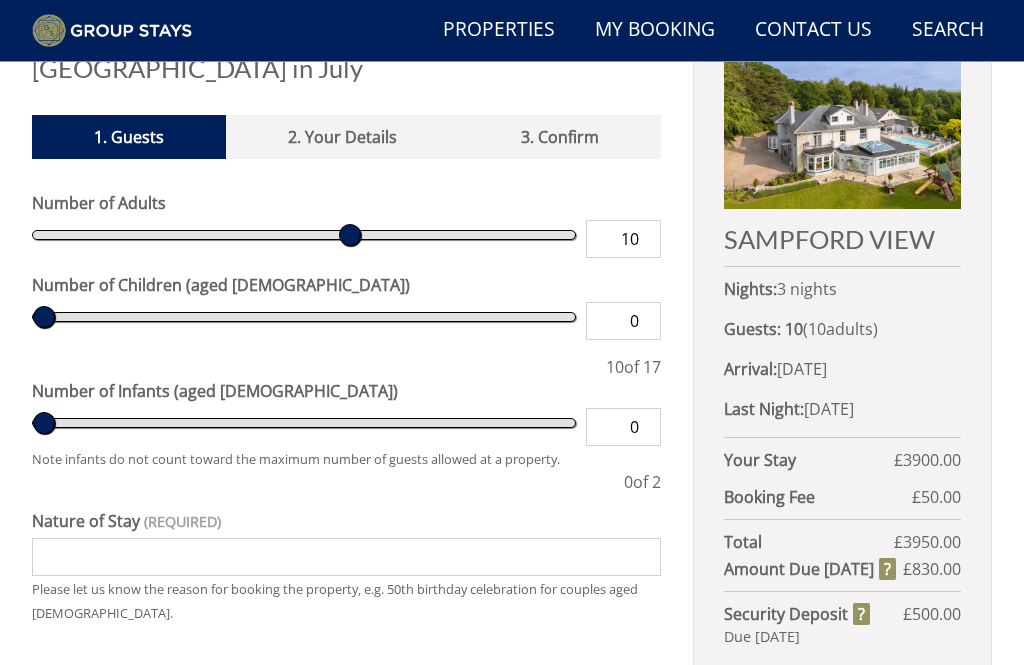 type on "11" 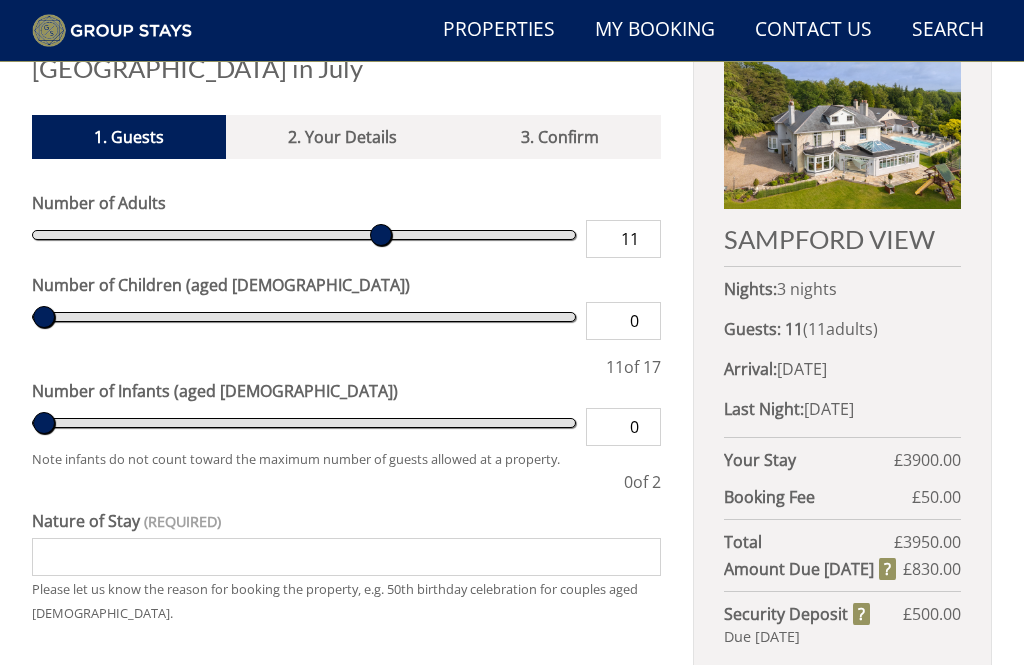 type on "12" 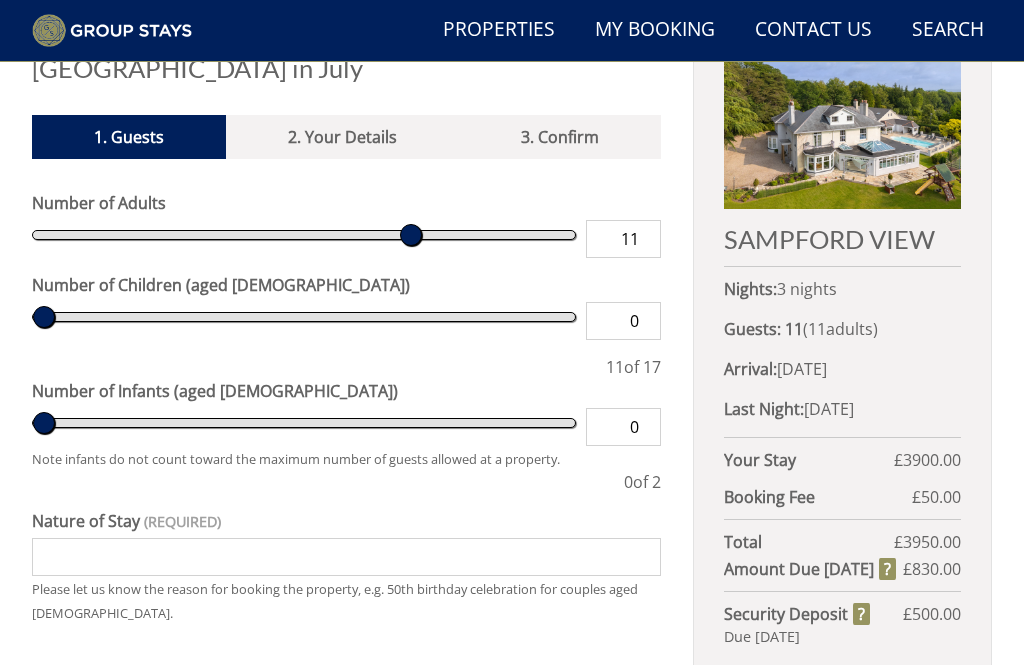 type on "12" 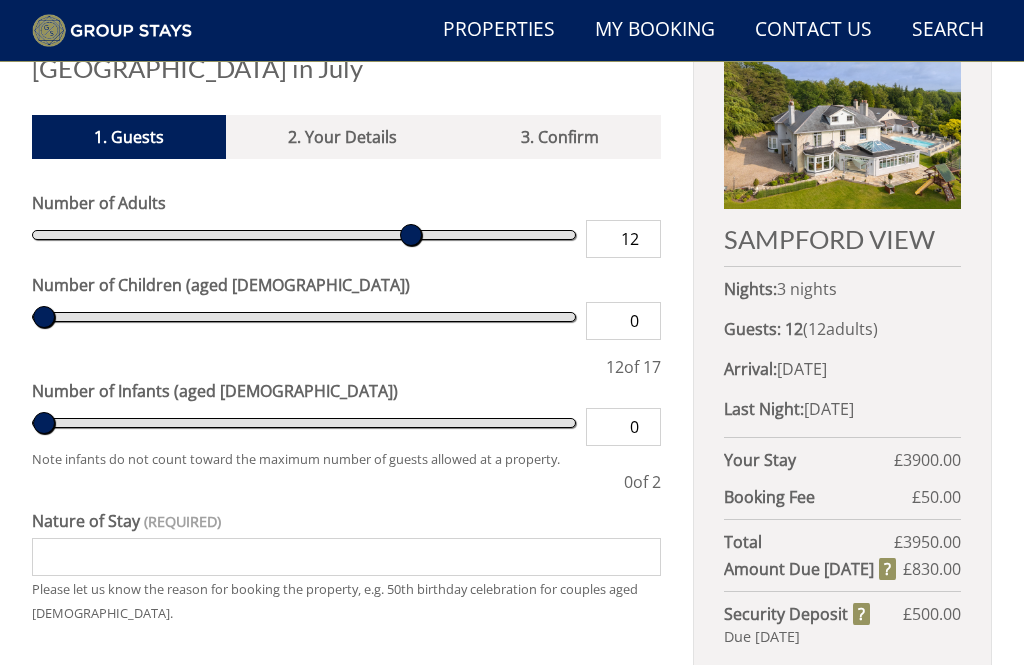 type on "13" 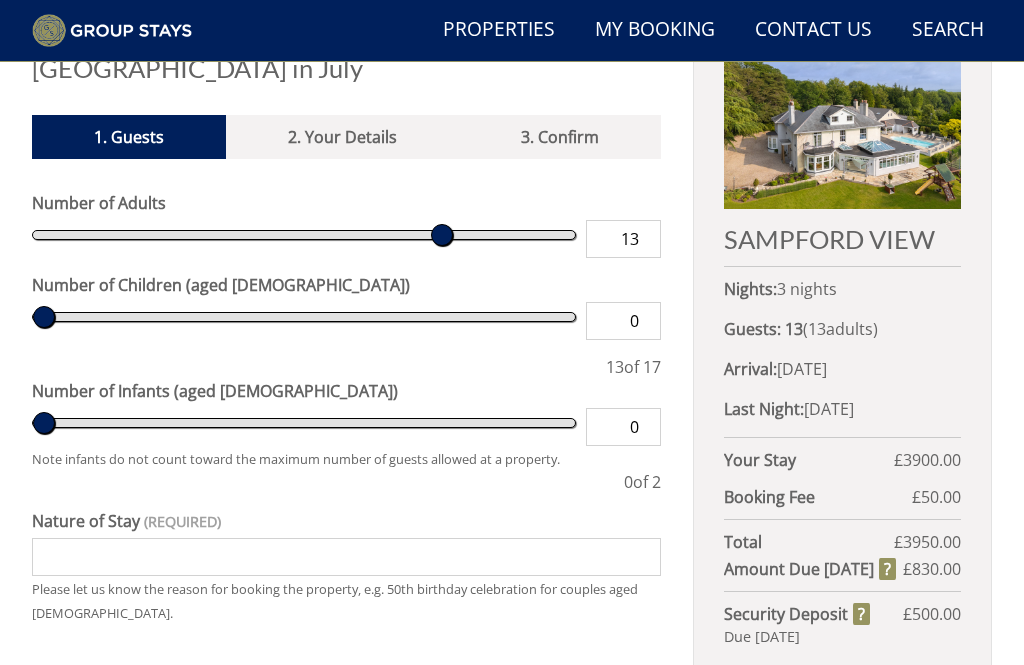 type on "14" 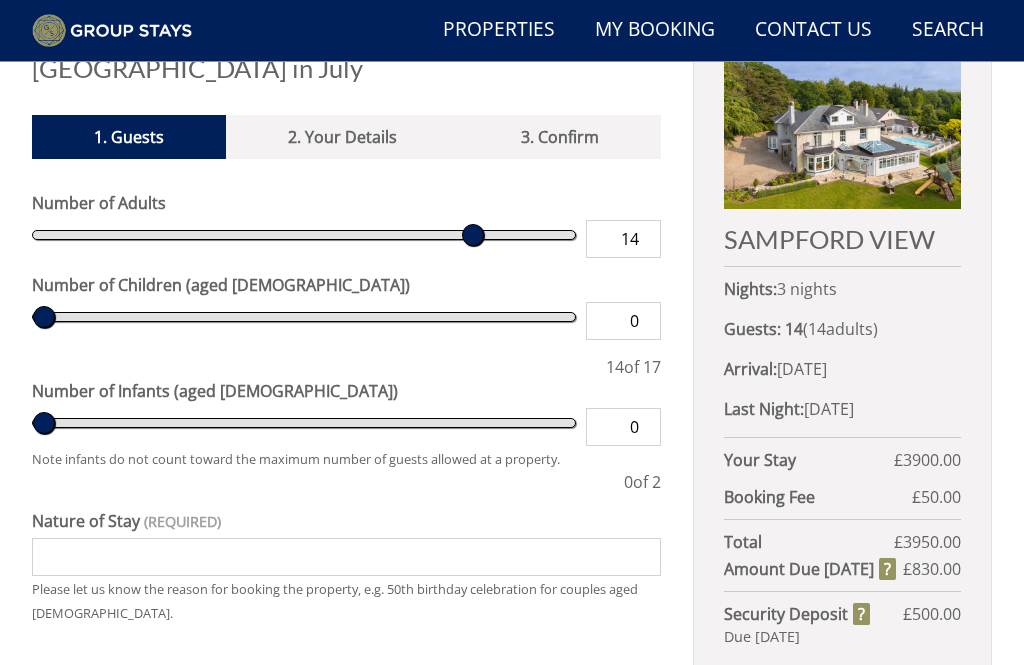 type on "14" 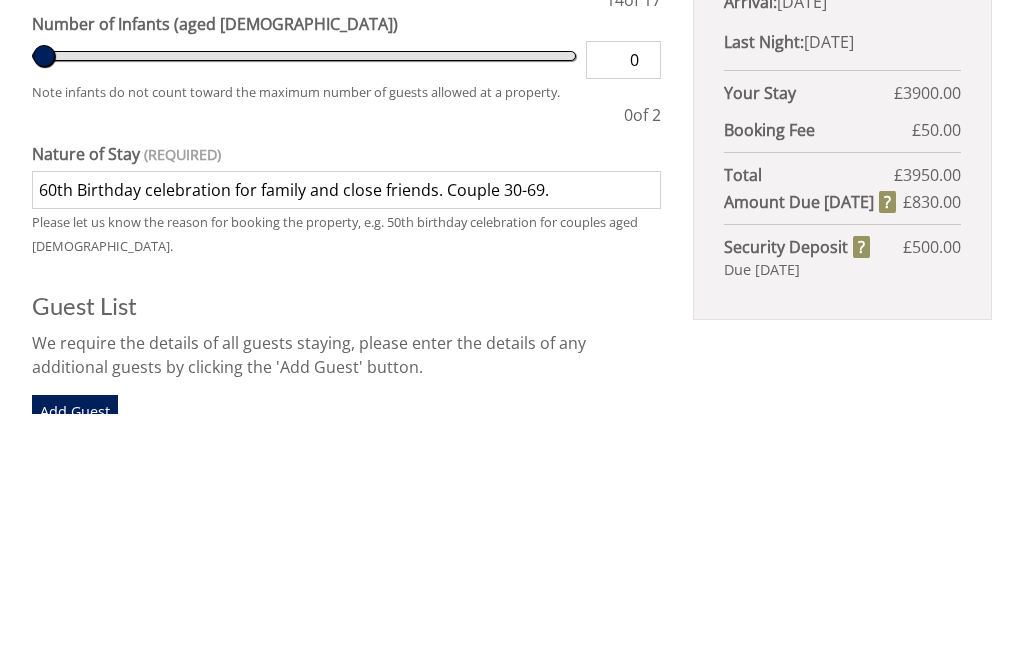 scroll, scrollTop: 785, scrollLeft: 0, axis: vertical 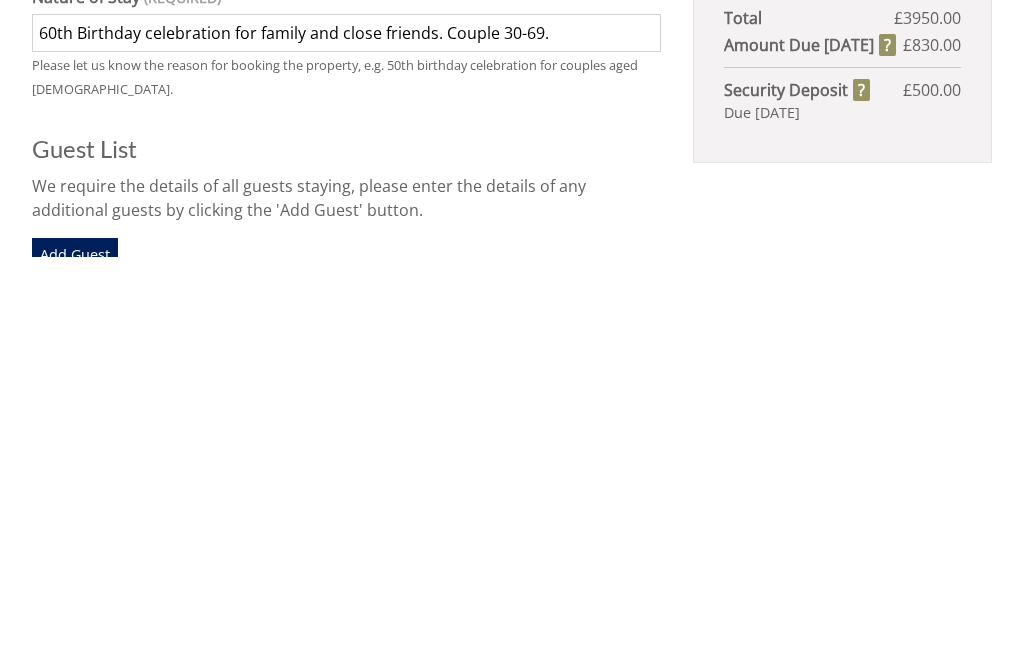 type on "60th Birthday celebration for family and close friends. Couple 30-69." 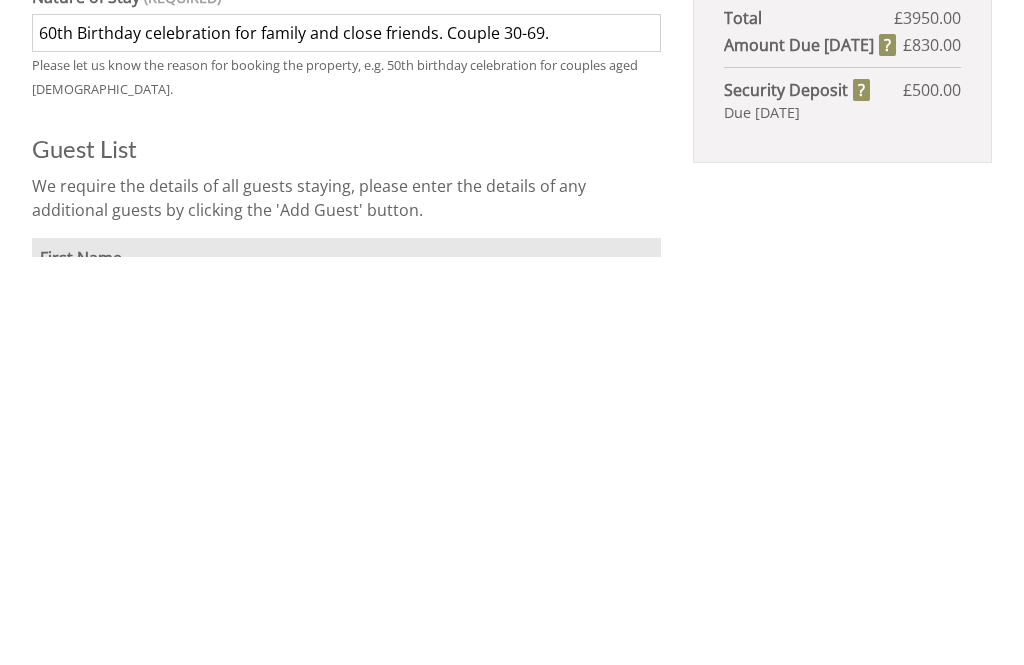 scroll, scrollTop: 1194, scrollLeft: 0, axis: vertical 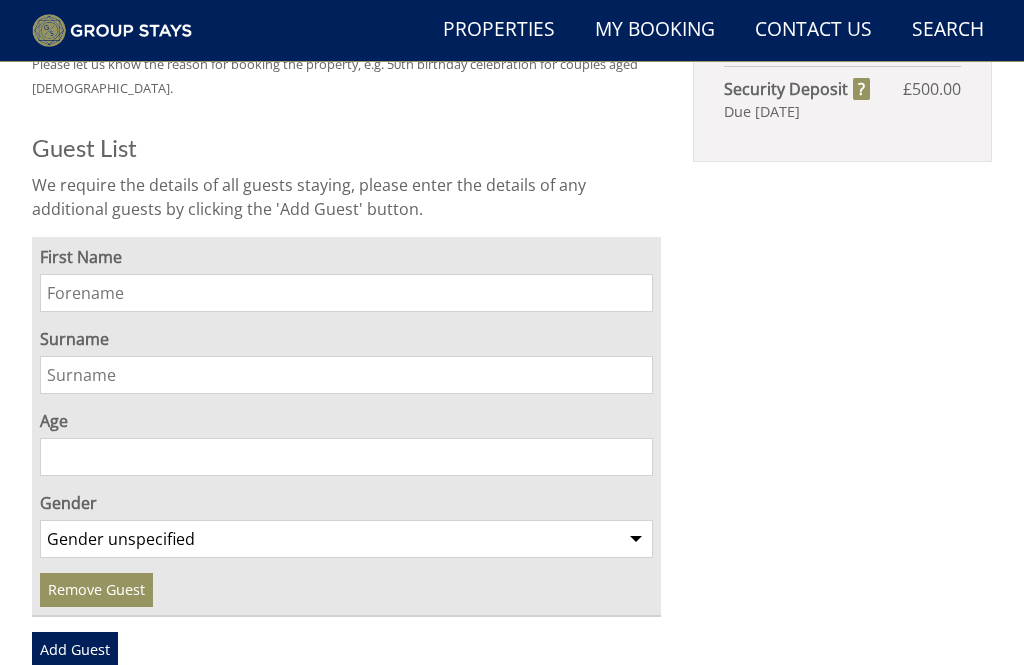 click on "First Name" at bounding box center [346, 293] 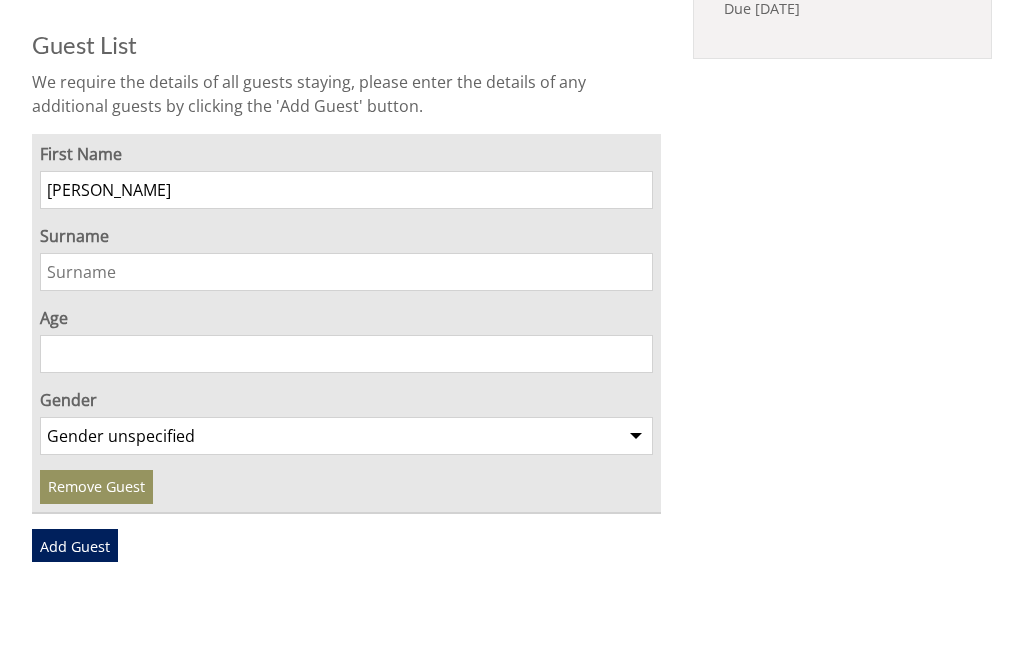 type on "Heidi" 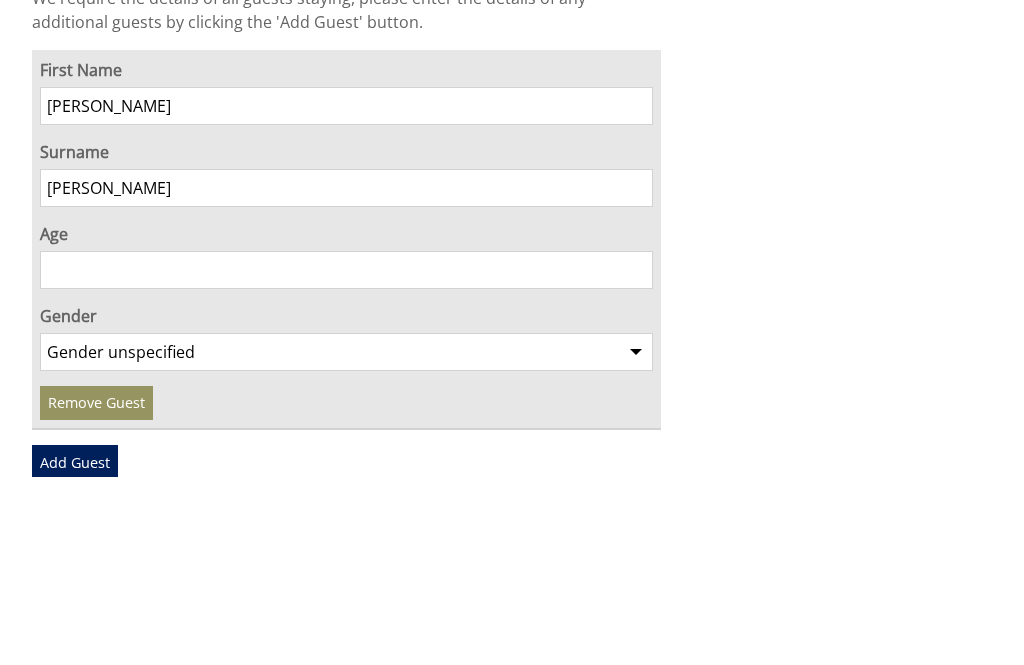 type on "Davies" 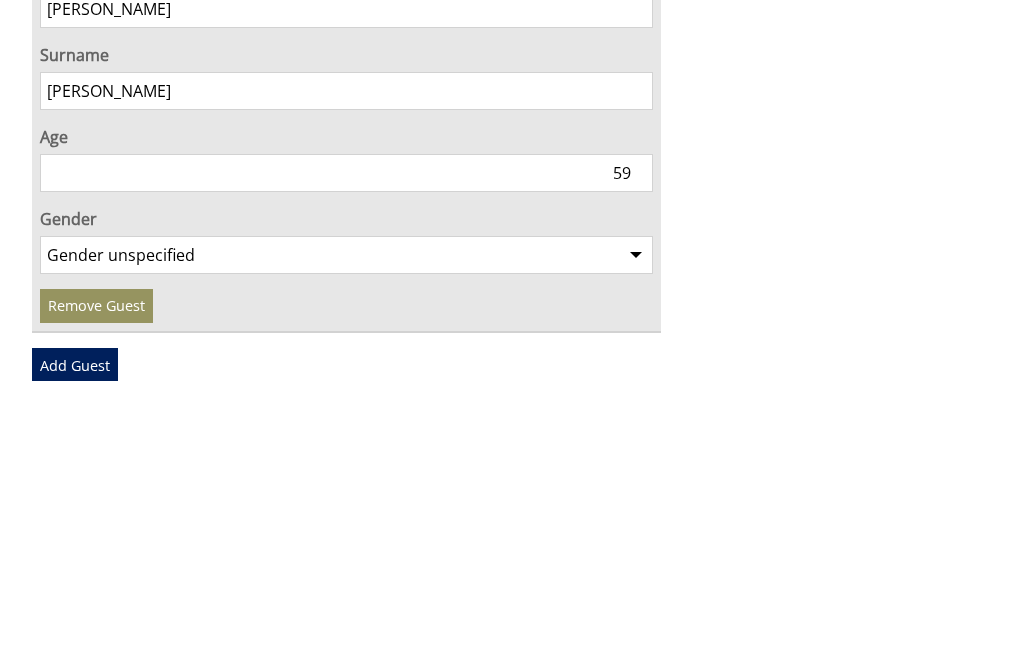 type on "59" 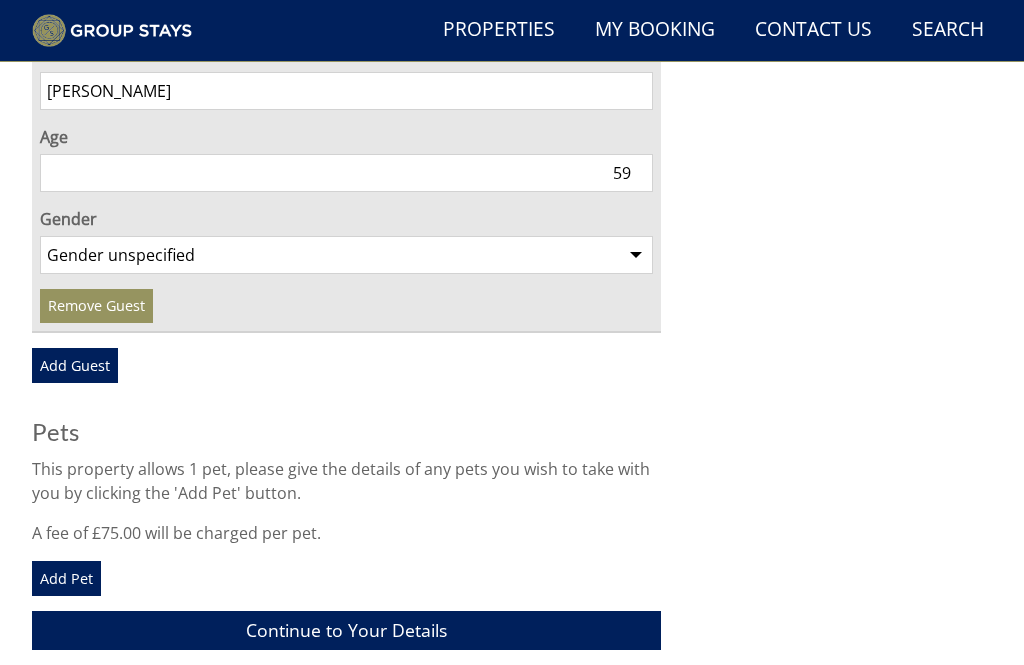 select on "gender_female" 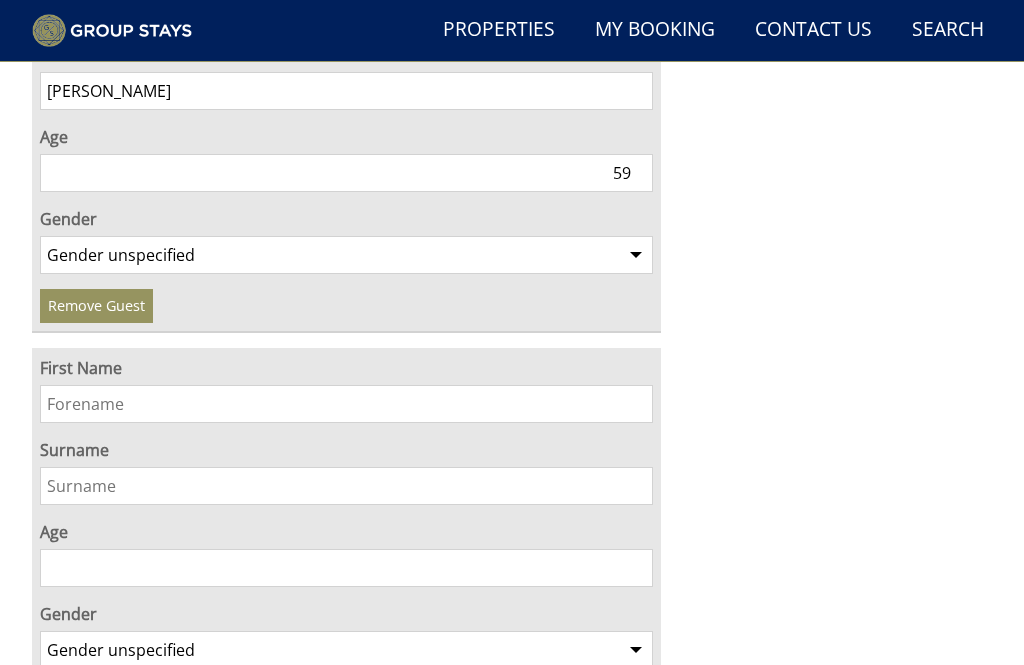 click on "First Name" at bounding box center [346, 404] 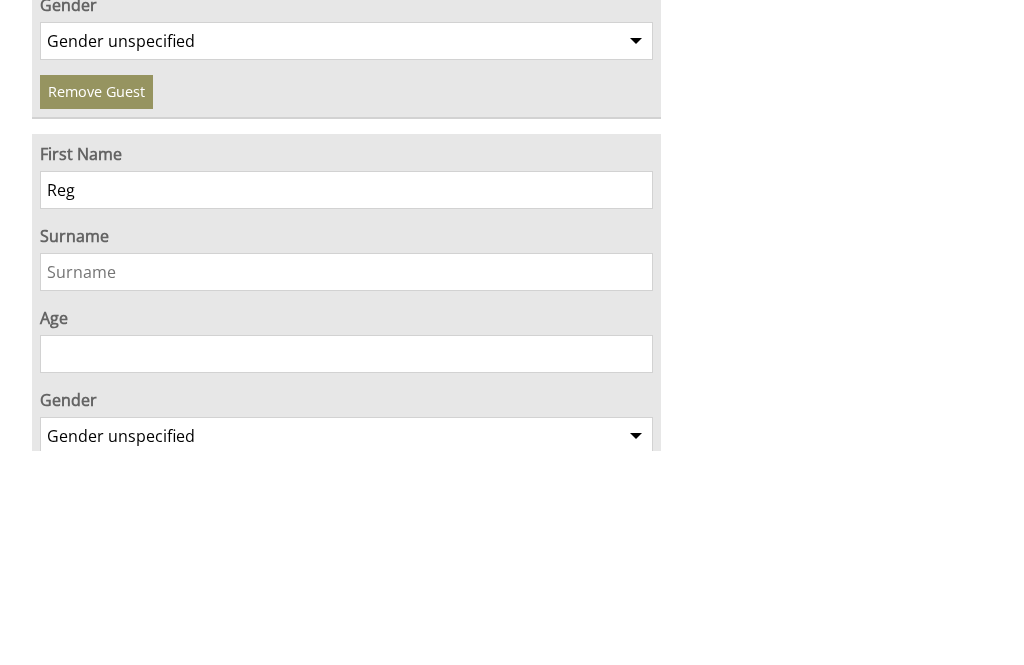 type on "Reg" 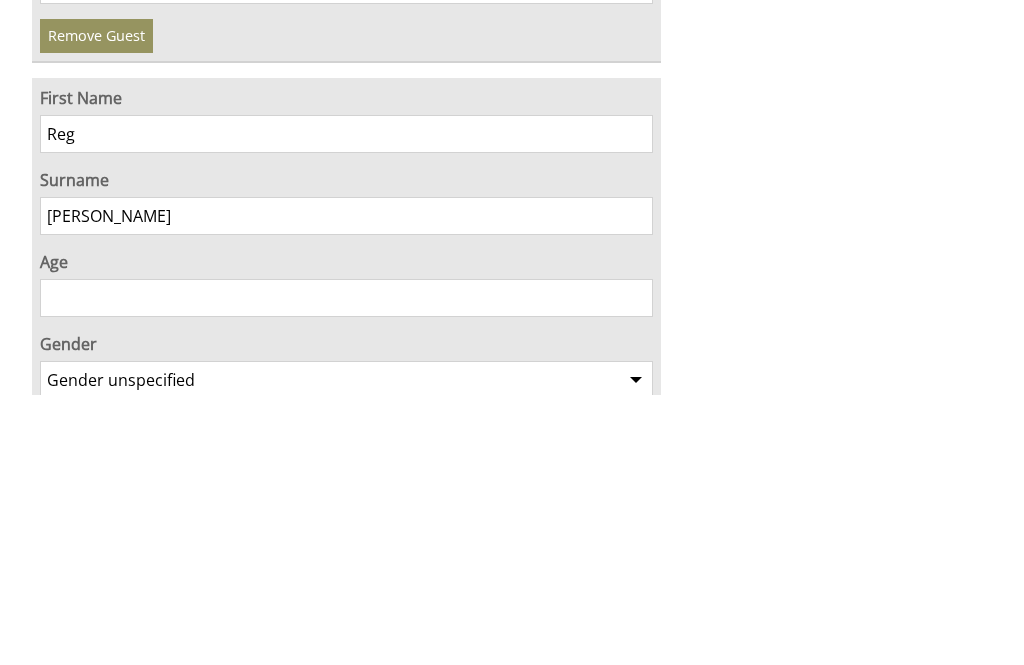 type on "Davies" 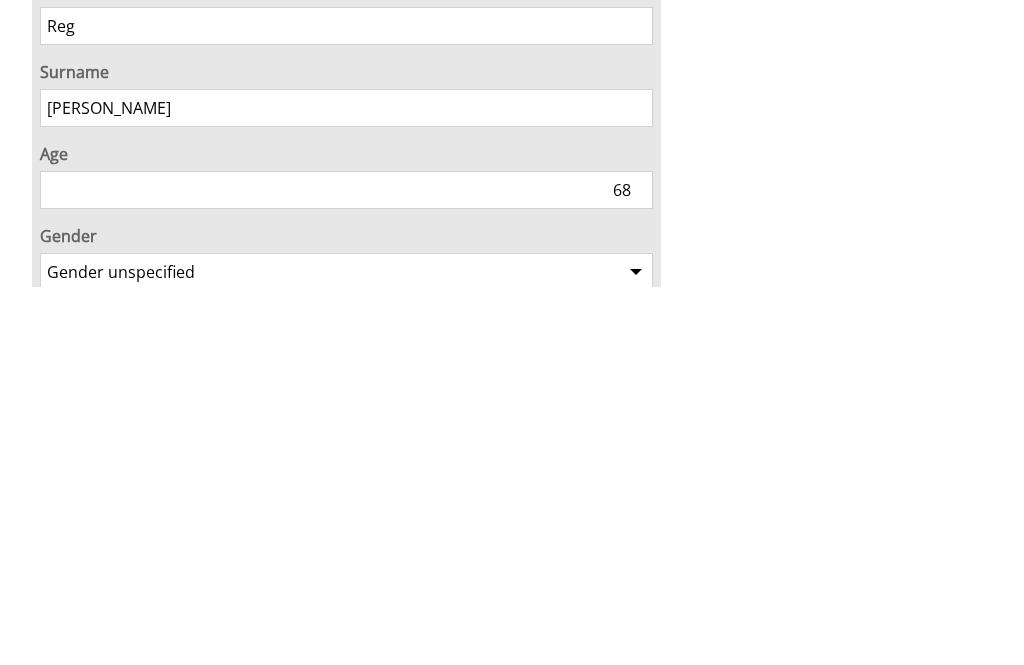 type on "68" 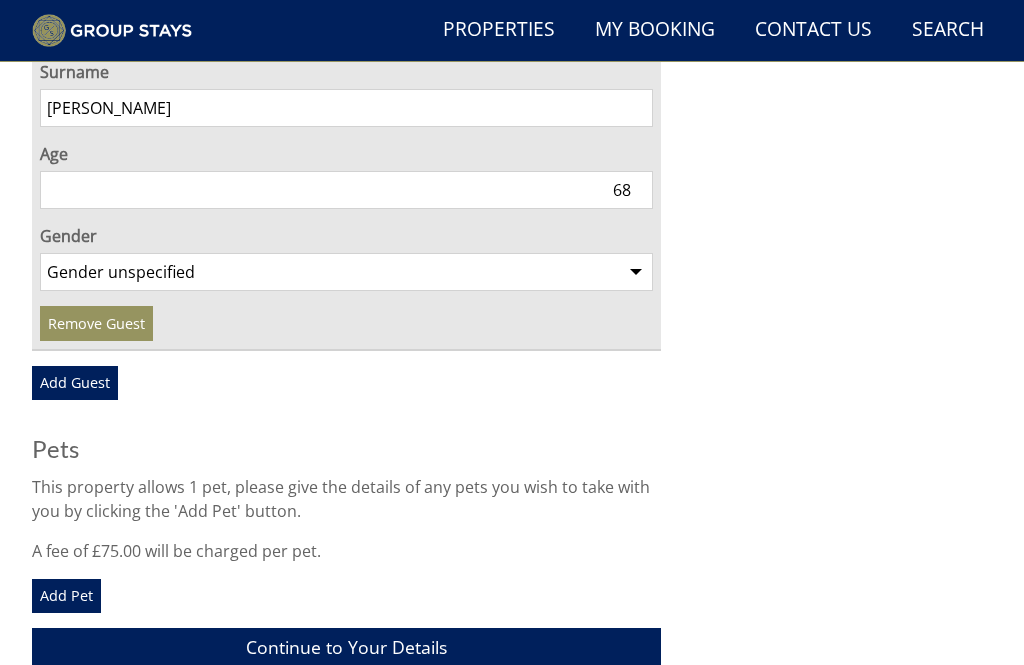 select on "gender_male" 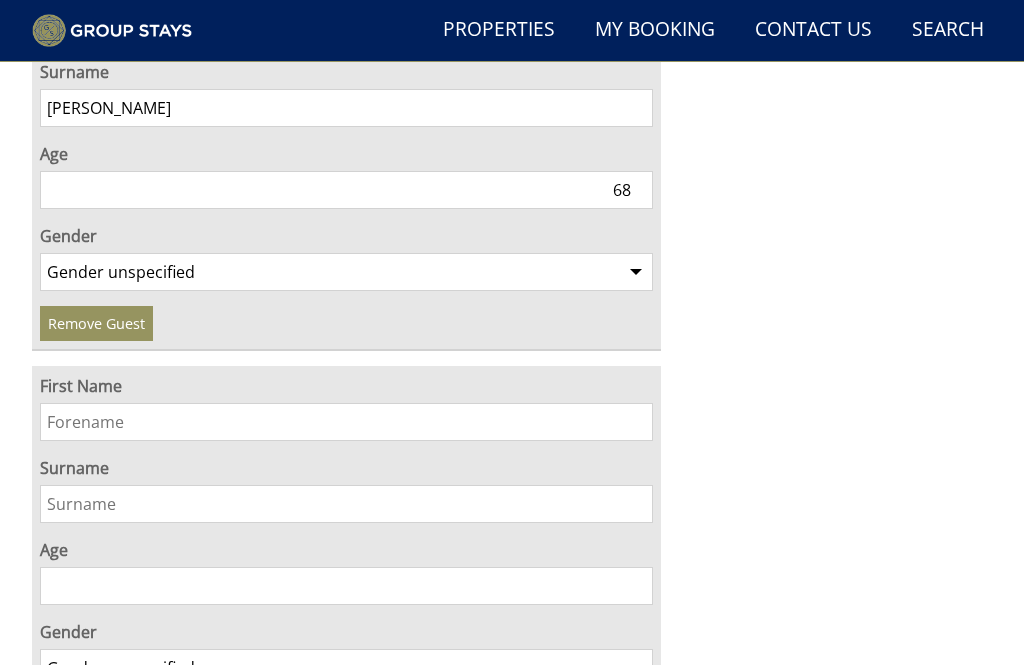 click on "First Name" at bounding box center [346, 422] 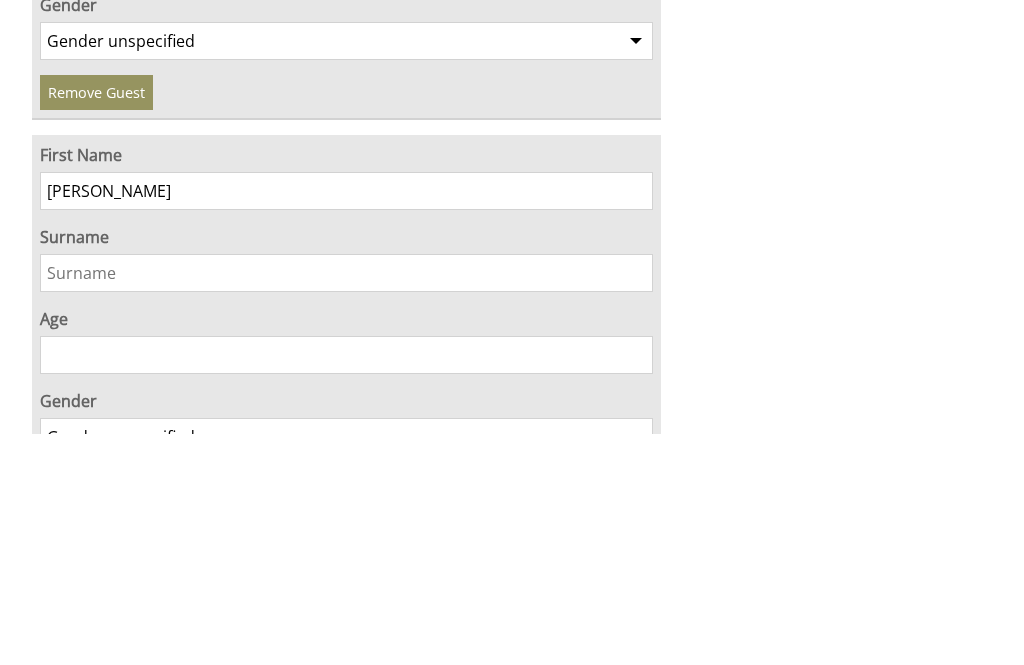 type on "Emma" 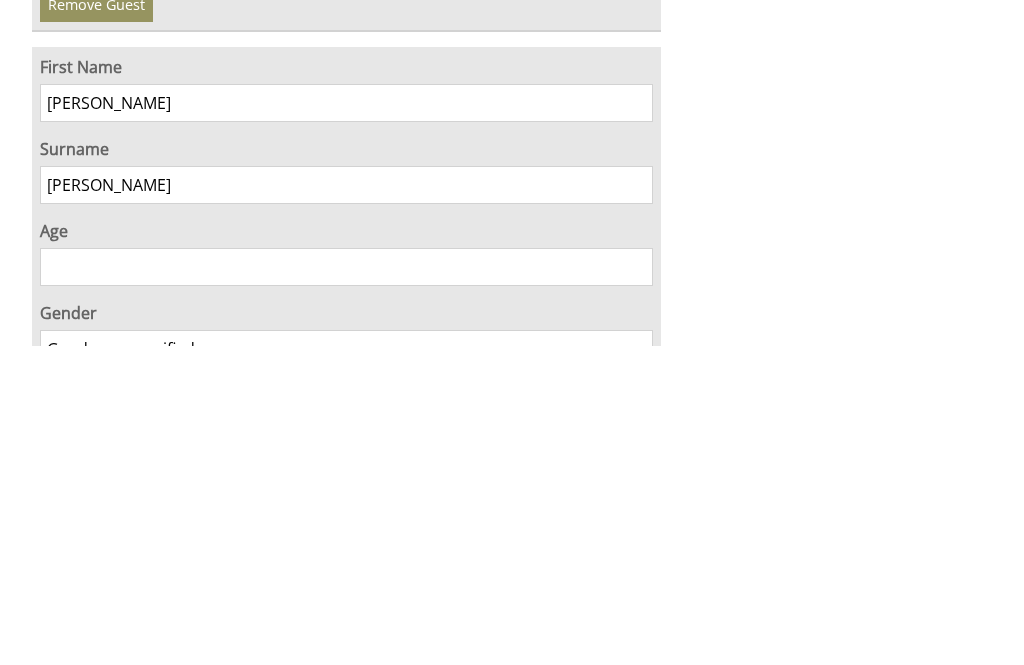 type on "Davies" 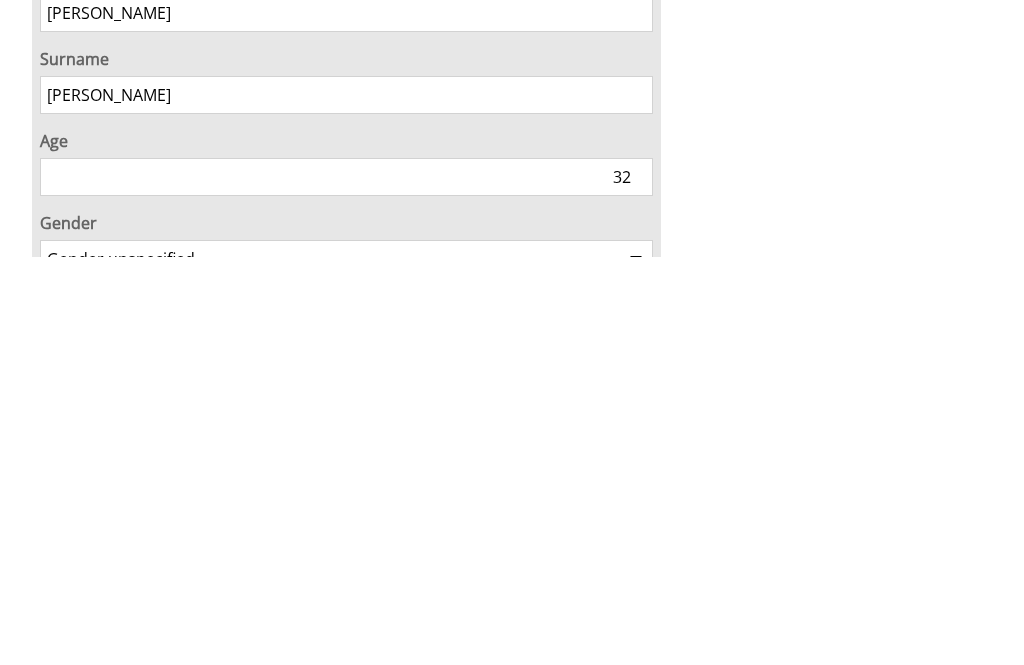 type on "32" 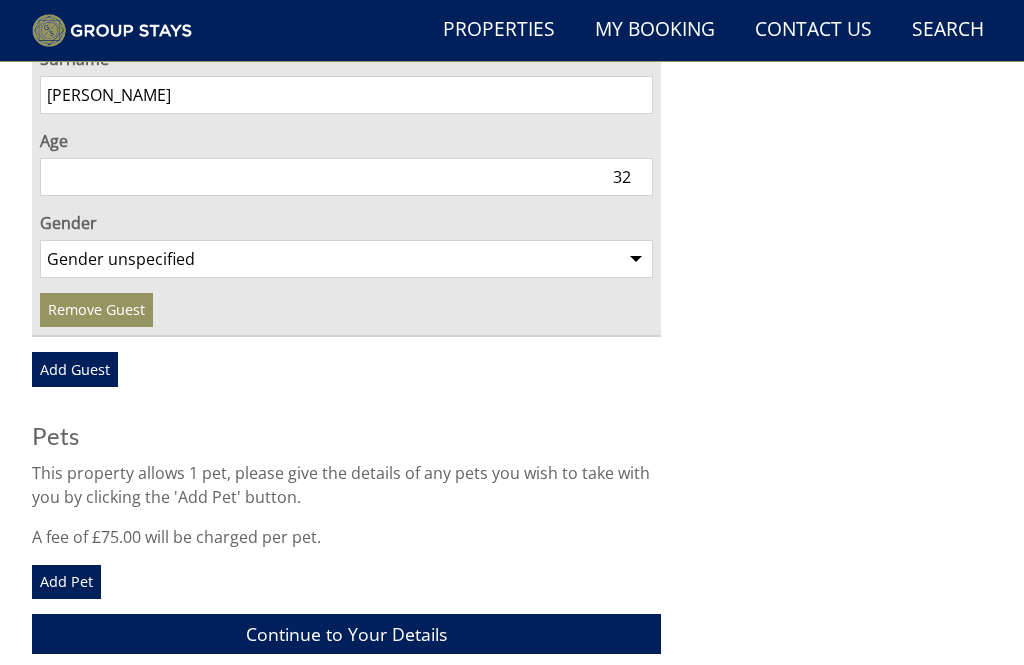 select on "gender_female" 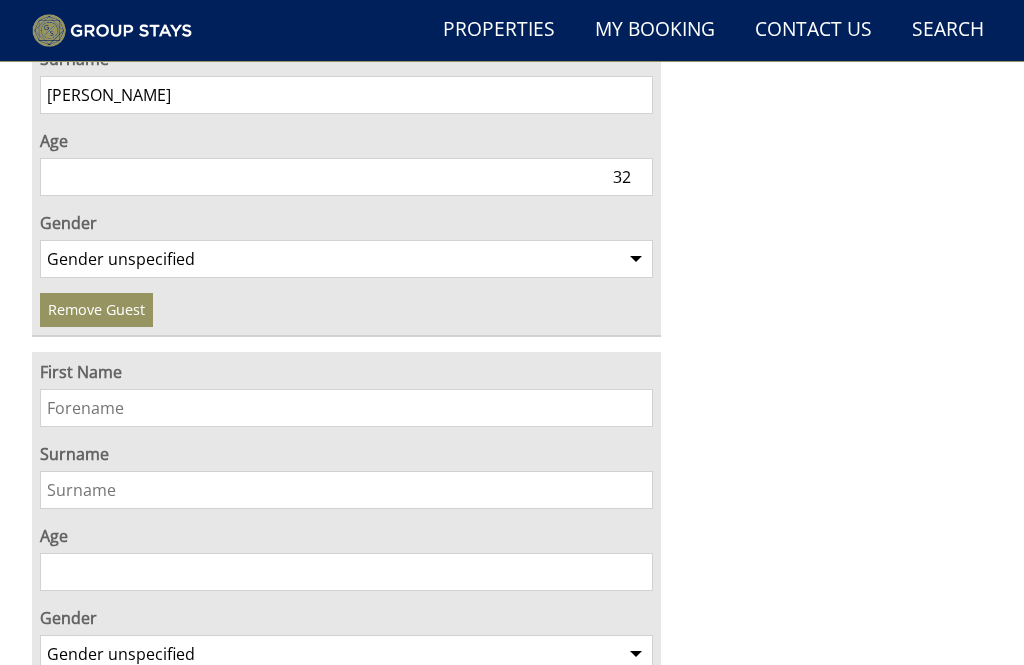 click on "First Name" at bounding box center [346, 408] 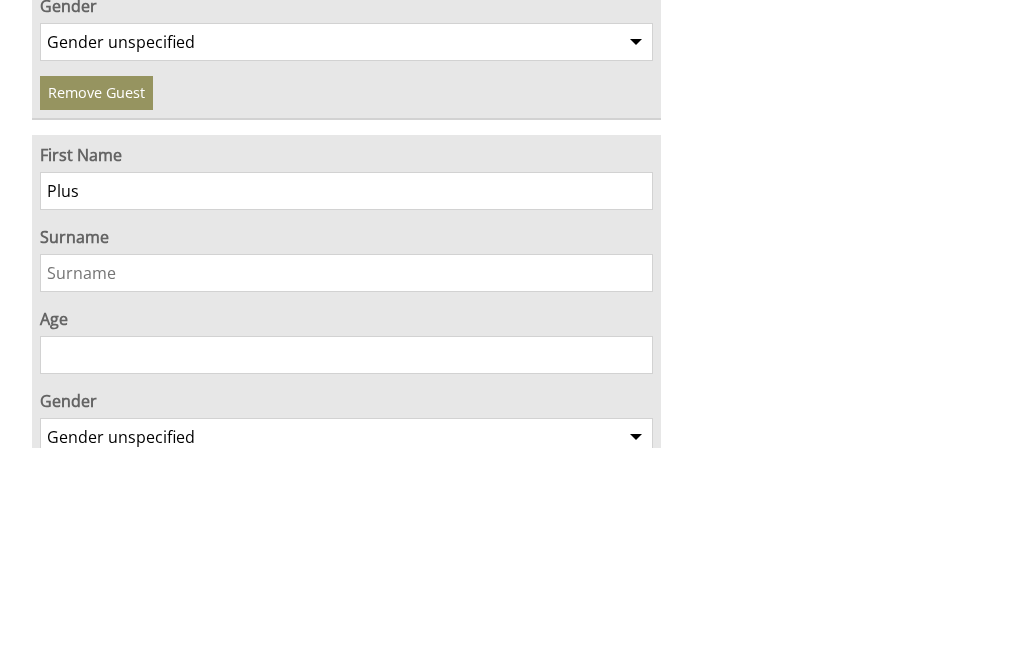type on "Plus" 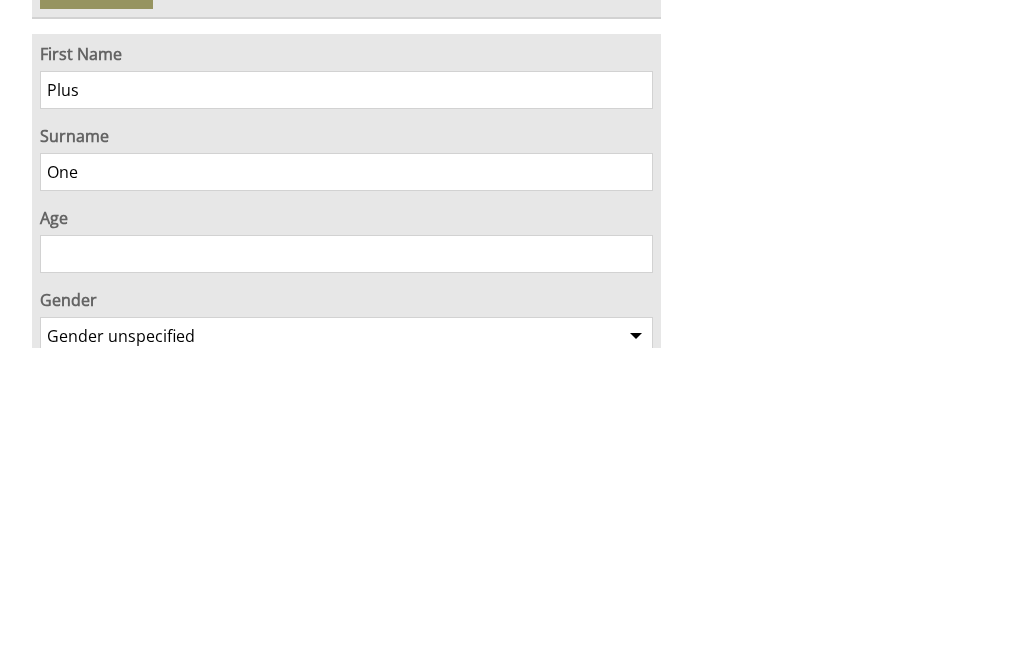 type on "One" 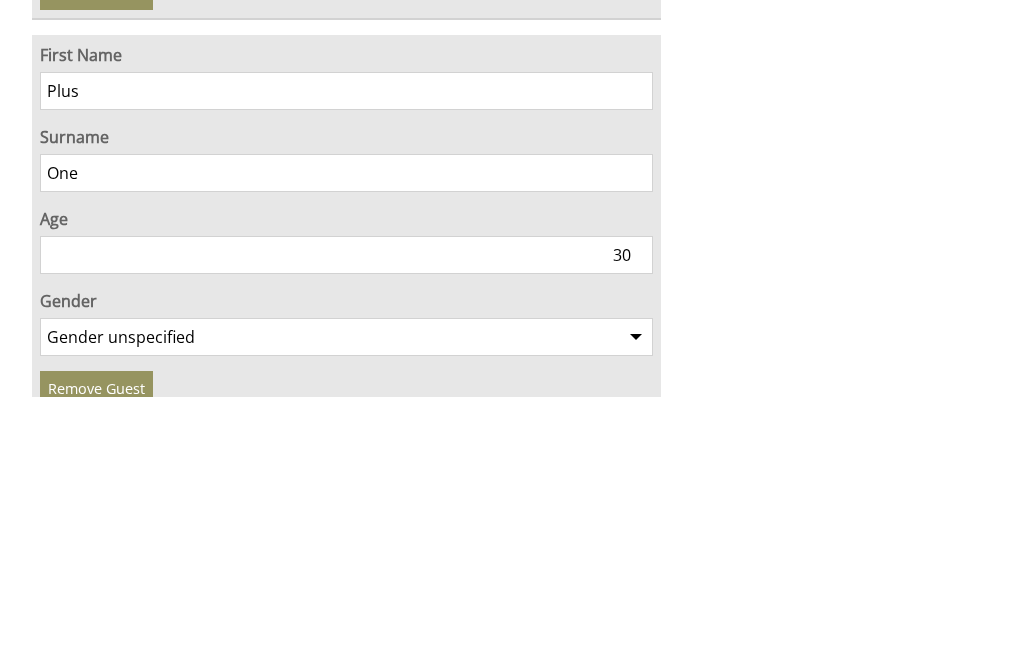 scroll, scrollTop: 2315, scrollLeft: 0, axis: vertical 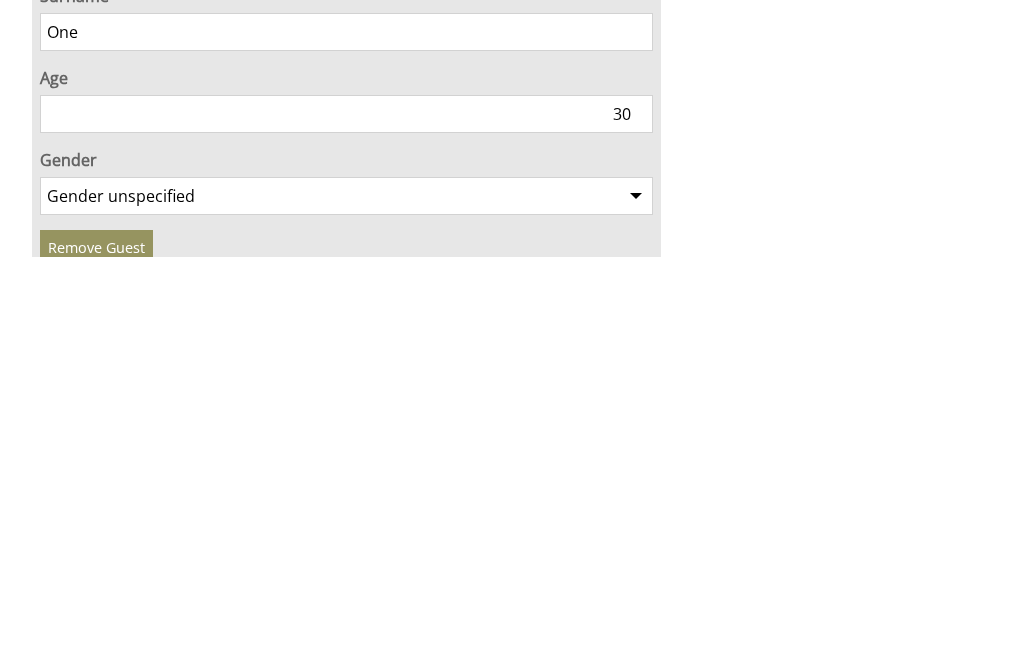 type on "30" 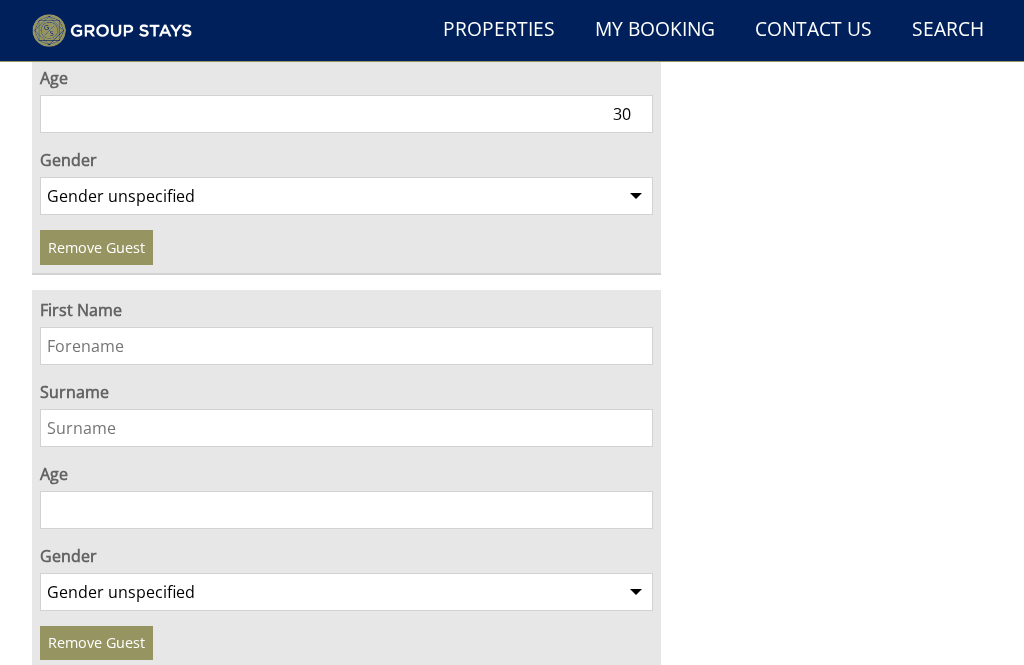 click on "First Name" at bounding box center (346, 346) 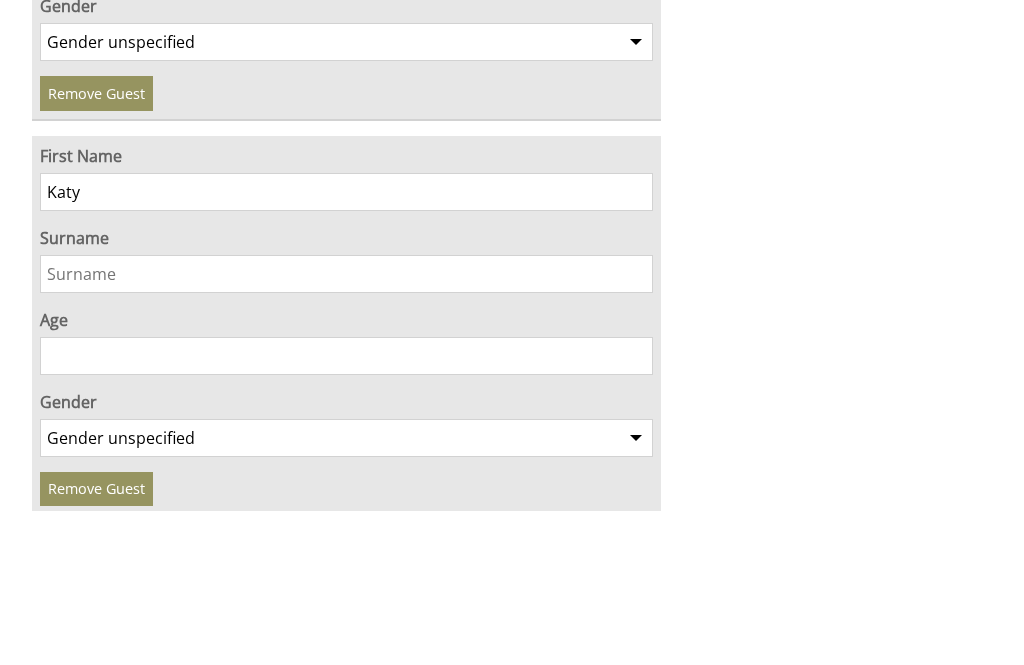 type on "Katy" 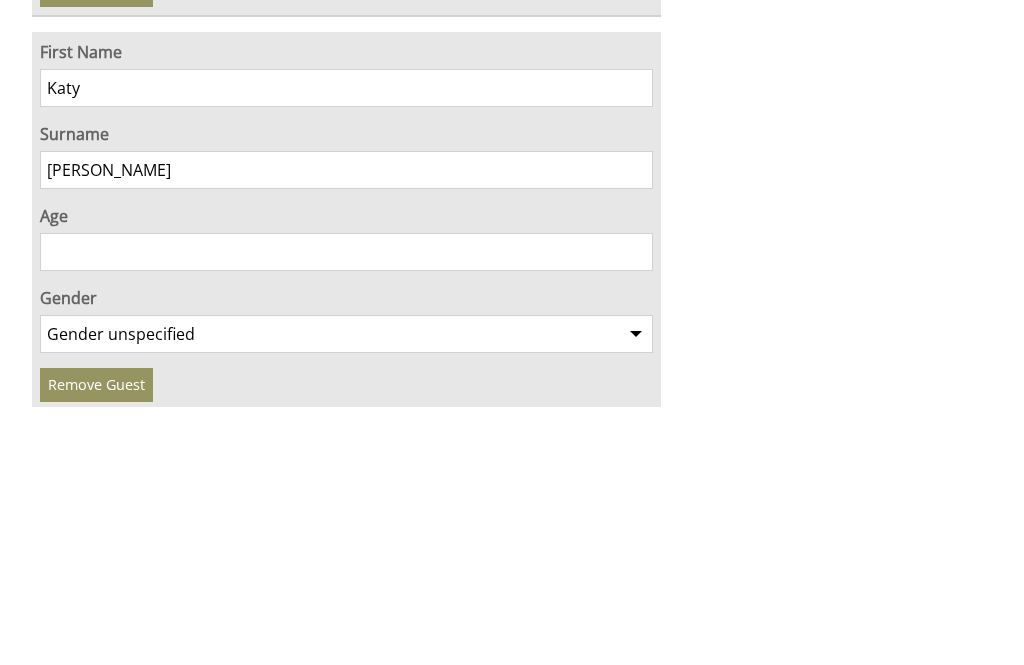 type on "Davies" 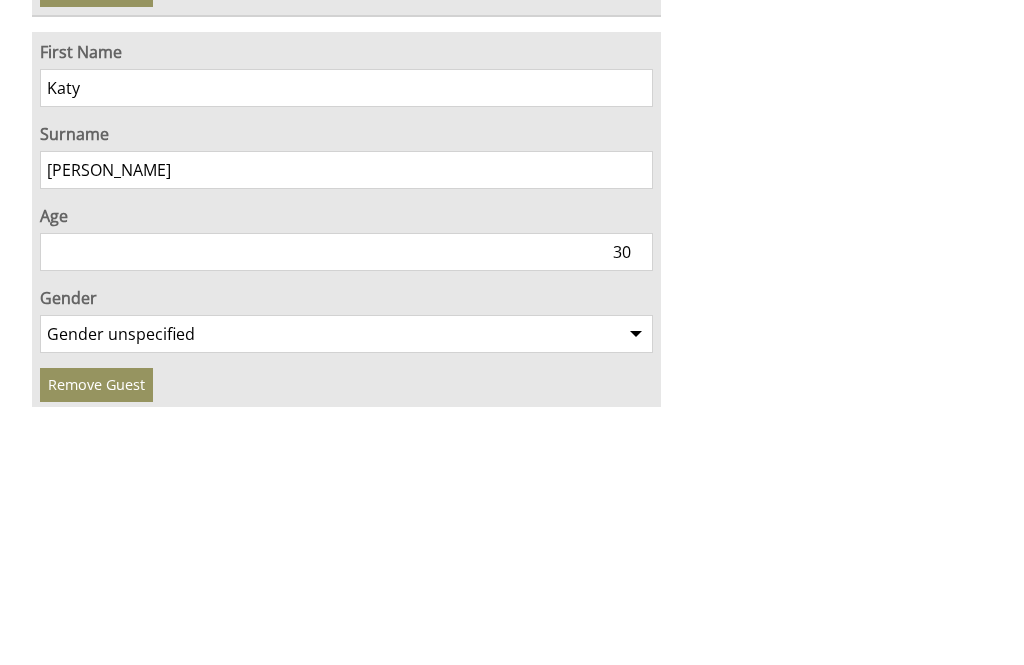 type on "30" 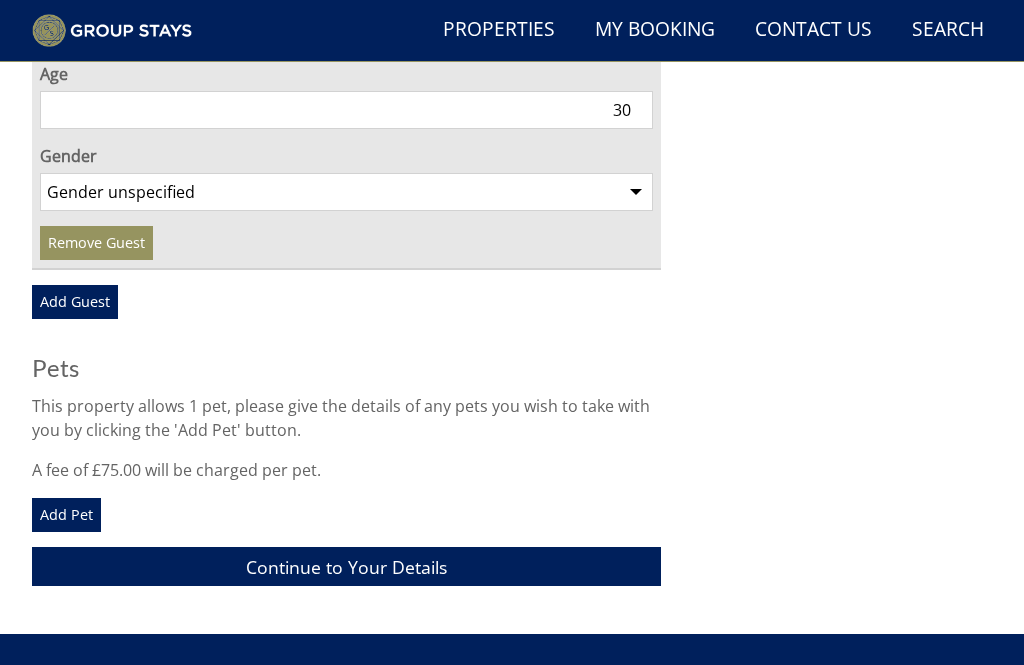 select on "gender_female" 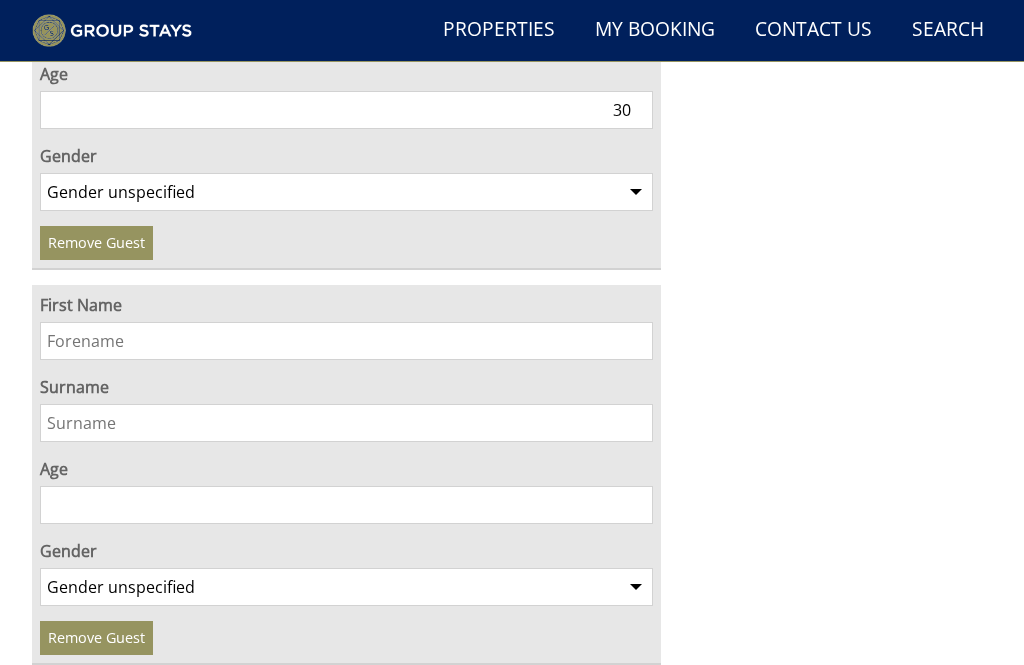 click on "First Name" at bounding box center (346, 341) 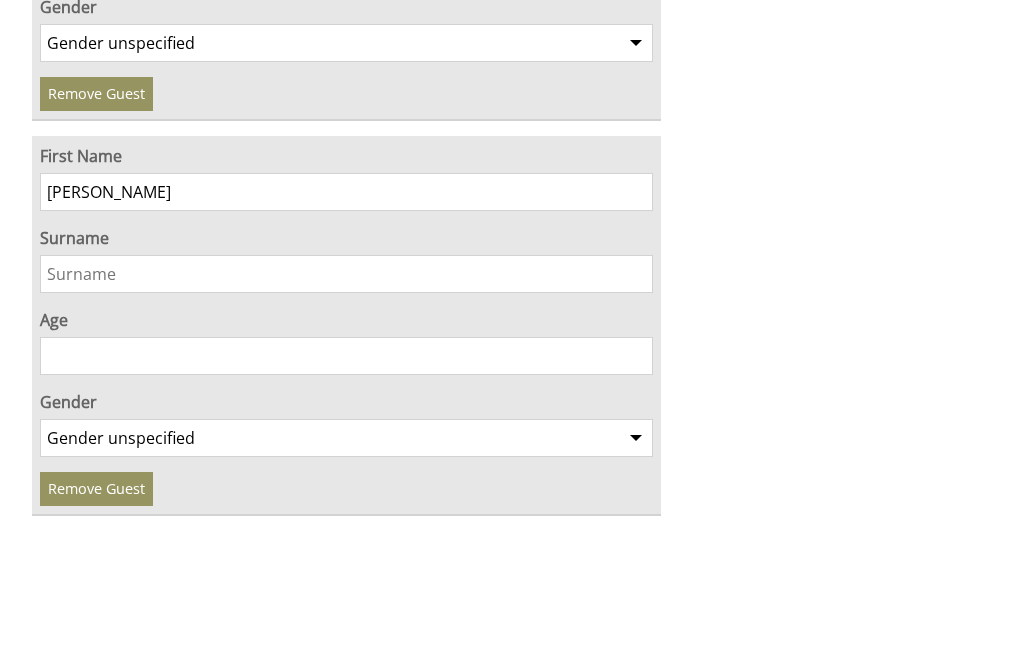 type on "David" 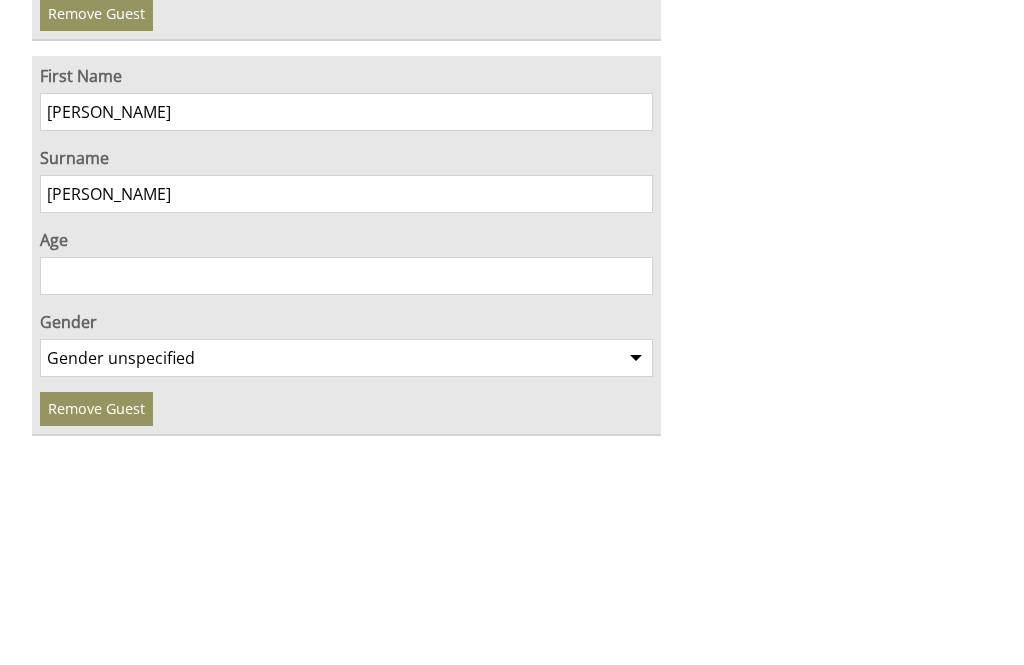 type on "Deacy" 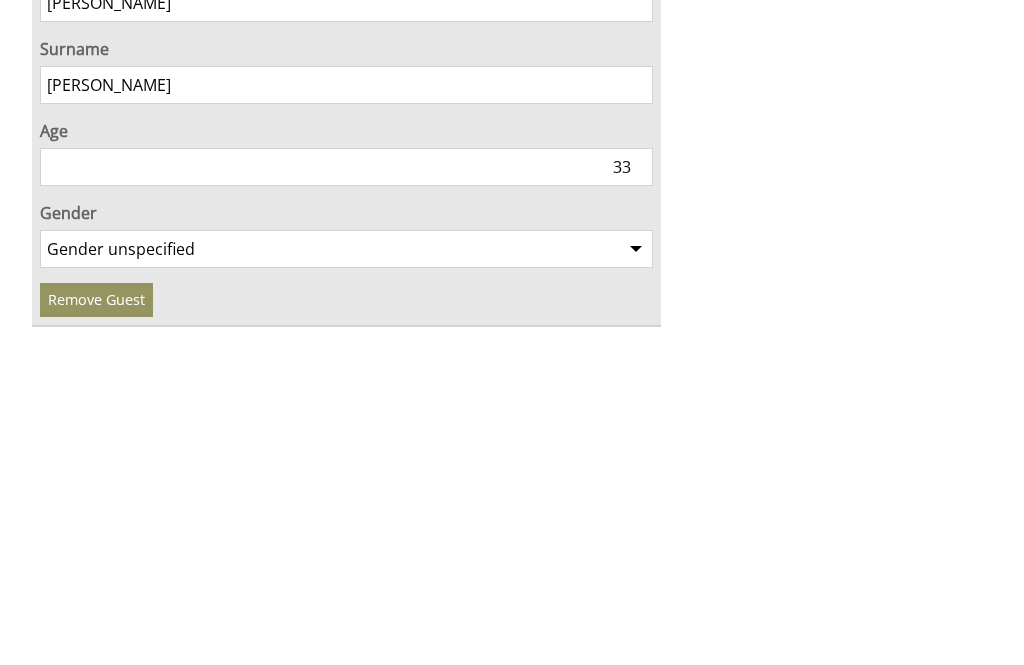 type on "33" 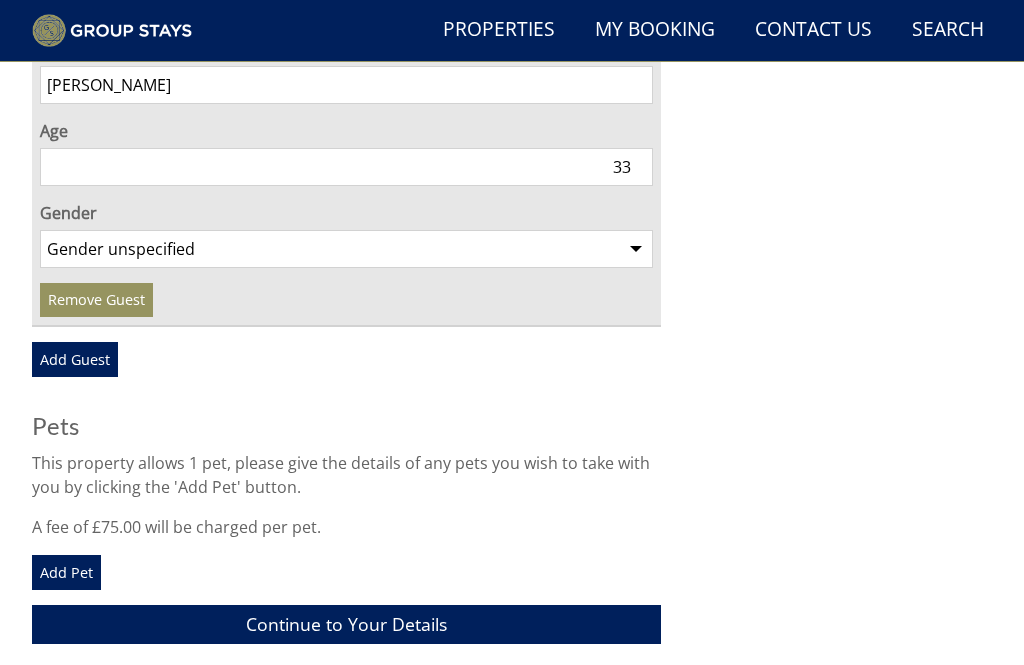 select on "gender_male" 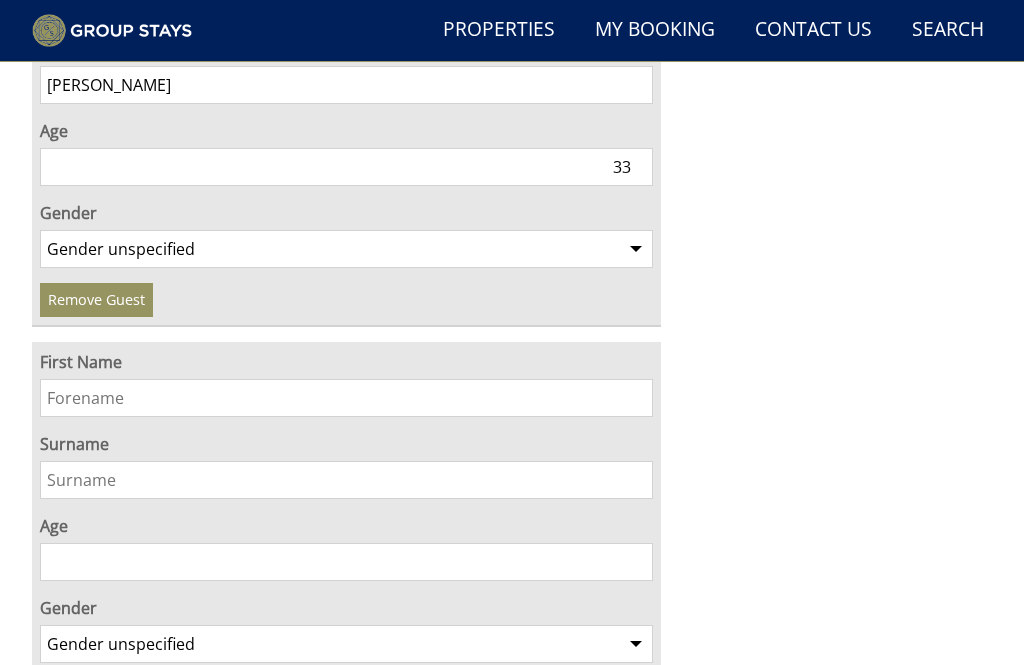 click on "First Name" at bounding box center [346, 398] 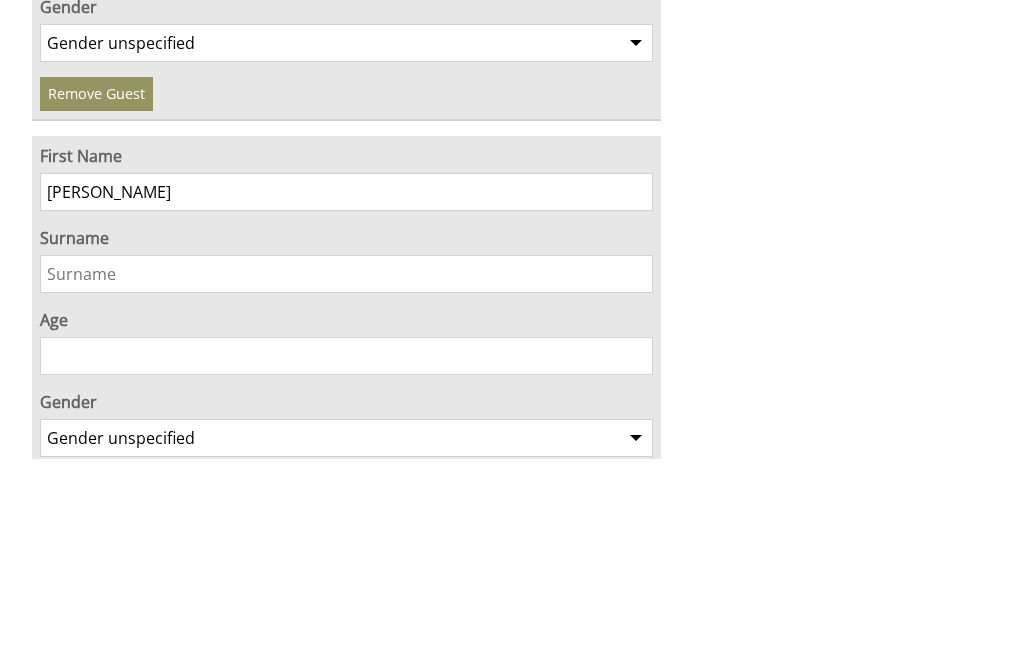 type on "Heather" 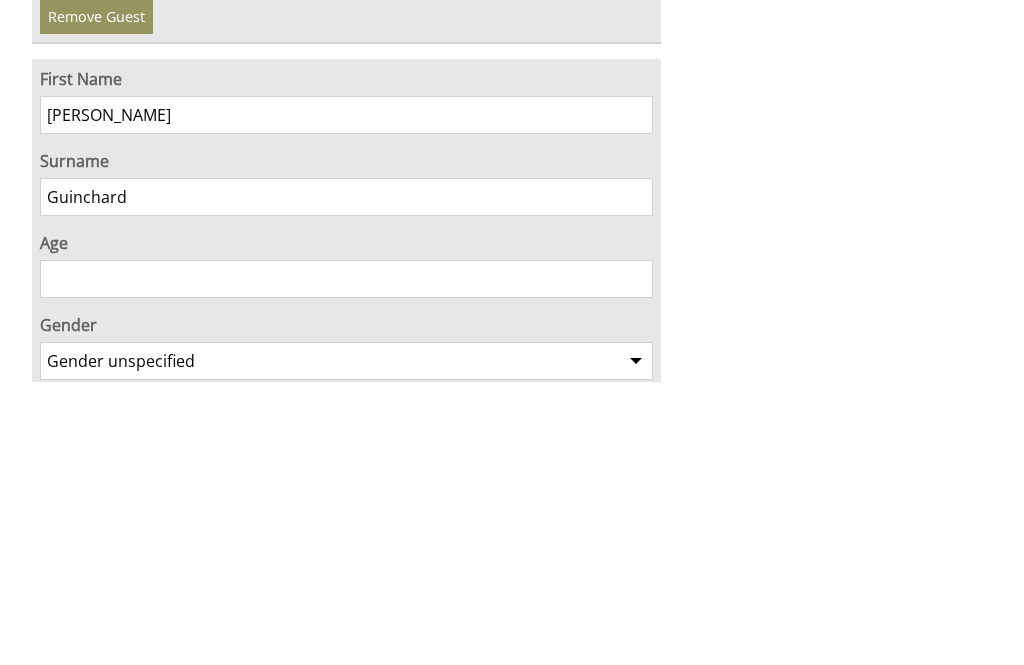 type on "Guinchard" 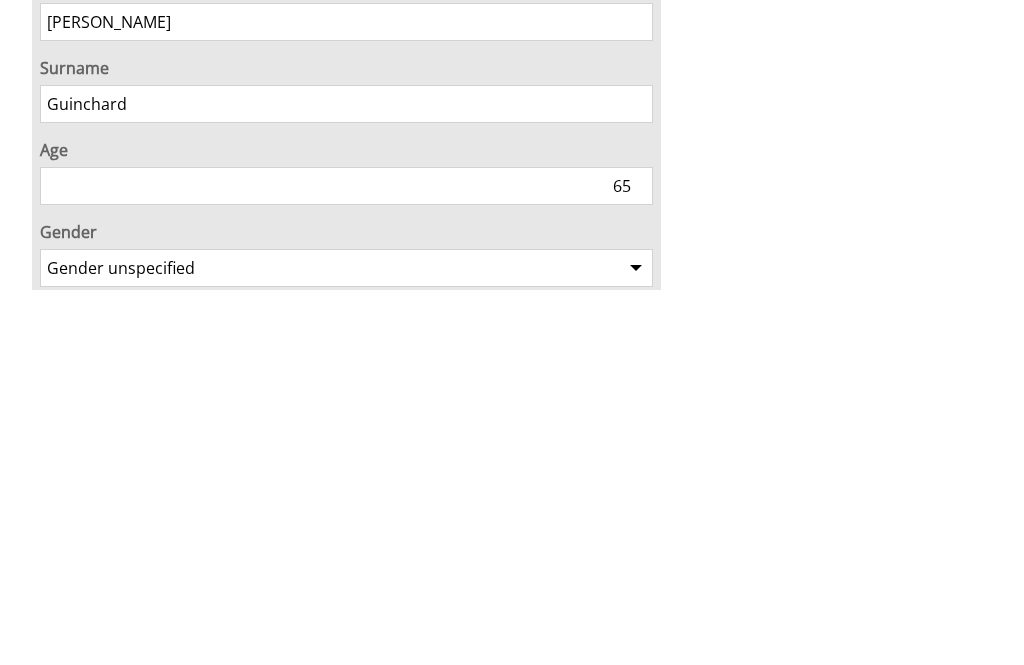 type on "65" 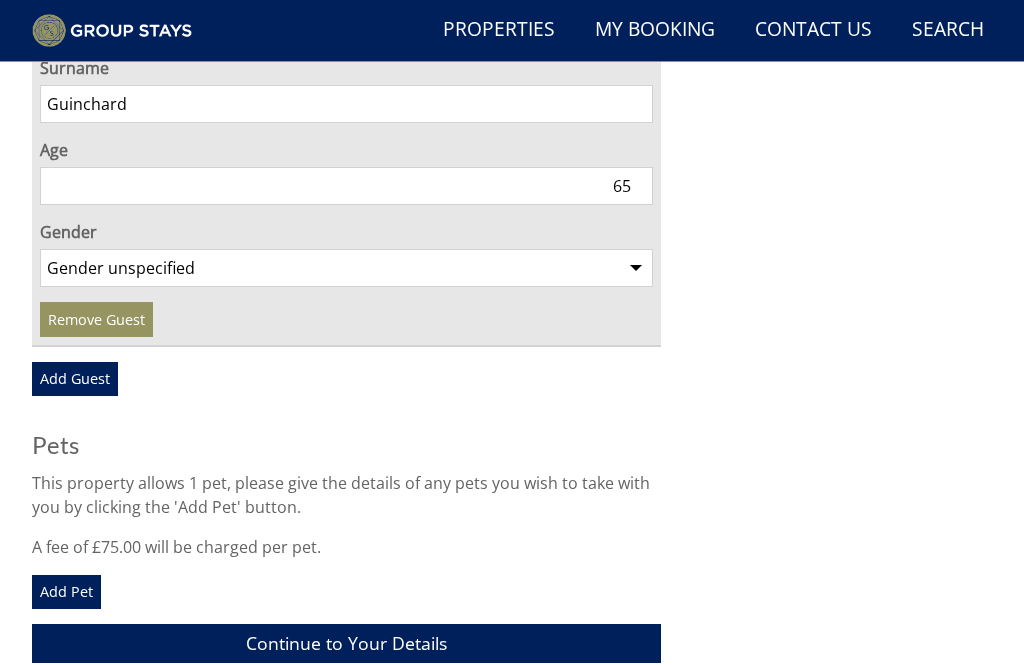 select on "gender_female" 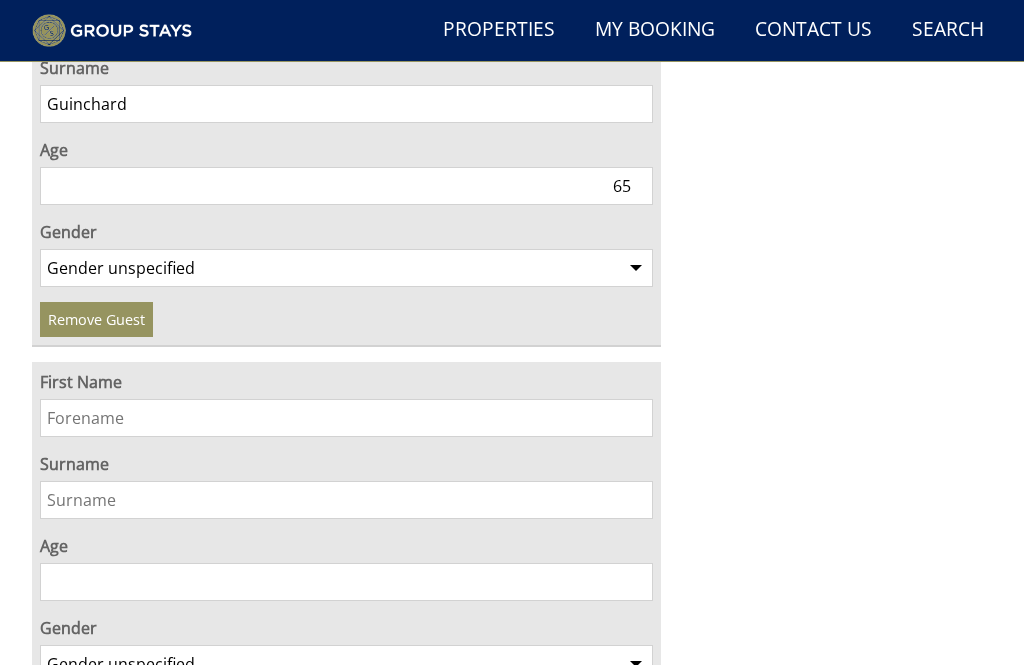 click on "First Name" at bounding box center [346, 418] 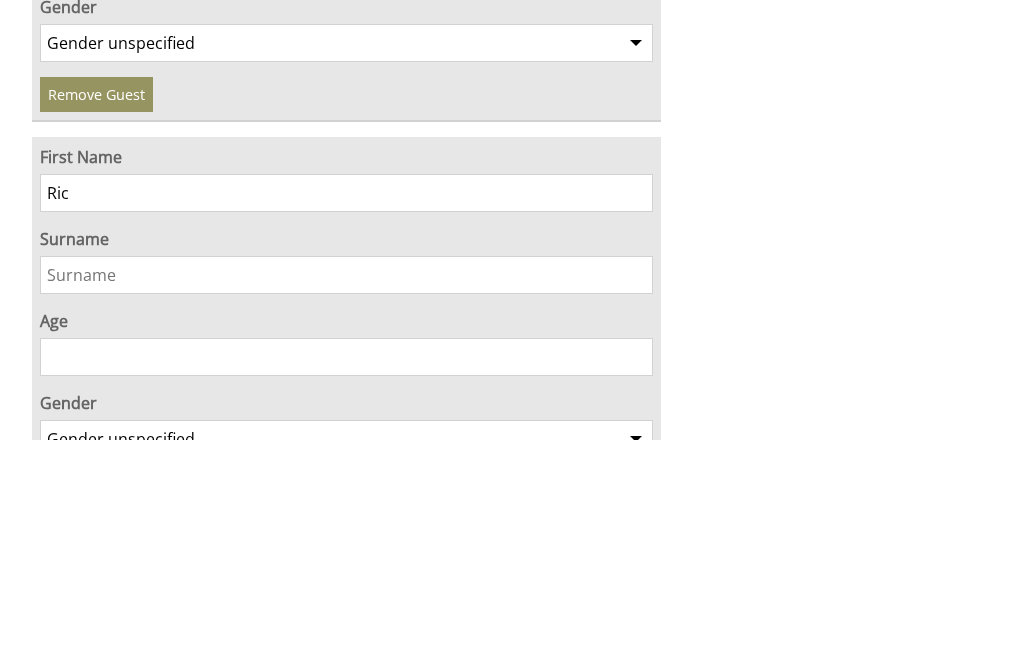 type on "Ric" 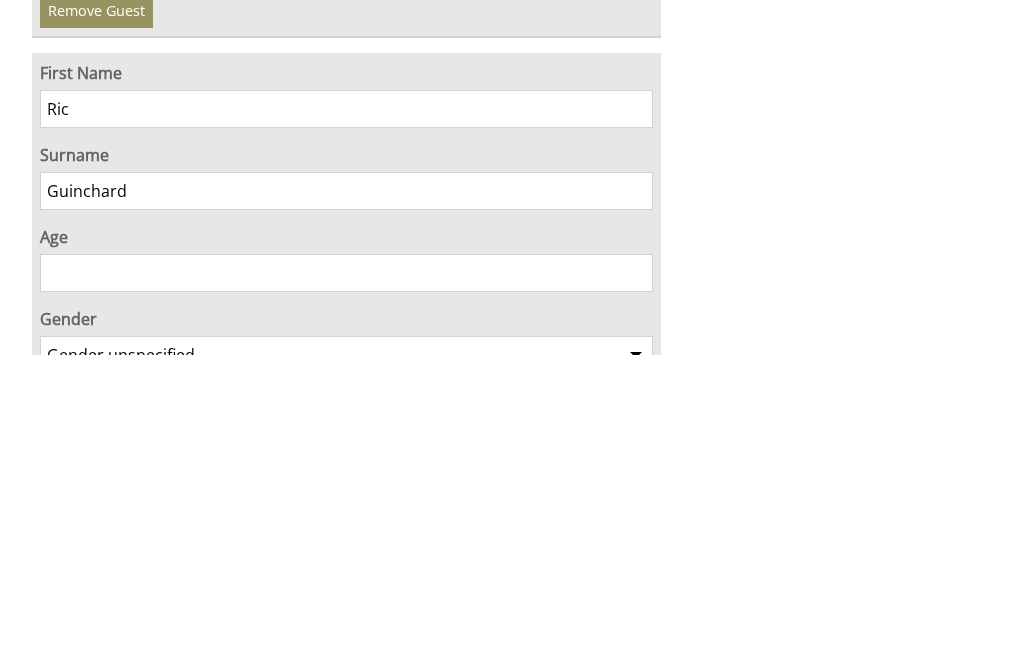 type on "Guinchard" 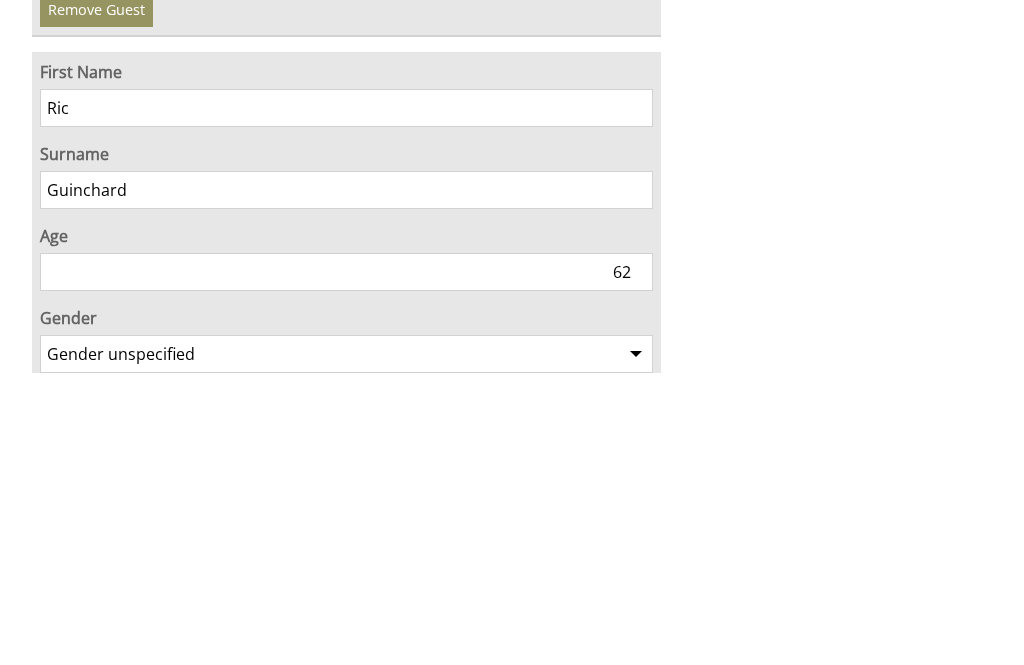 scroll, scrollTop: 3855, scrollLeft: 0, axis: vertical 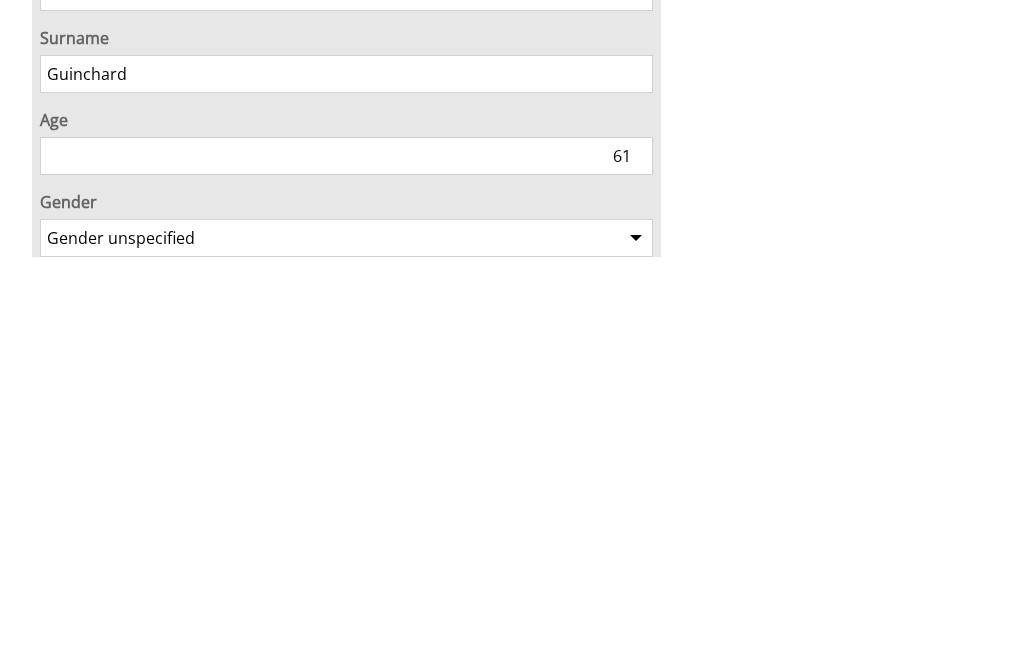 type on "61" 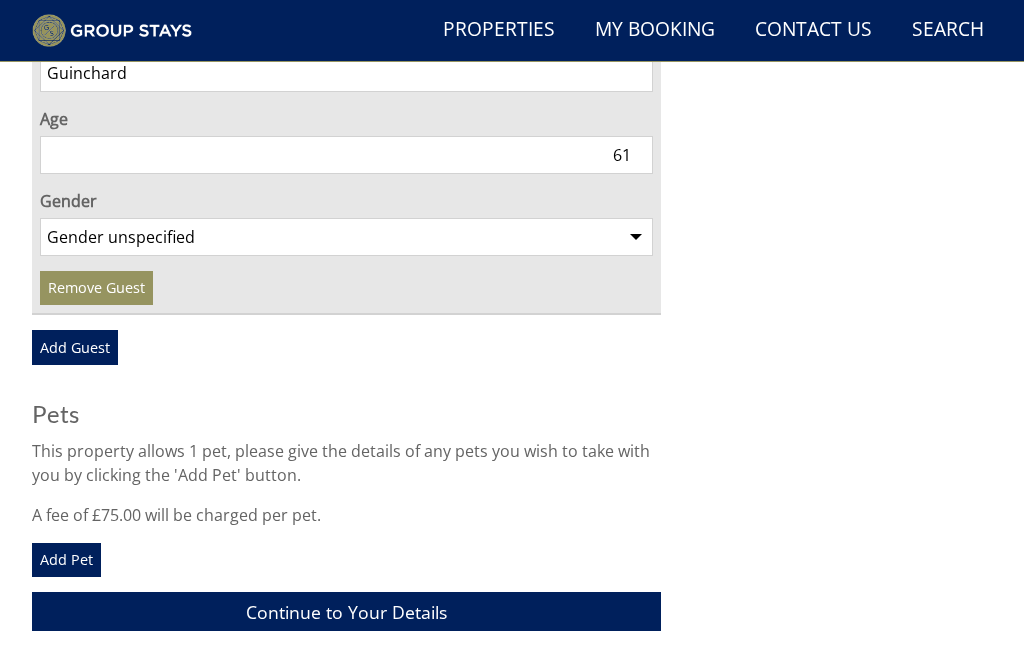 select on "gender_male" 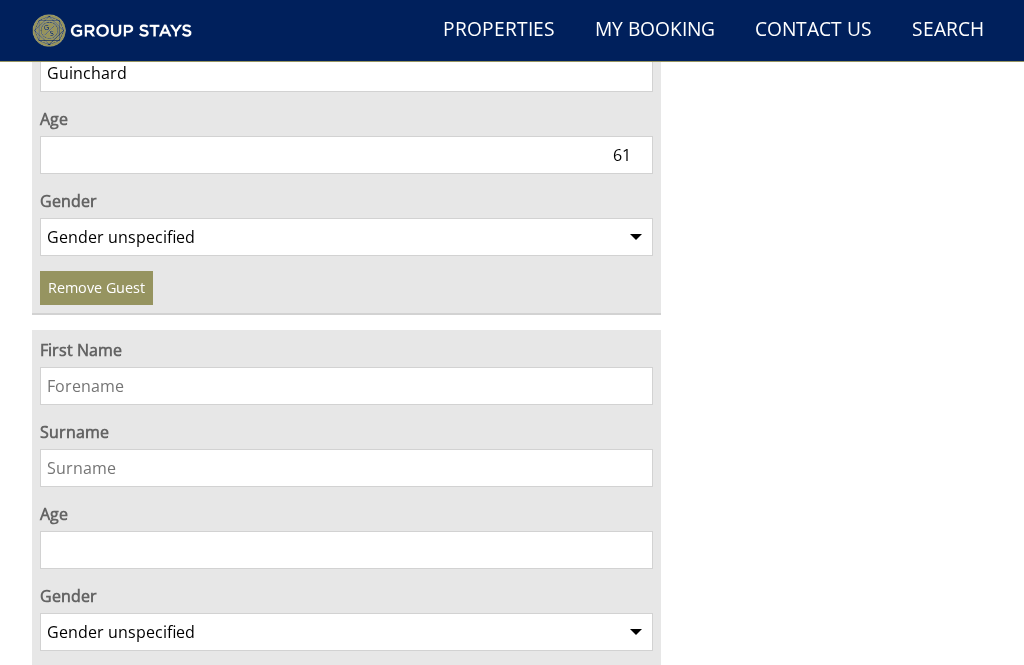 click on "First Name" at bounding box center (346, 386) 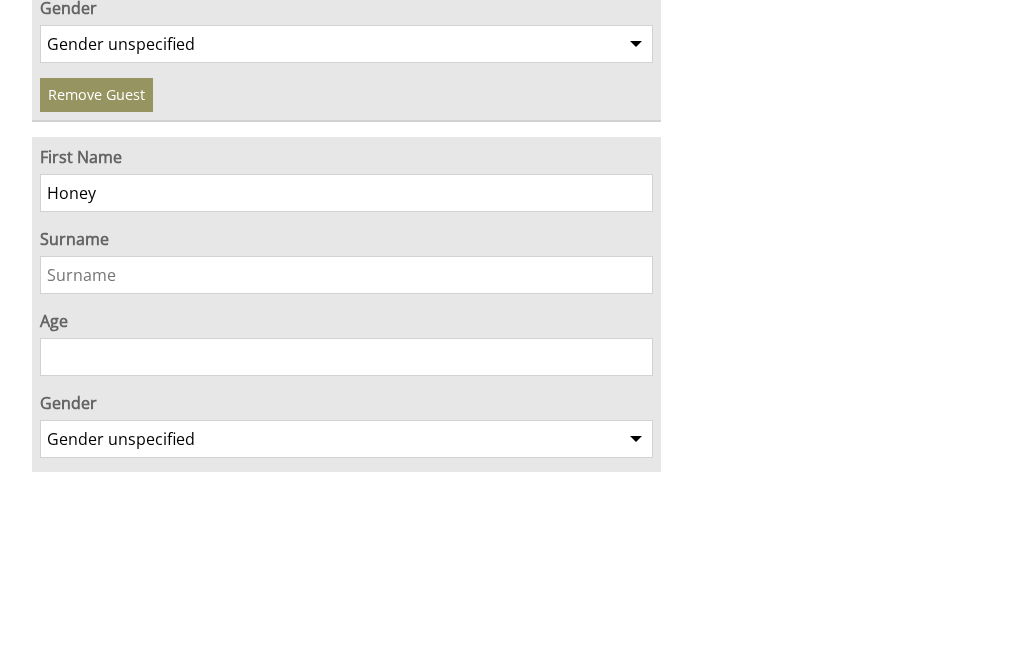 type on "Honey" 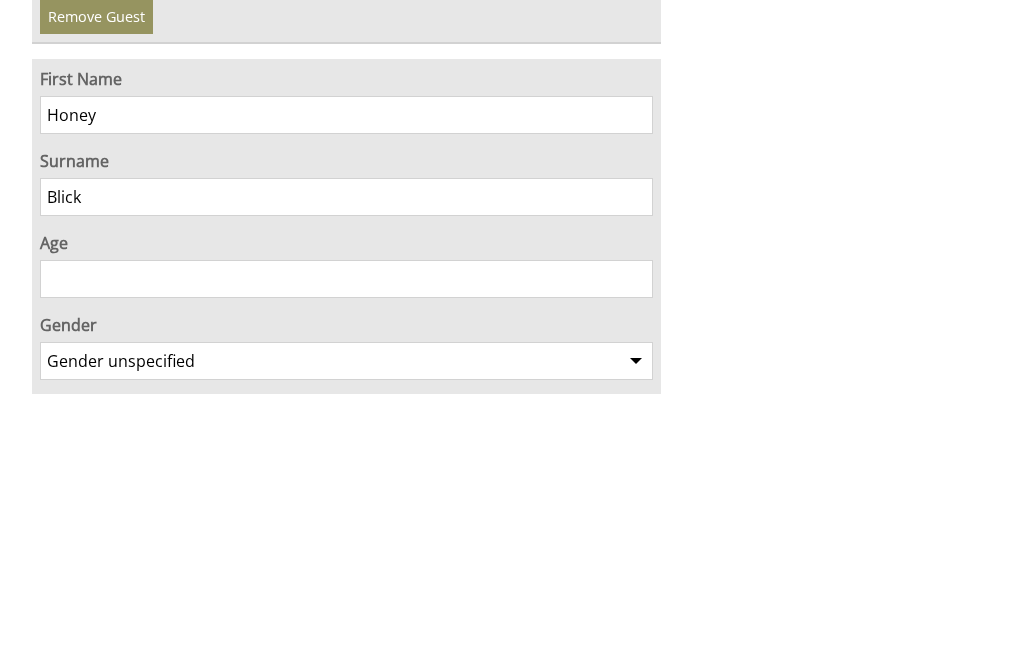 type on "Blick" 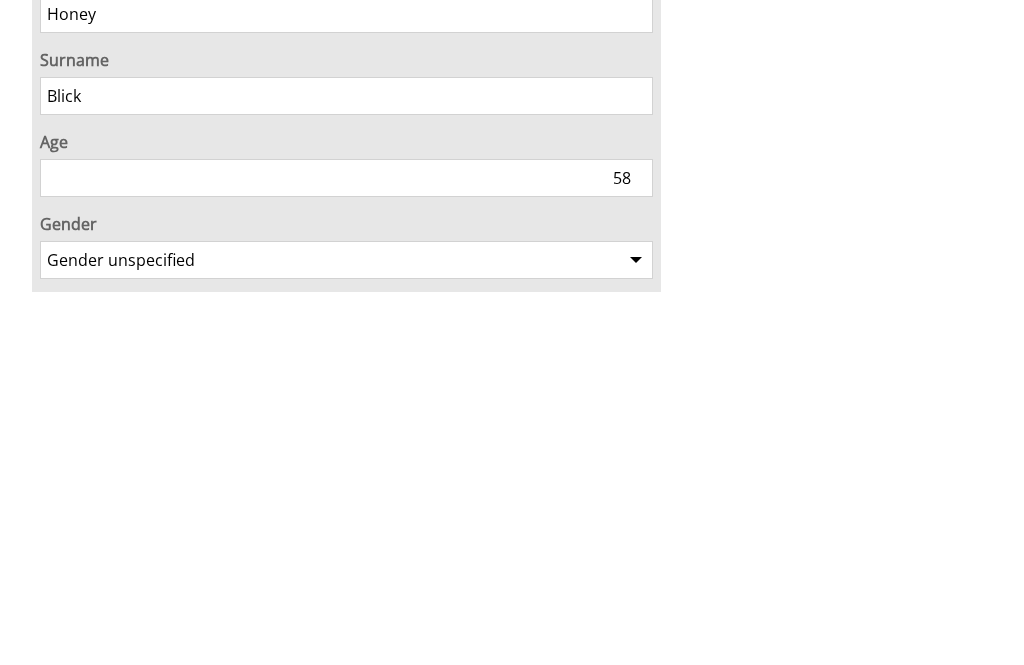 type on "58" 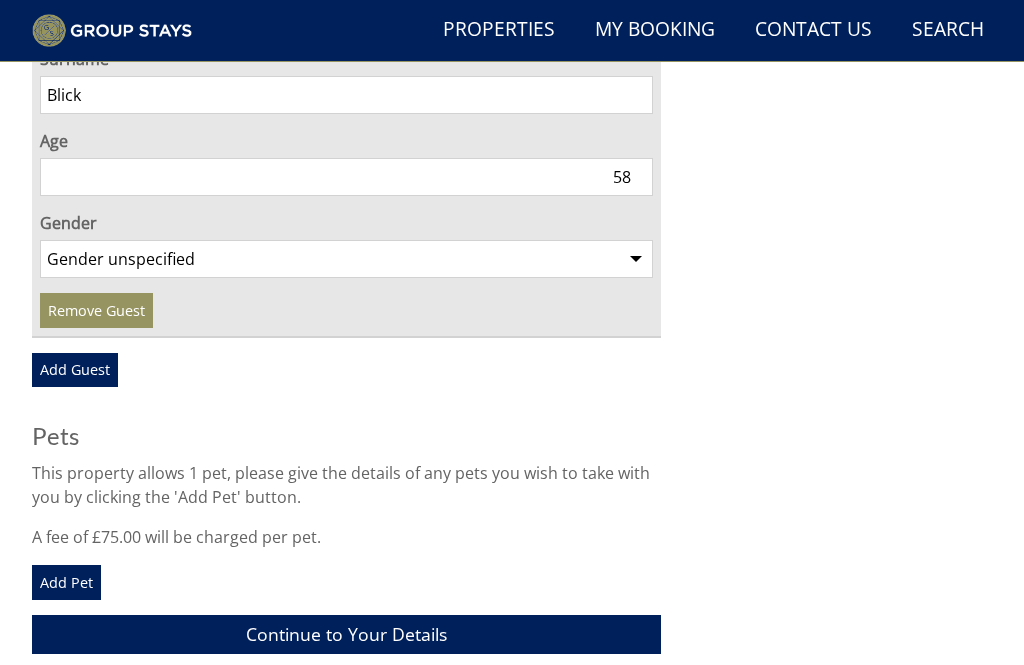 select on "gender_female" 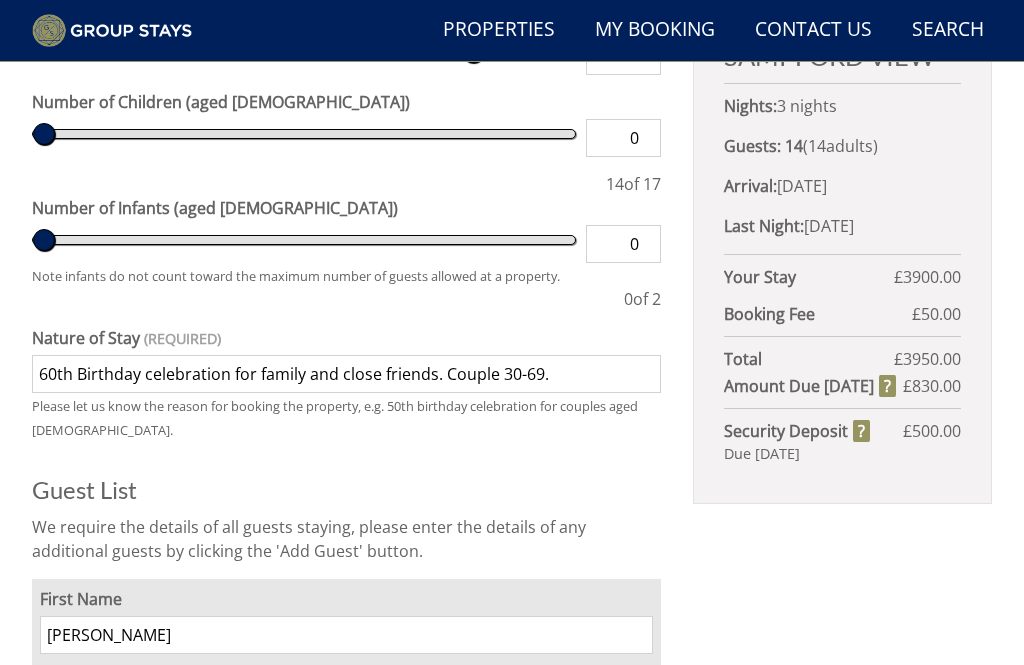 scroll, scrollTop: 855, scrollLeft: 0, axis: vertical 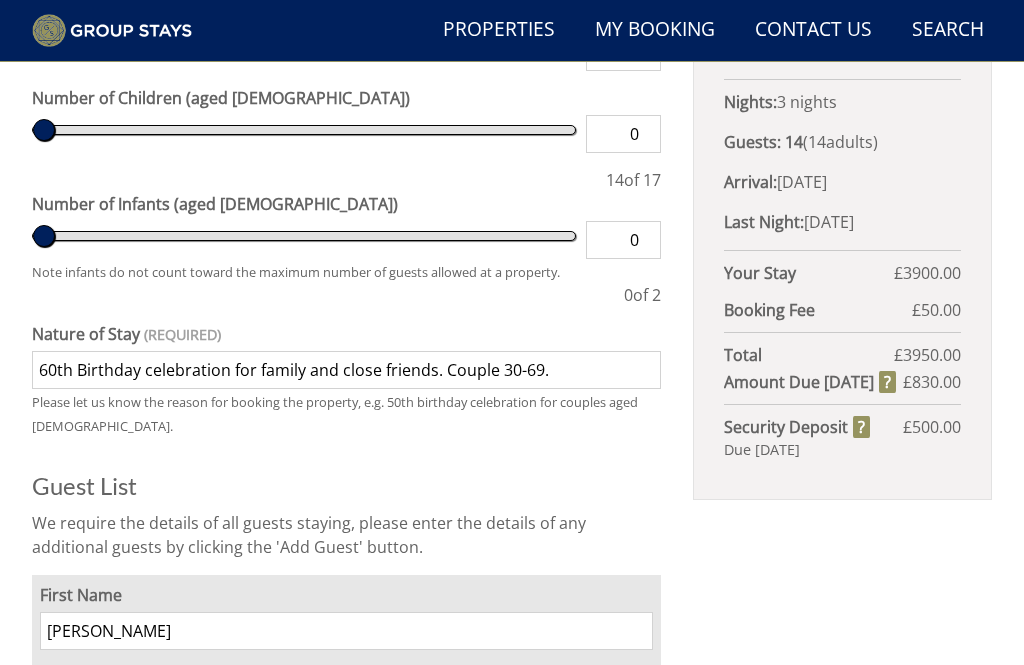 click on "60th Birthday celebration for family and close friends. Couple 30-69." at bounding box center [346, 371] 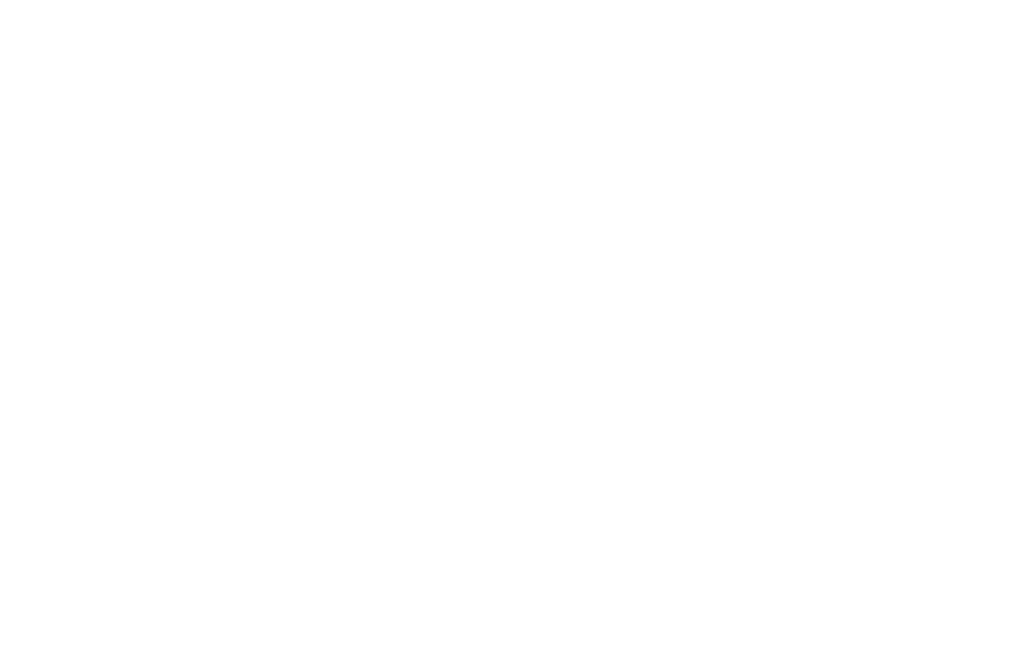 scroll, scrollTop: 4466, scrollLeft: 0, axis: vertical 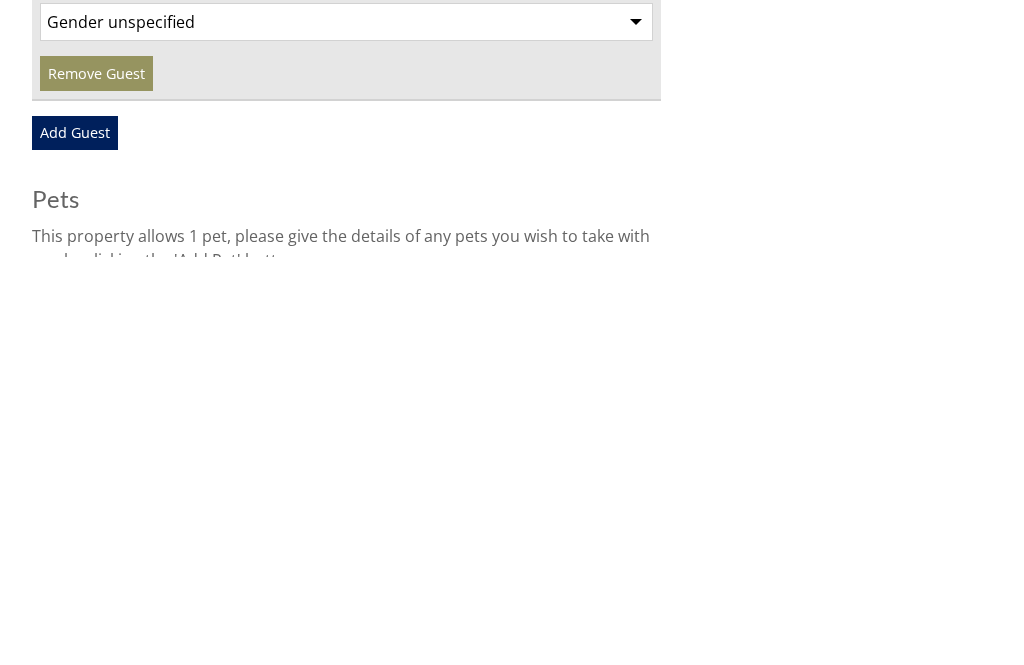 type on "60th Birthday celebration for family and close friends. Couple 30-76" 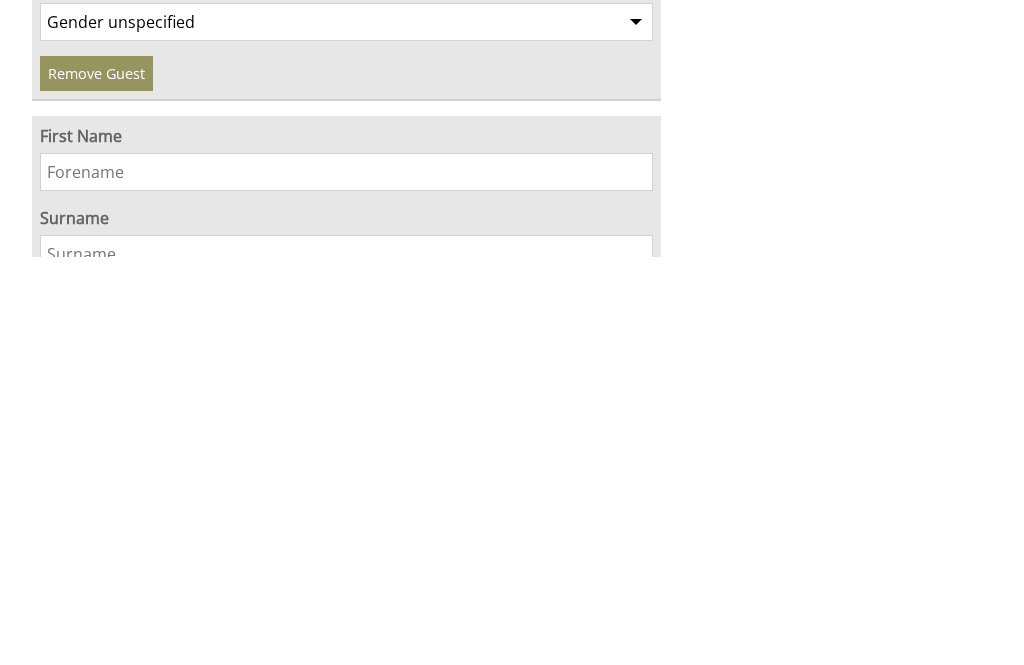 scroll, scrollTop: 4874, scrollLeft: 0, axis: vertical 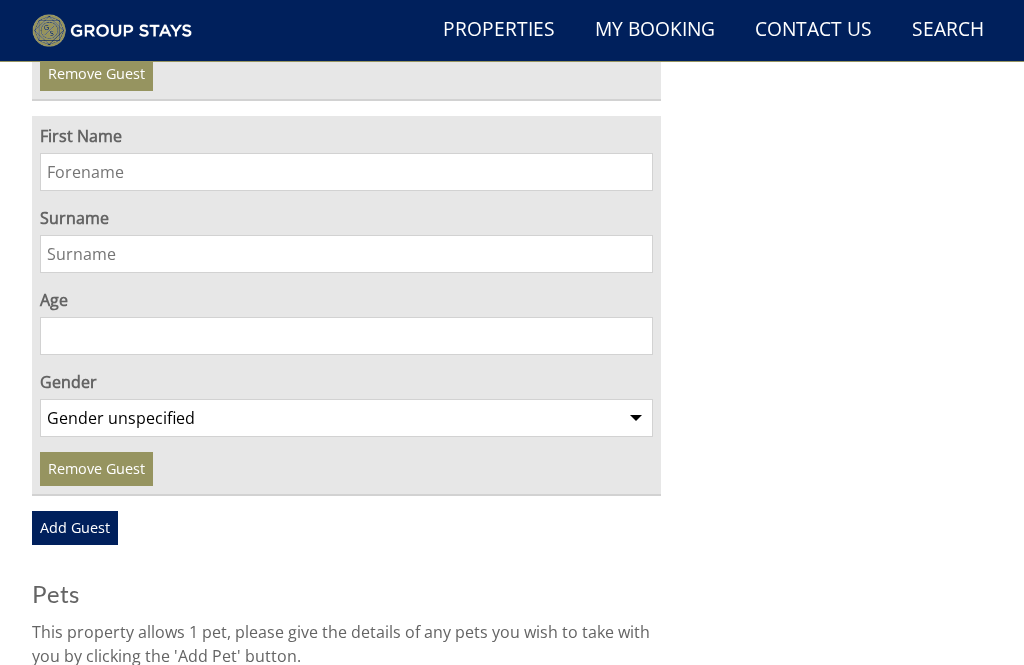 click on "First Name" at bounding box center (346, 172) 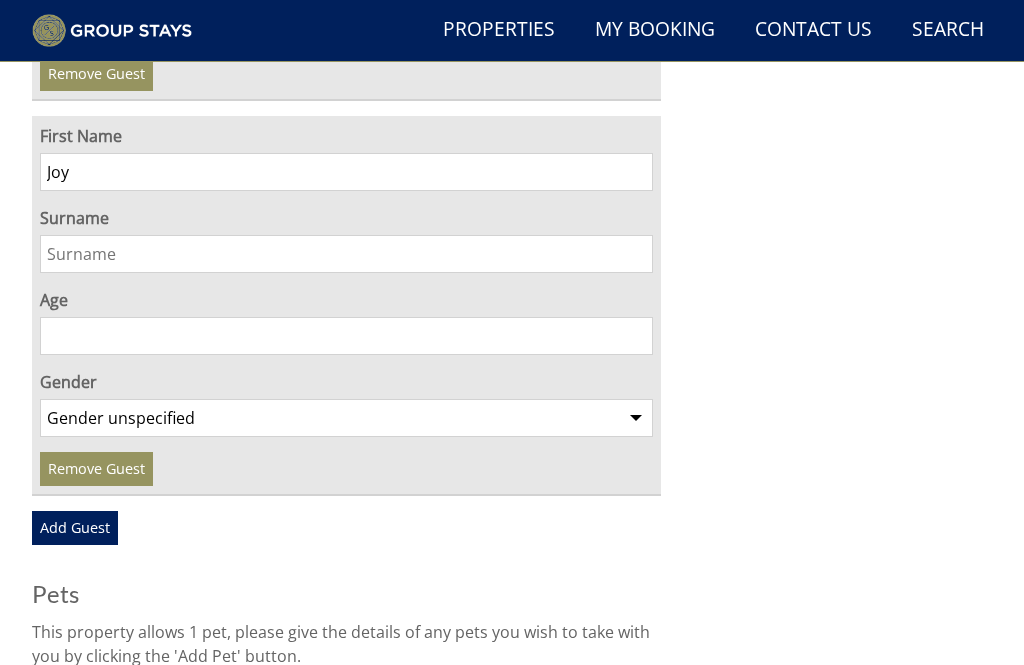type on "Joy" 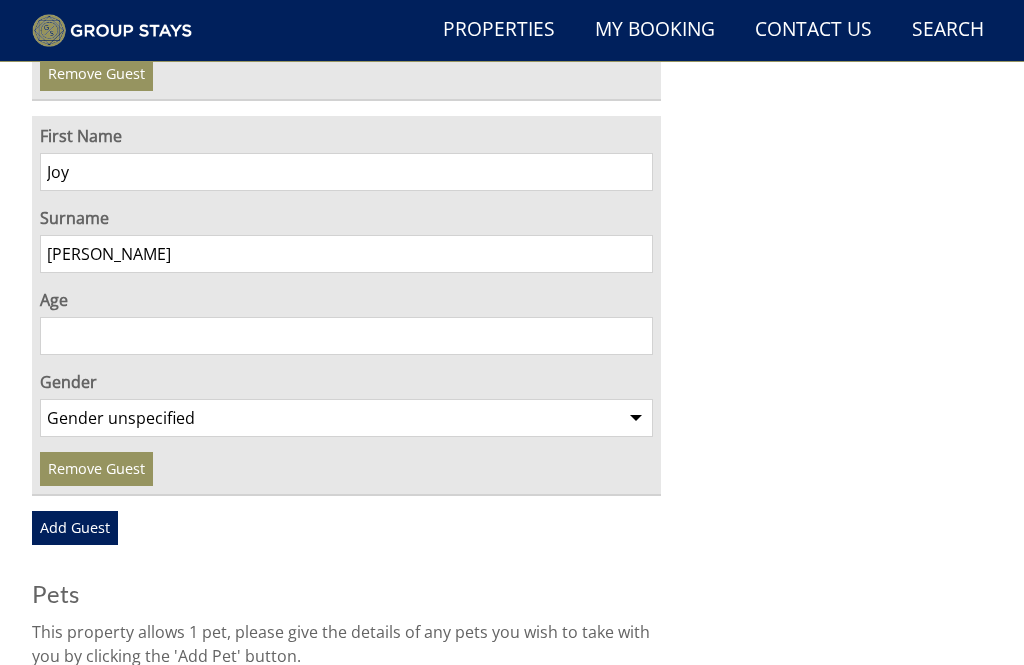 type on "Adams" 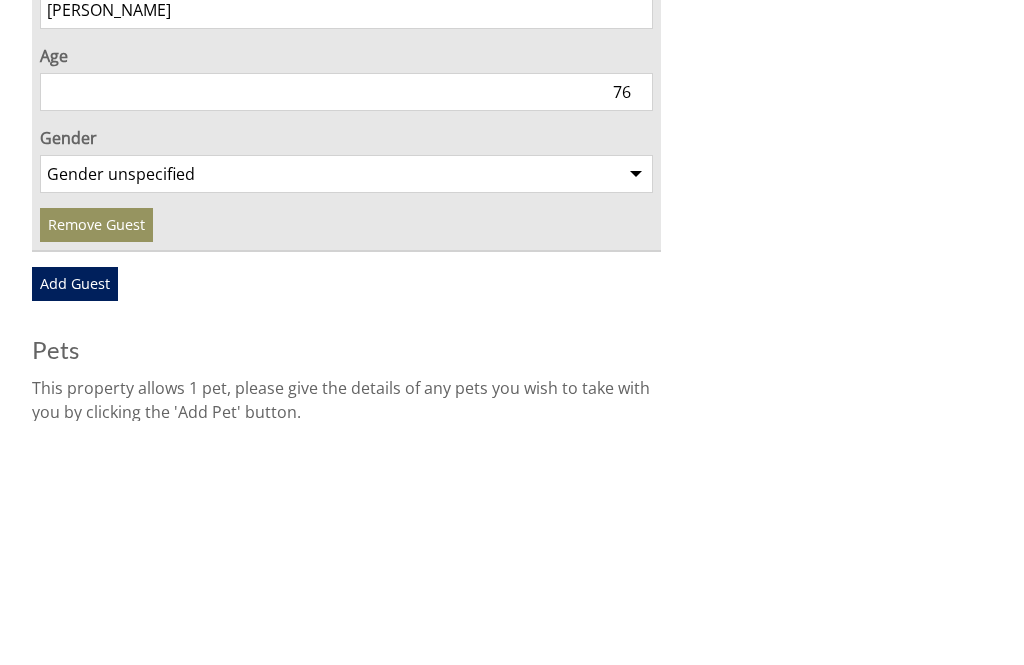 type on "76" 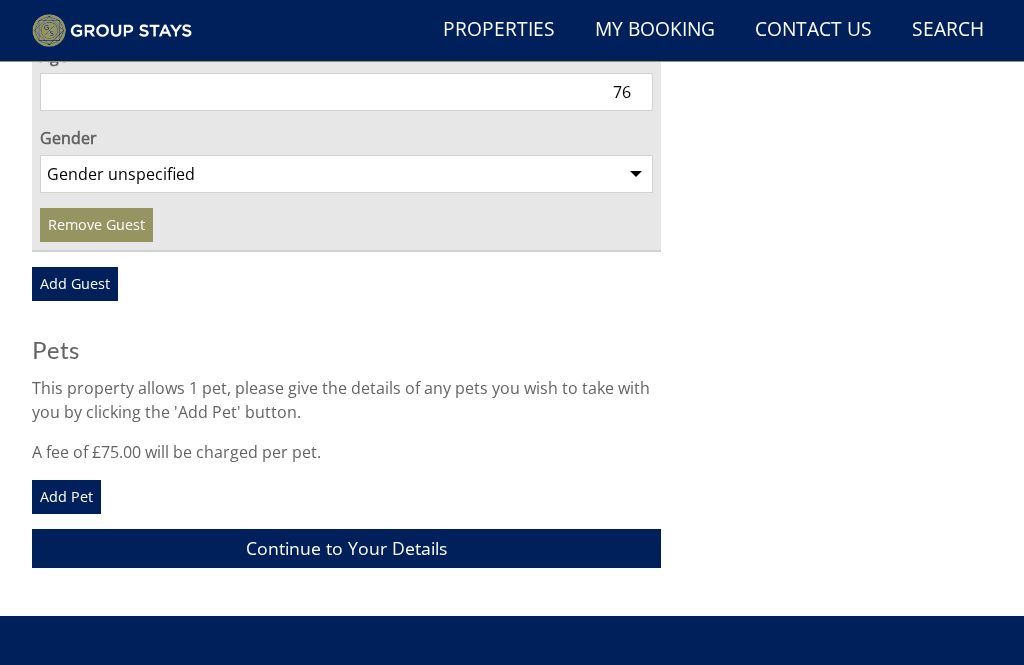 select on "gender_female" 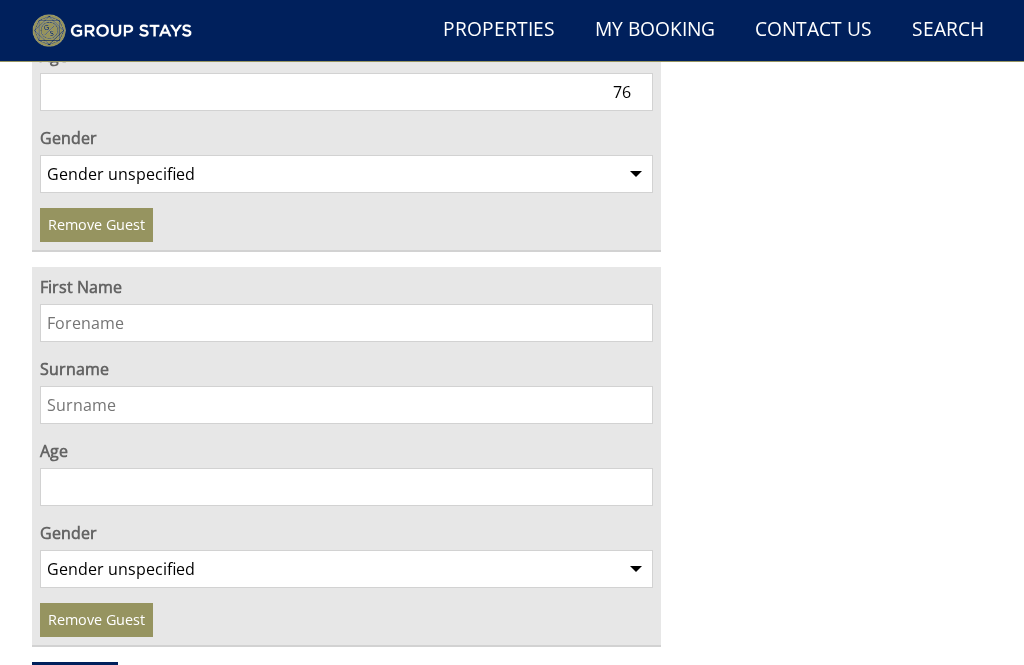 click on "First Name" at bounding box center [346, 323] 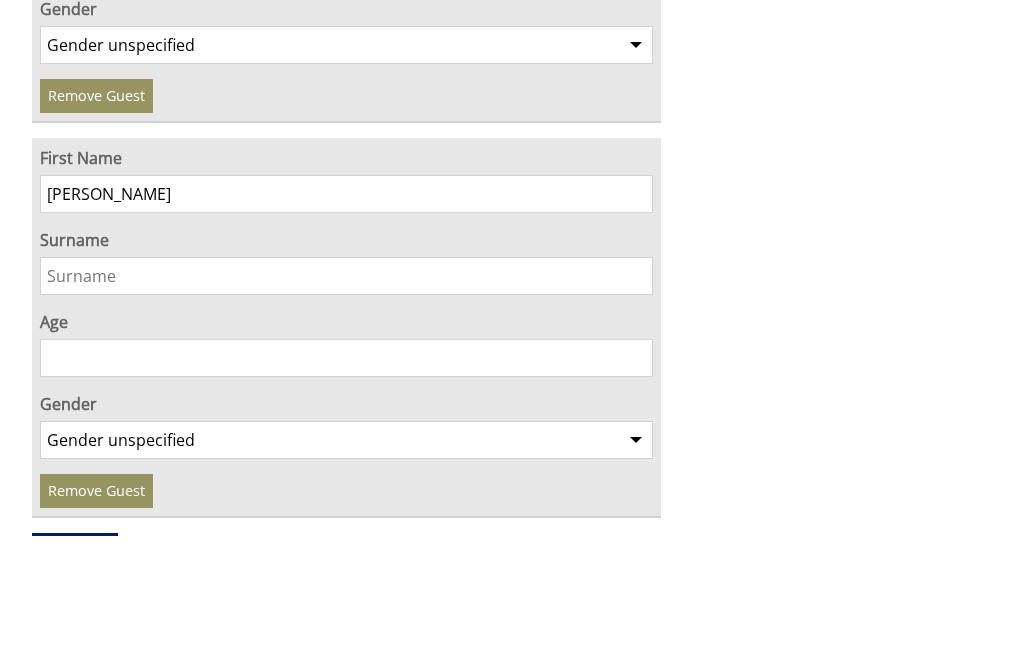 type on "Nicky" 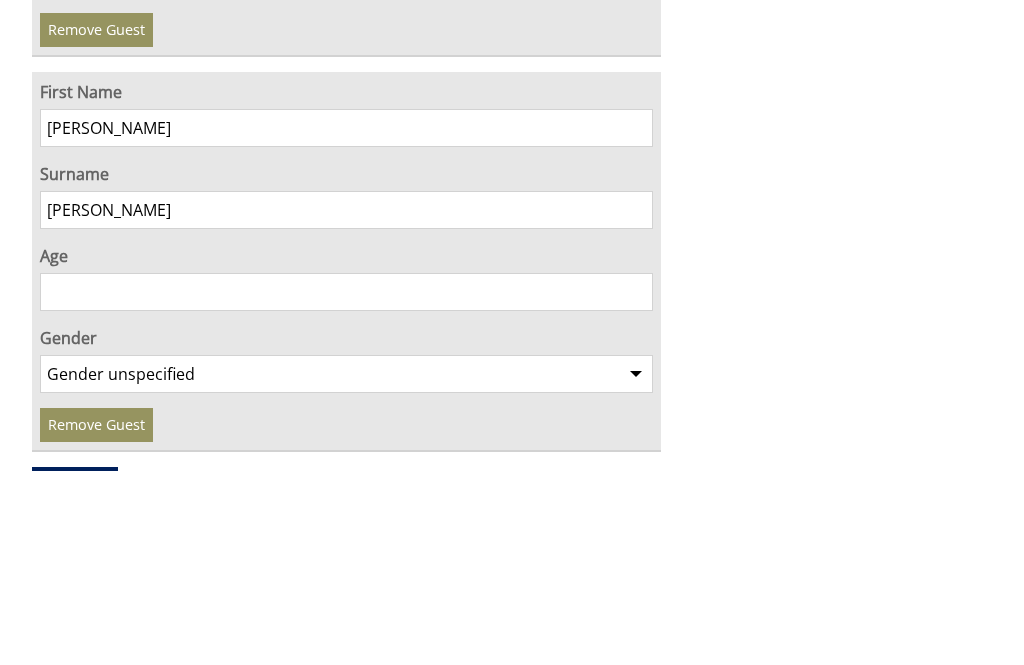 type on "Baker" 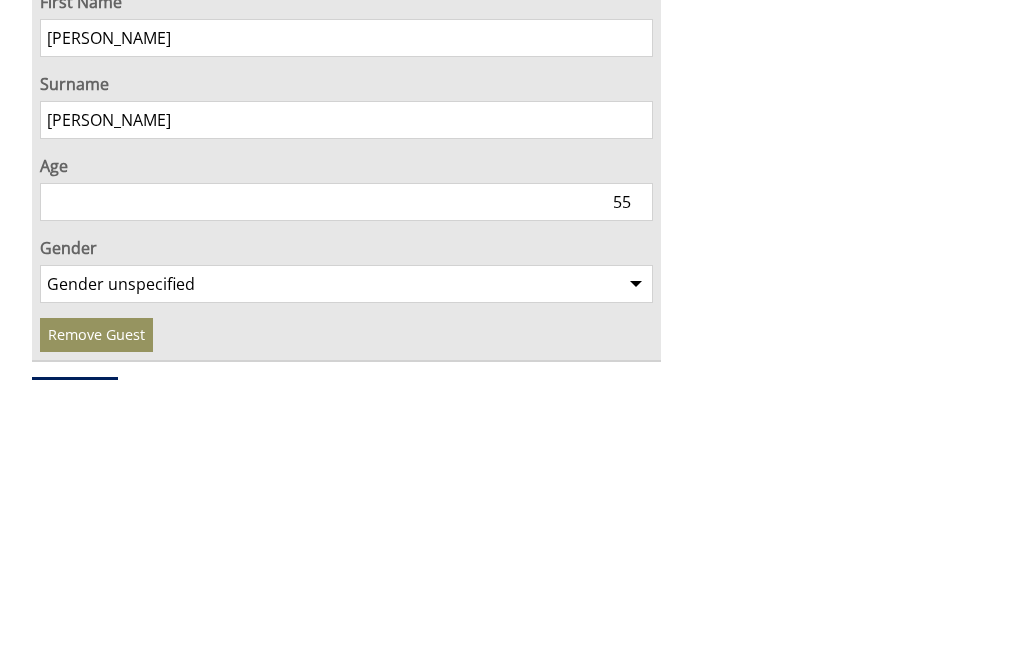 type on "55" 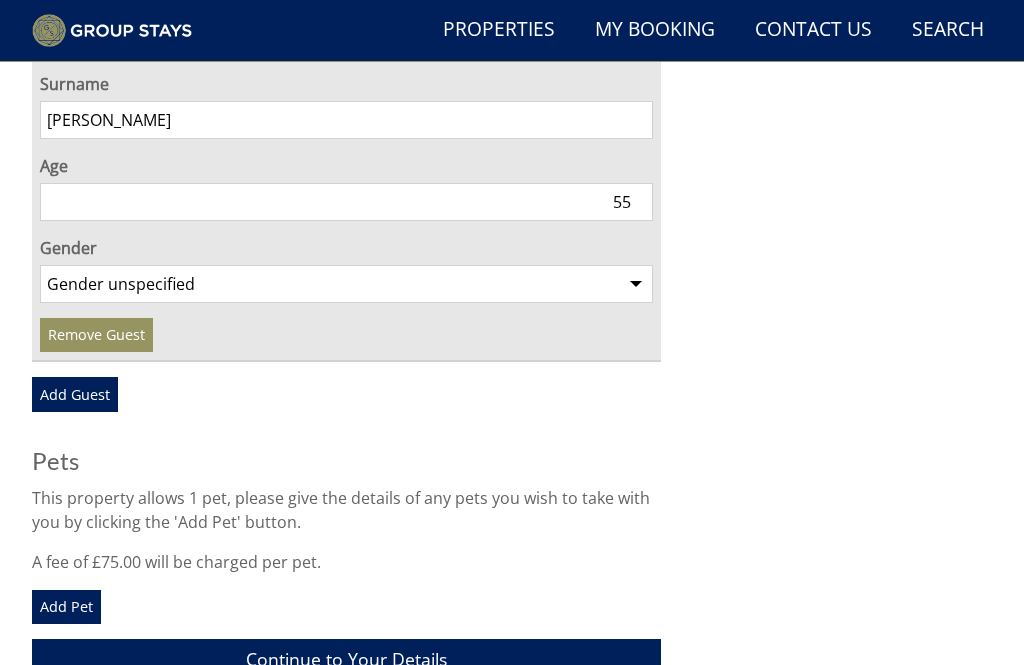 select on "gender_female" 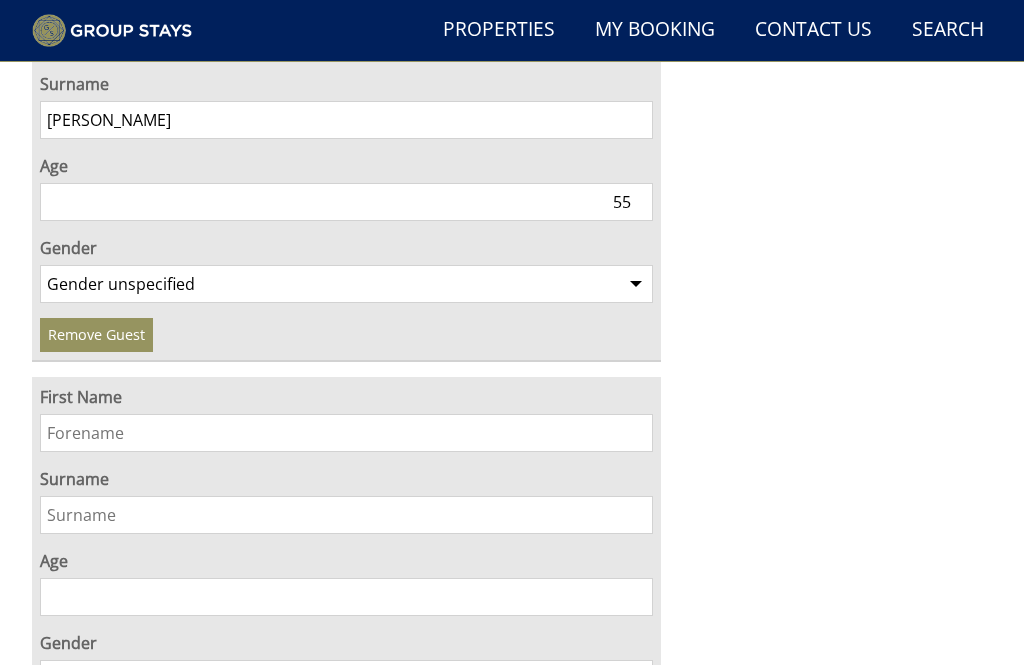 click on "First Name" at bounding box center (346, 433) 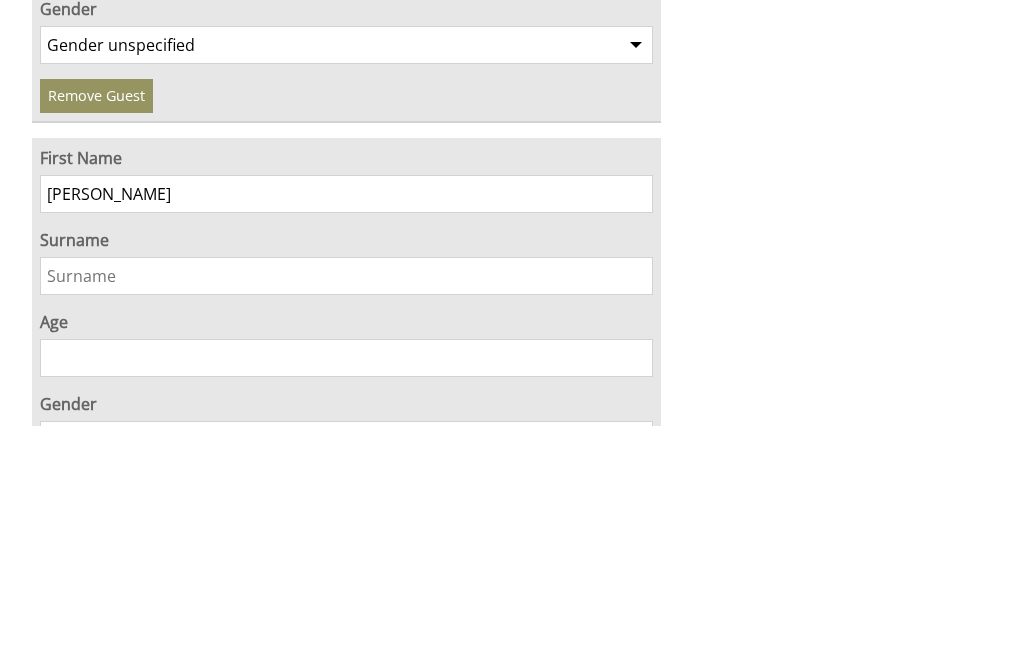 type on "Steve" 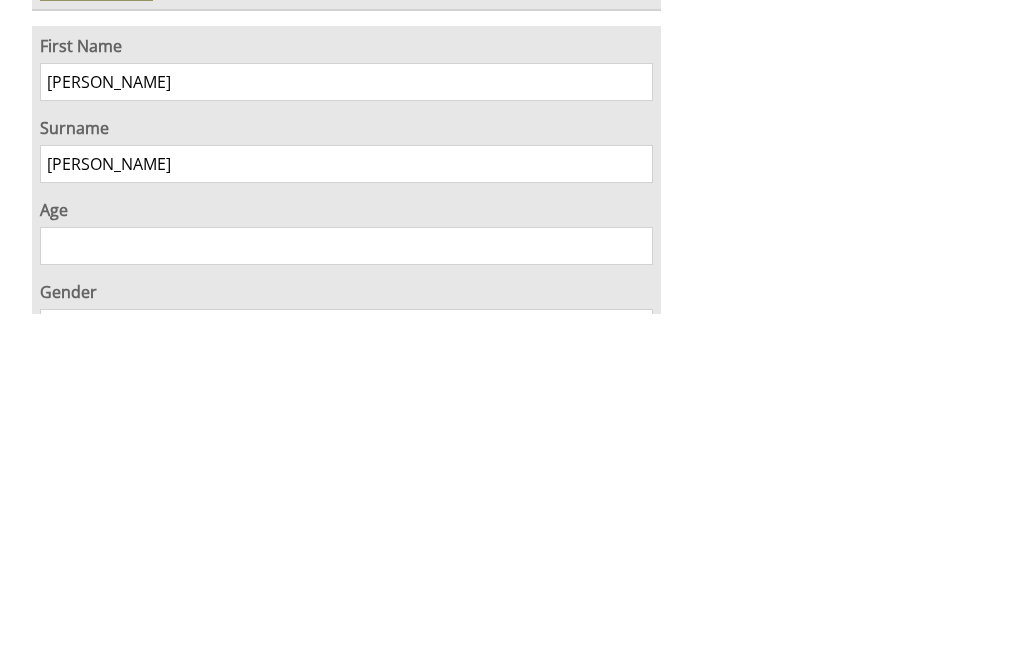 type on "Baker" 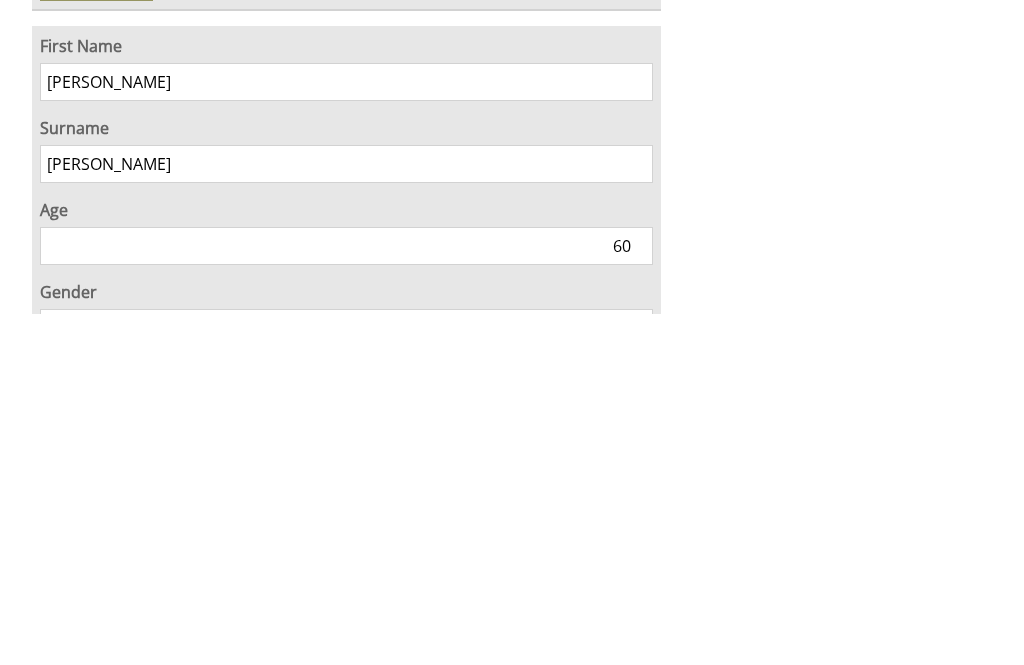 type on "60" 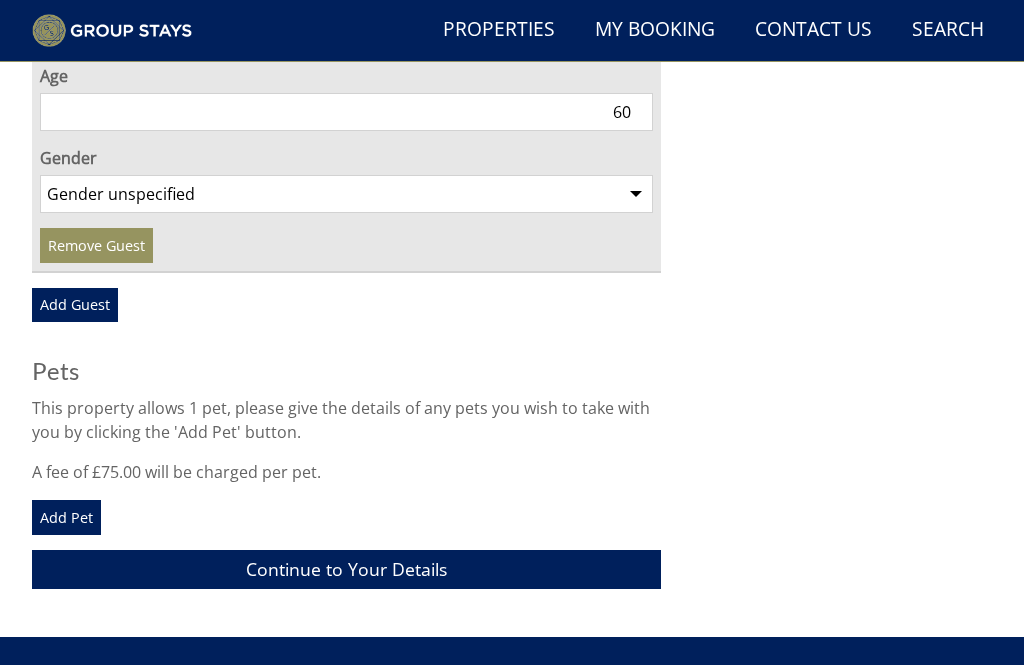 select on "gender_male" 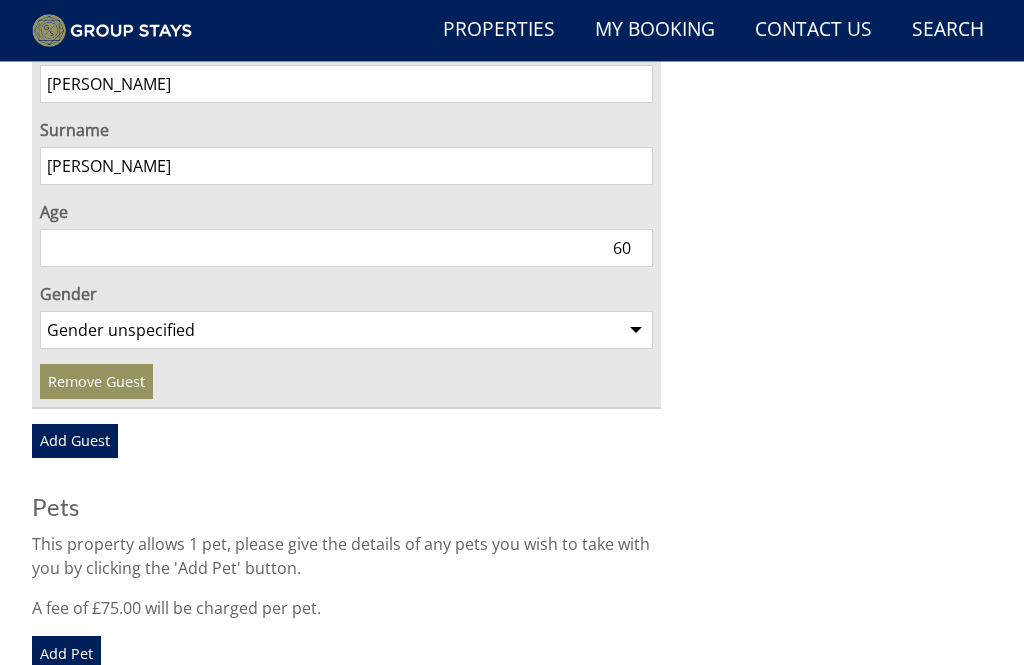 scroll, scrollTop: 5790, scrollLeft: 0, axis: vertical 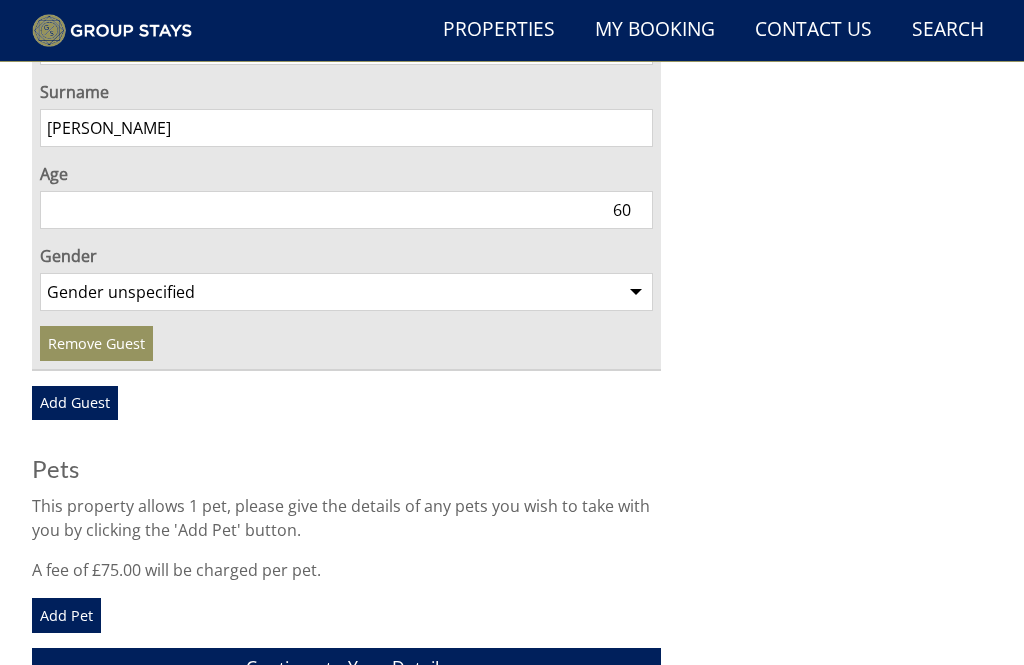 click on "Add Guest" at bounding box center (75, 403) 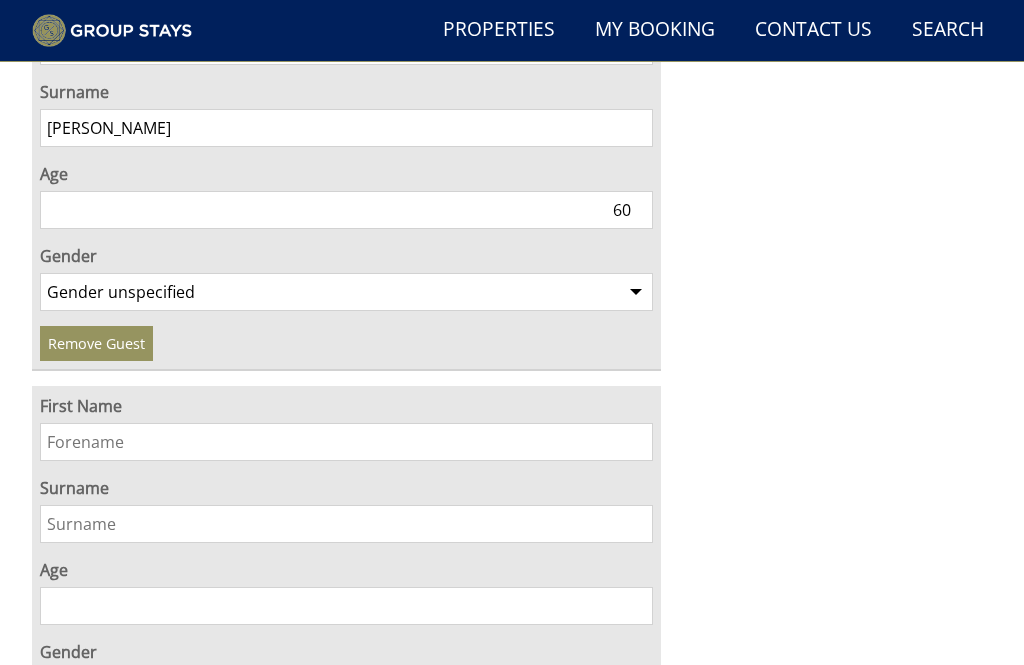 click on "First Name" at bounding box center [346, 442] 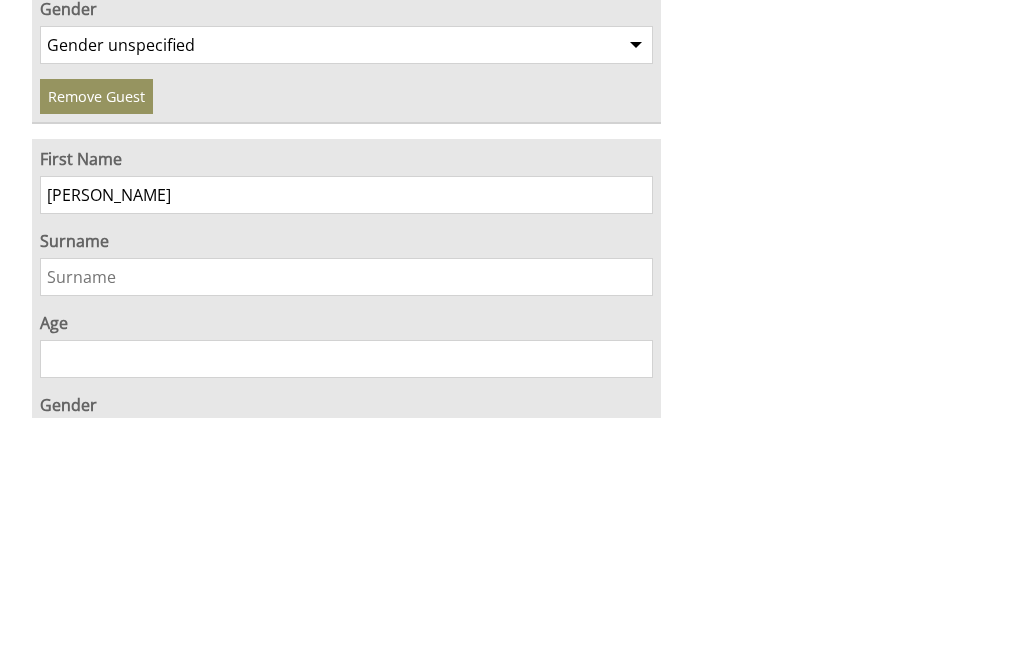 type on "Ken" 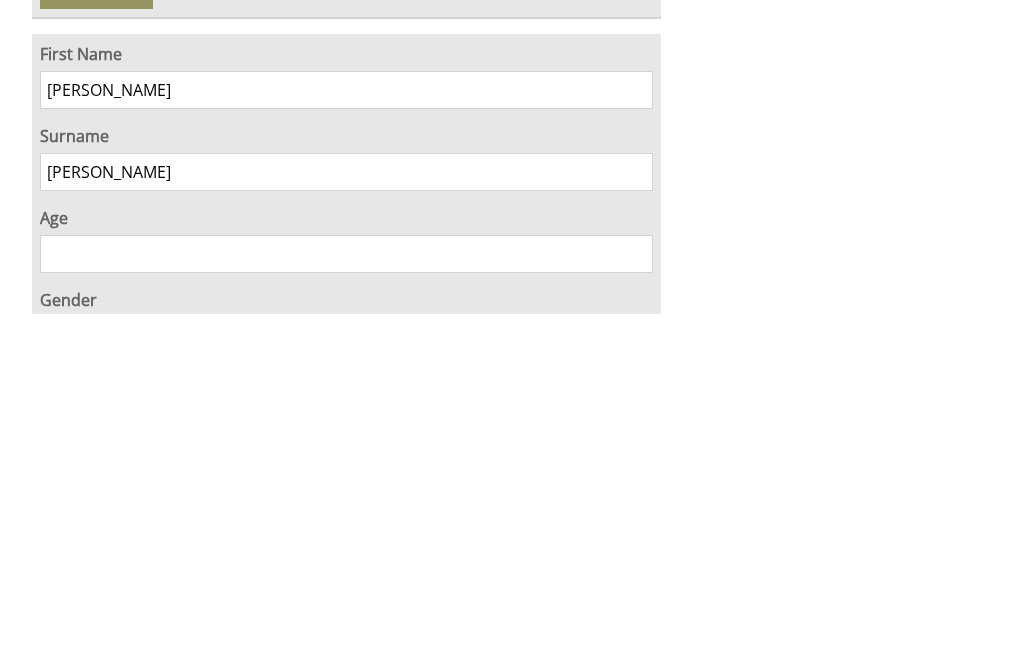 type on "McDonald" 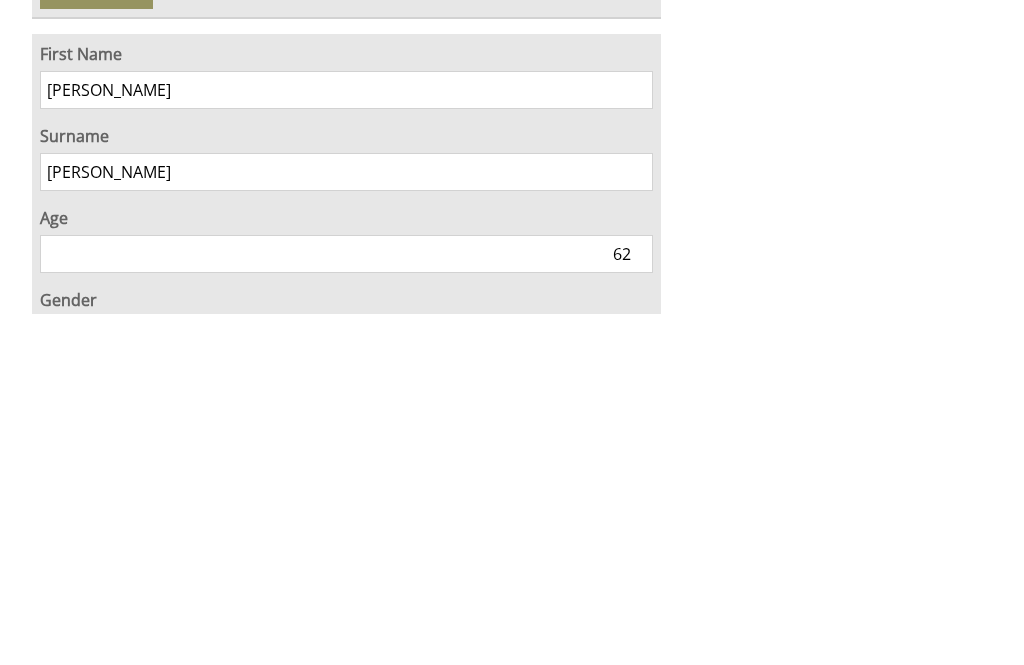 type on "62" 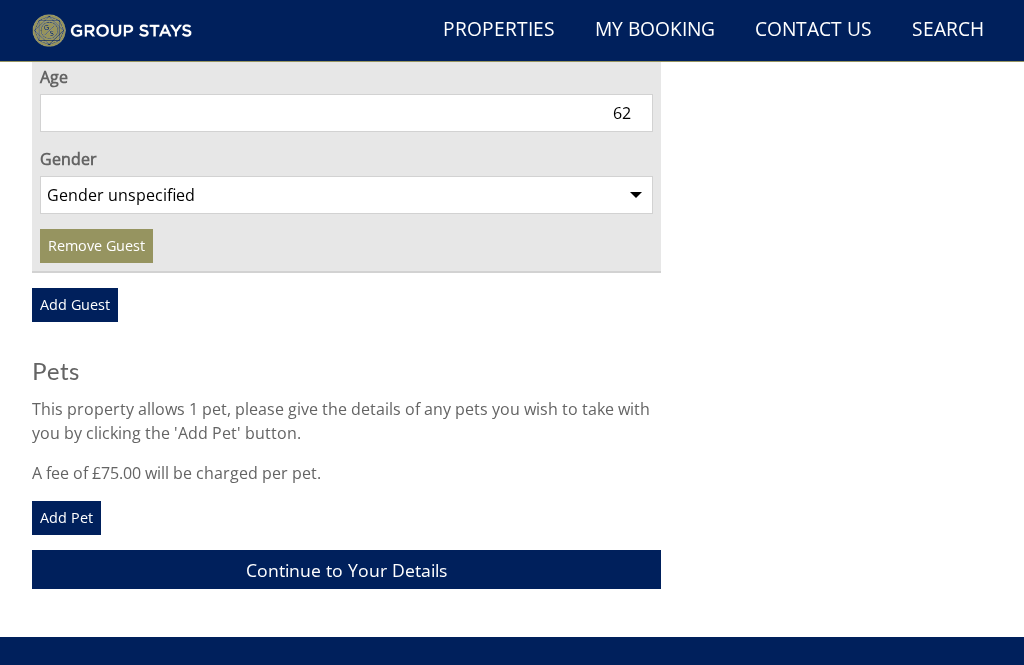 select on "gender_male" 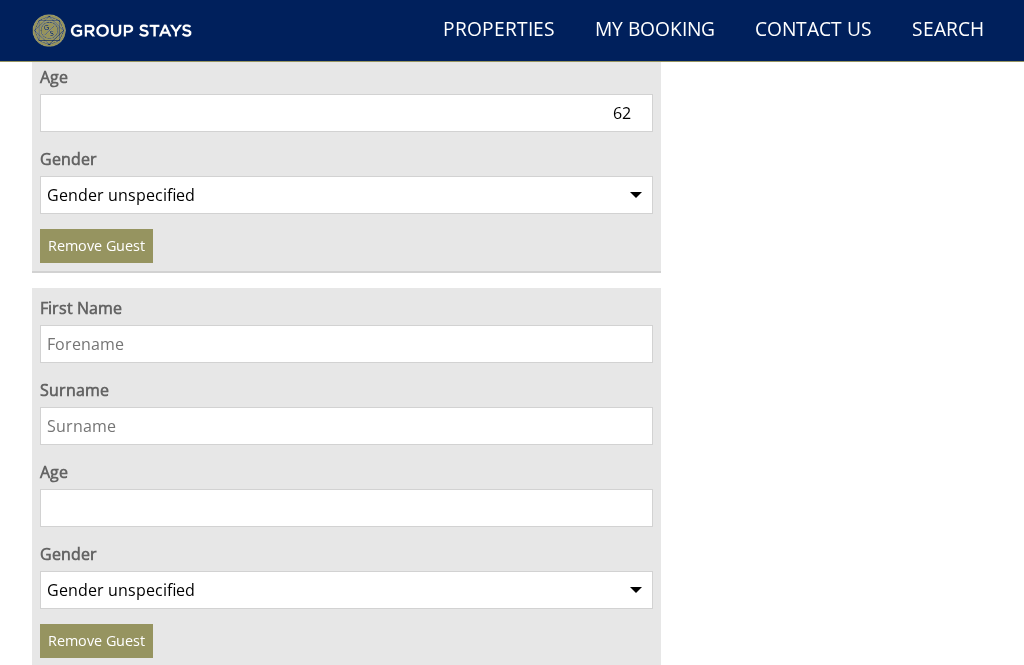 click on "First Name" at bounding box center (346, 344) 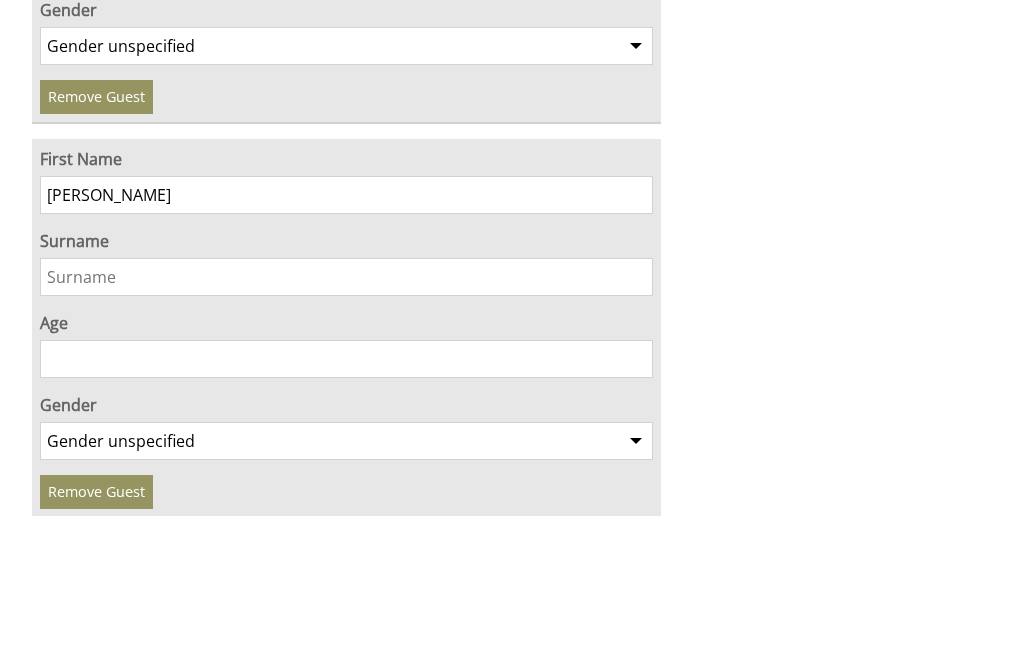 type on "Terri" 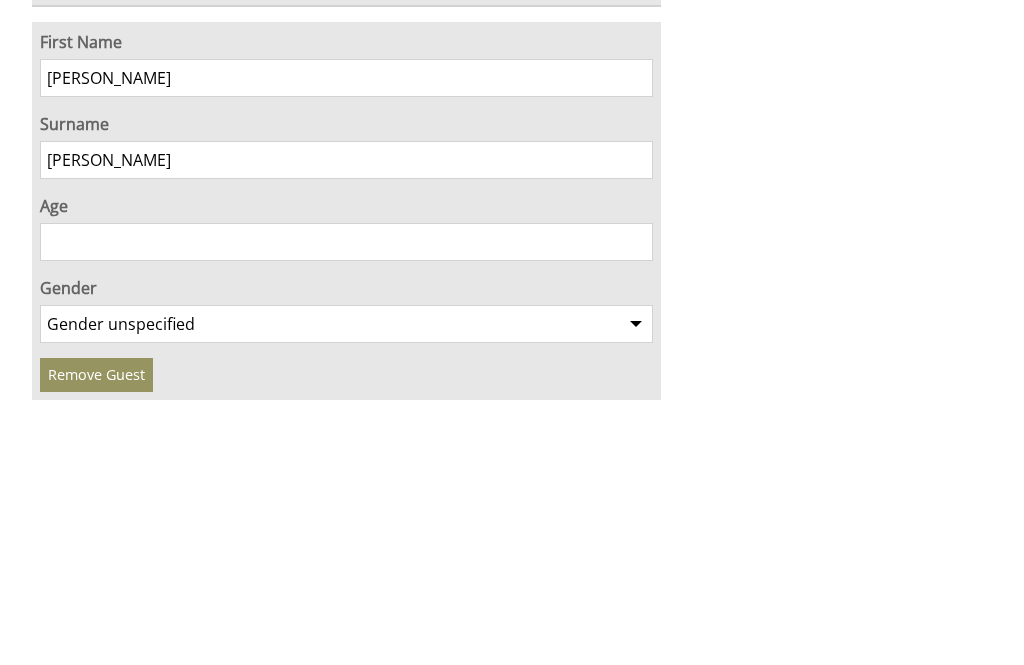 type on "McDonald" 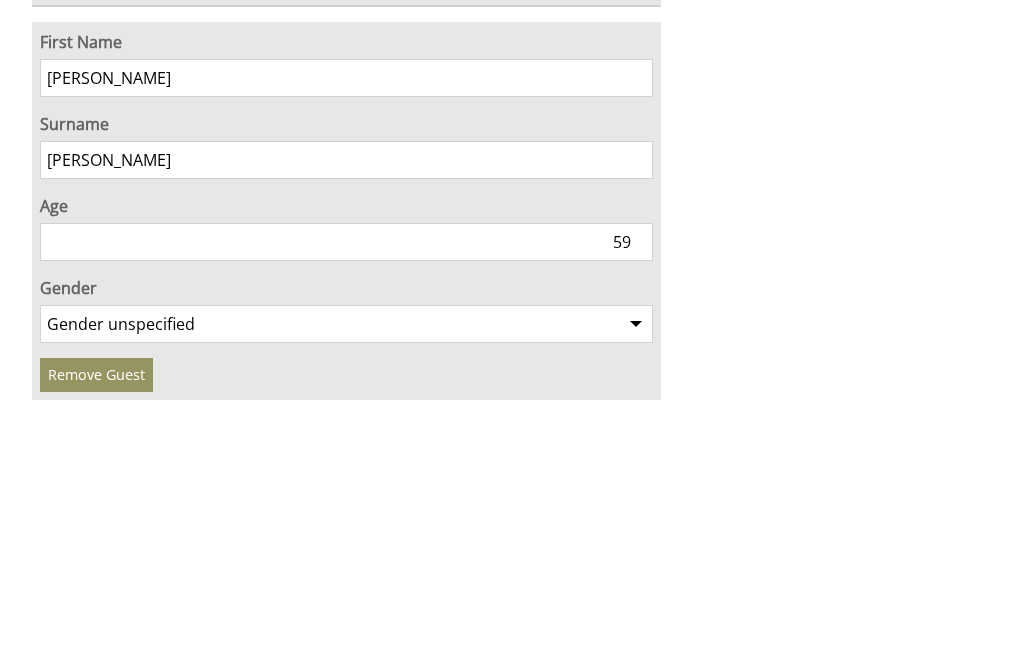 type on "59" 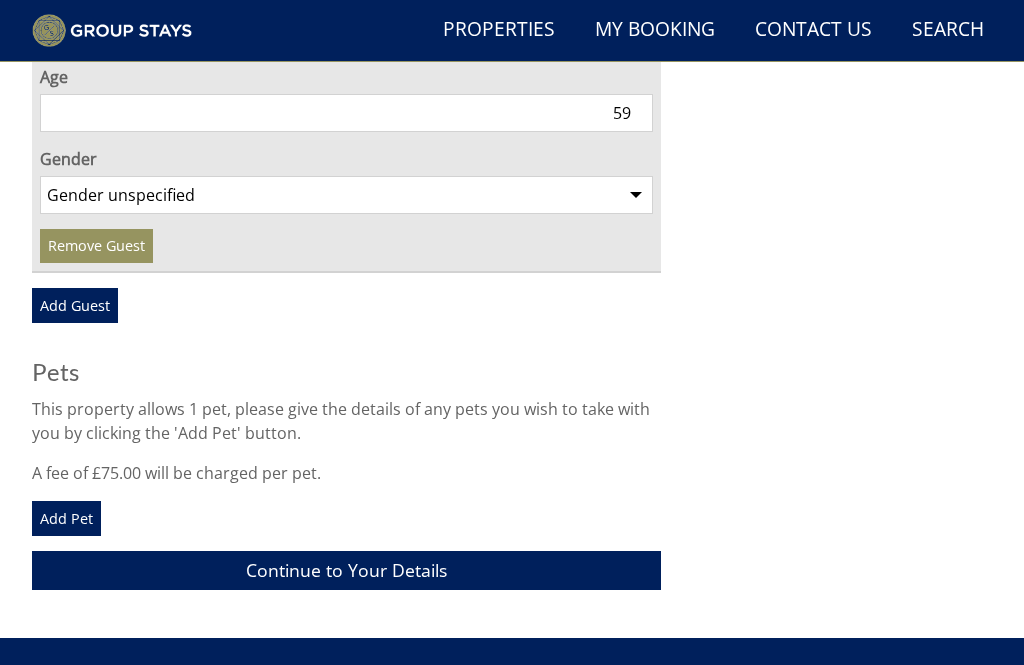 select on "gender_female" 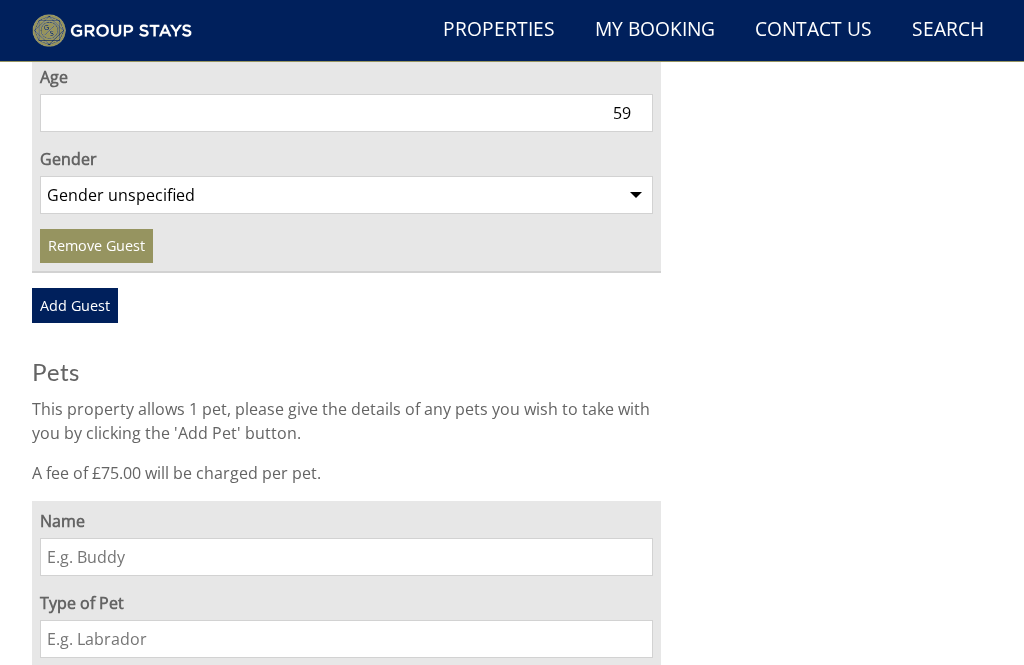 click on "Name" at bounding box center (346, 557) 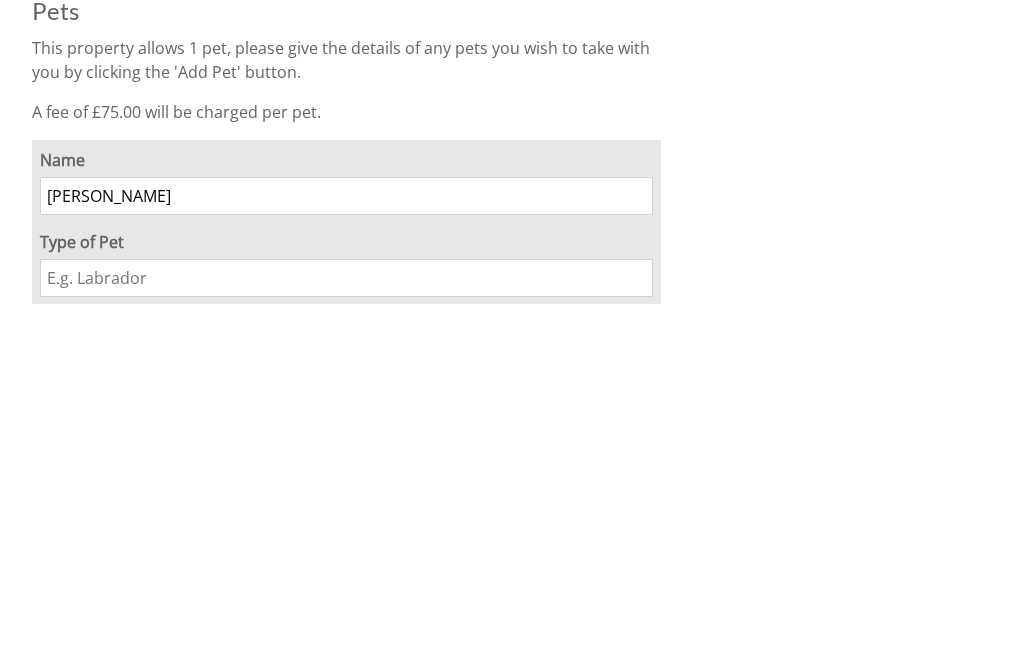 type on "Jose" 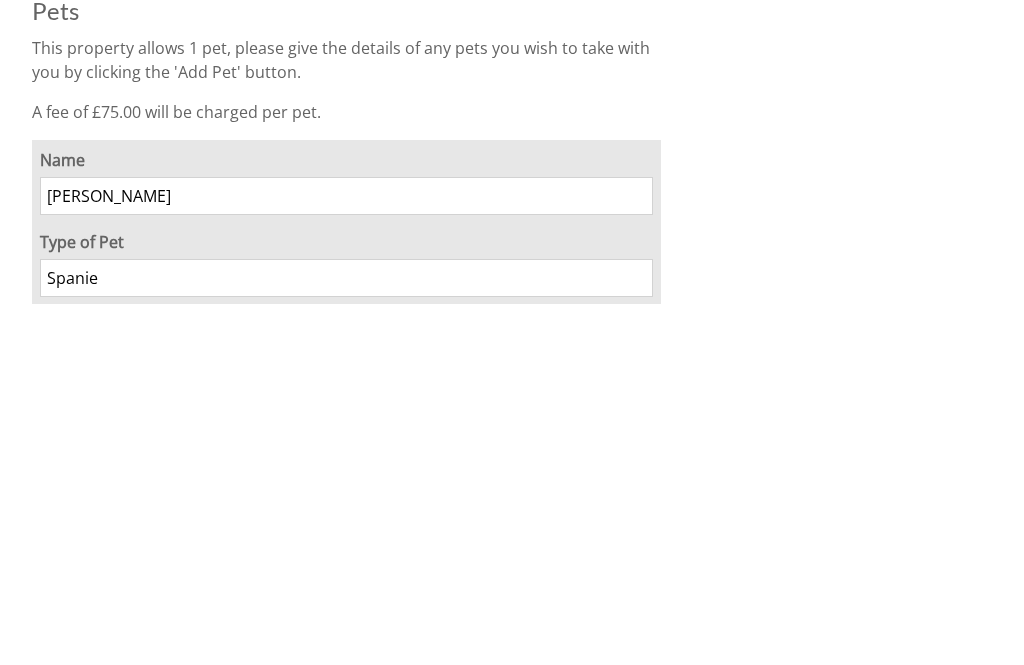type on "Spaniel" 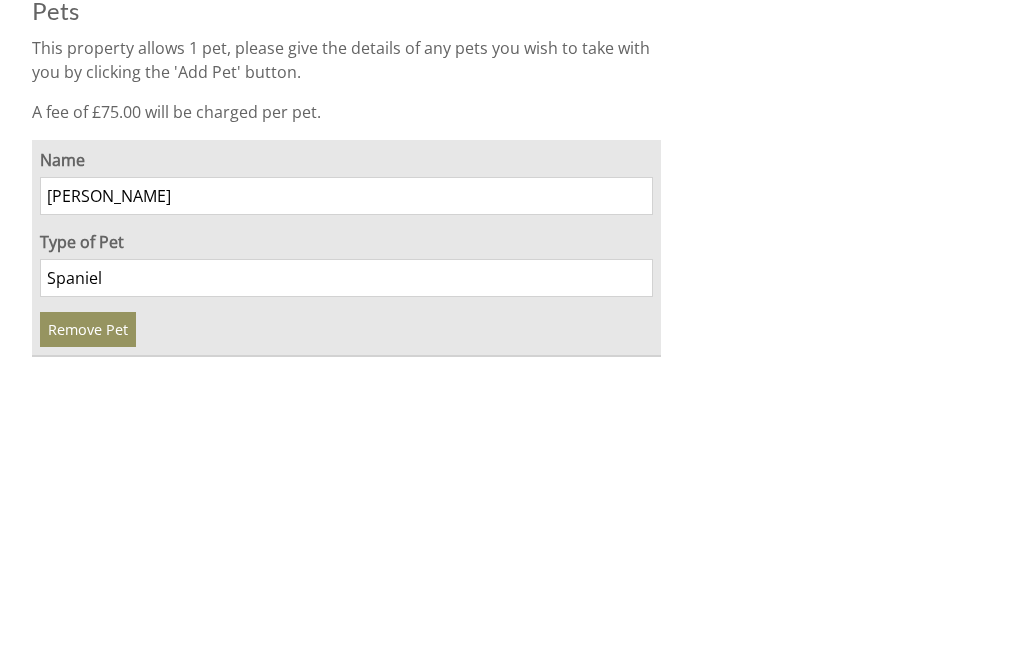 scroll, scrollTop: 6734, scrollLeft: 0, axis: vertical 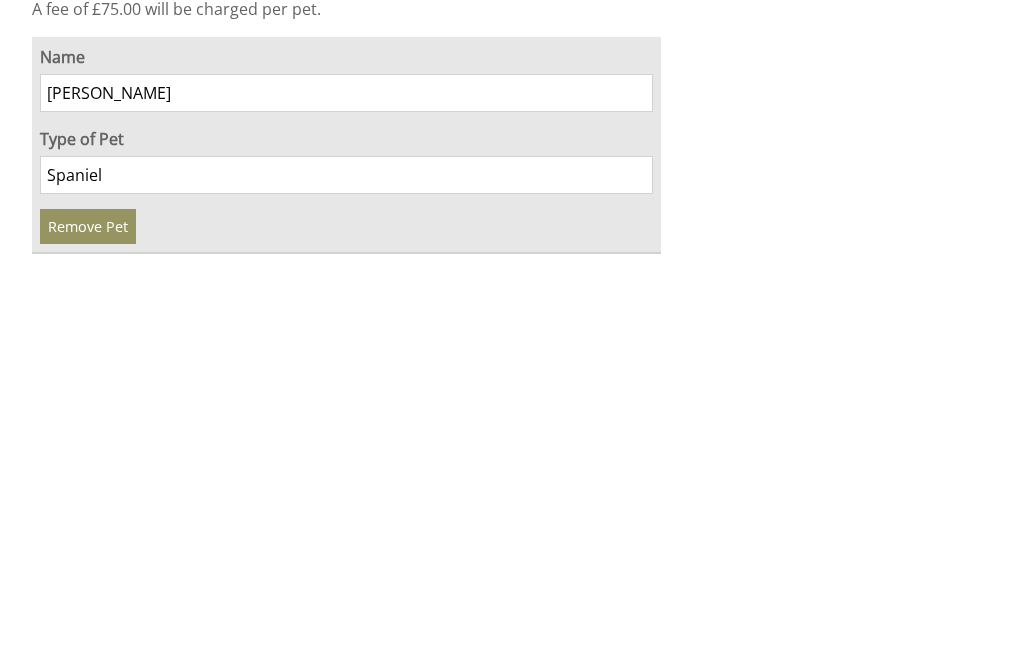 click on "Continue to Your Details" at bounding box center (346, 696) 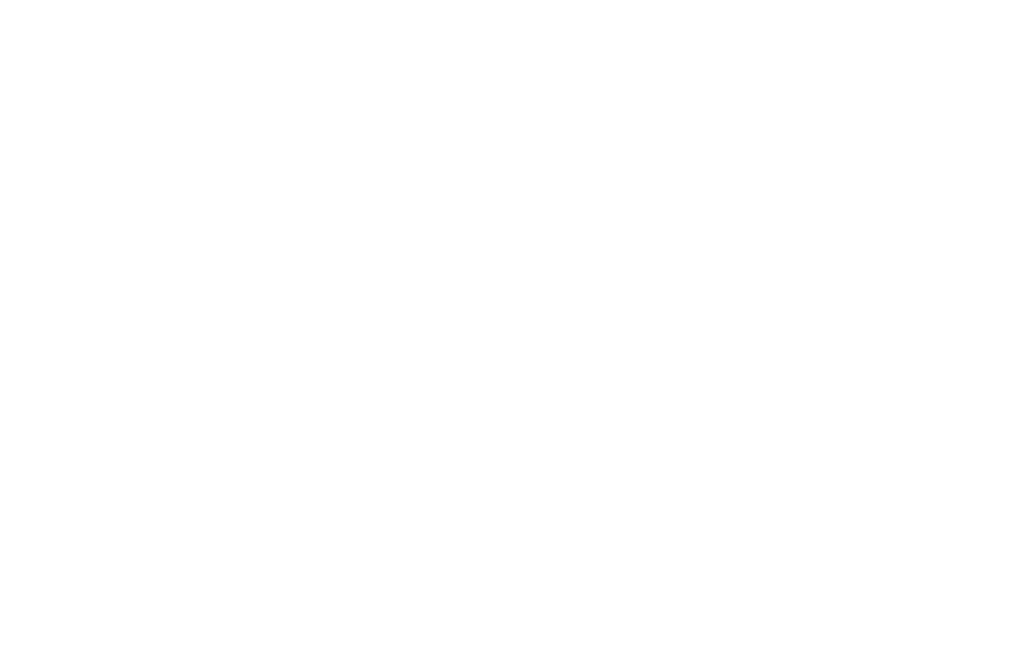 scroll, scrollTop: 701, scrollLeft: 0, axis: vertical 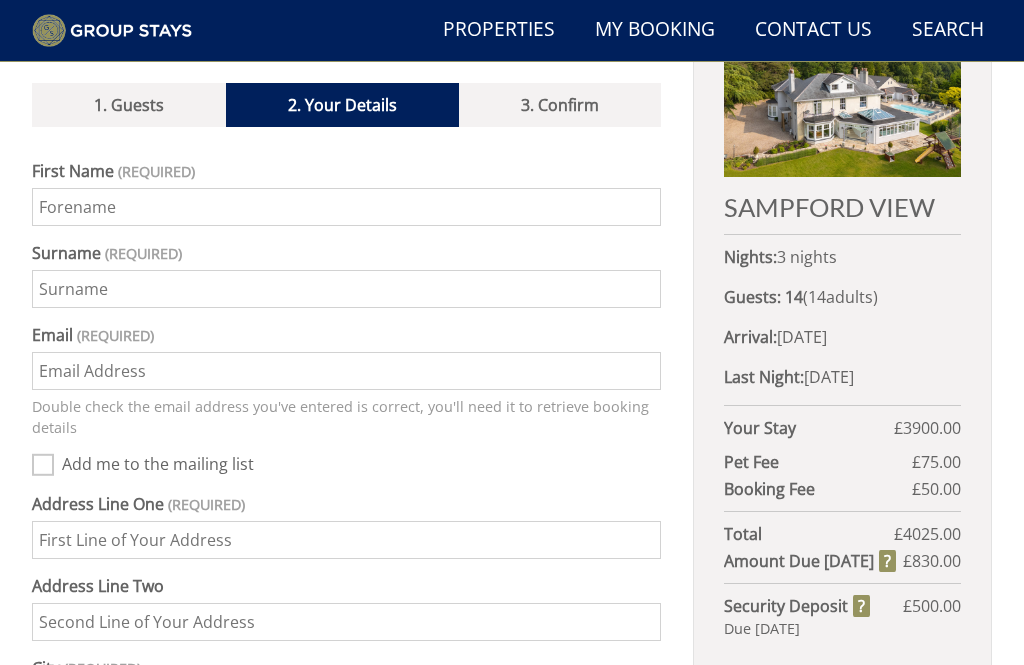 click on "First Name" at bounding box center (346, 207) 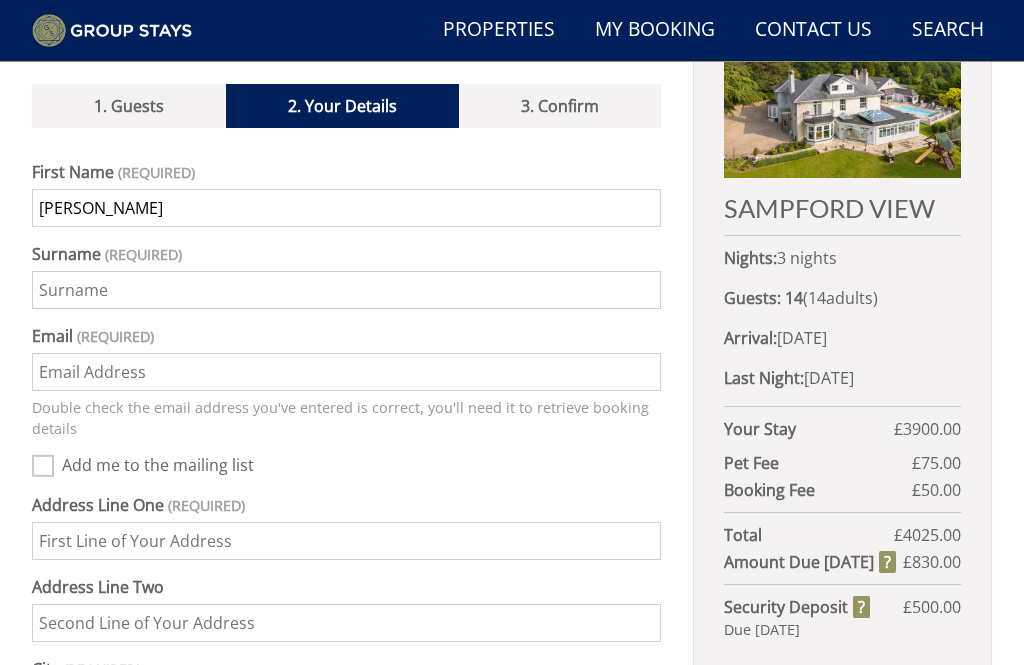 scroll, scrollTop: 700, scrollLeft: 0, axis: vertical 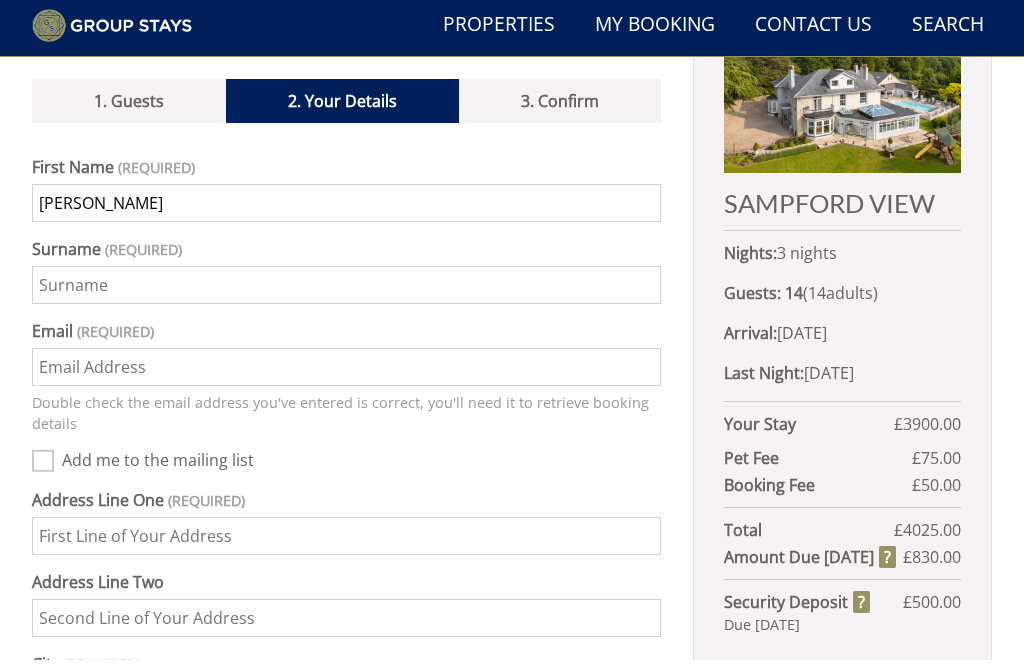 type on "Heidi" 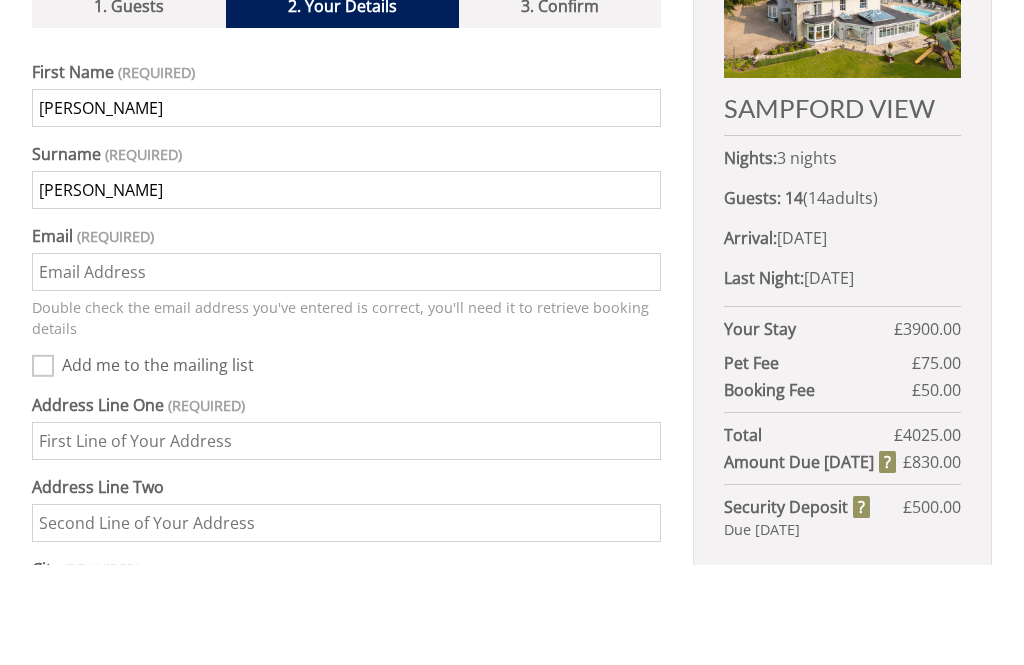 type on "Davies" 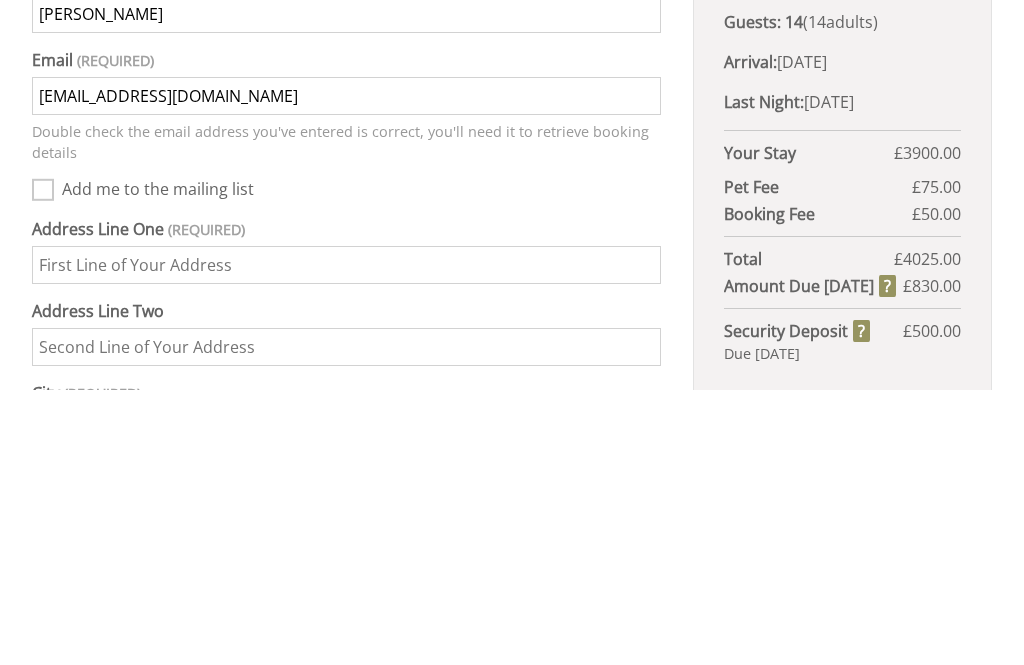 type on "[EMAIL_ADDRESS][DOMAIN_NAME]" 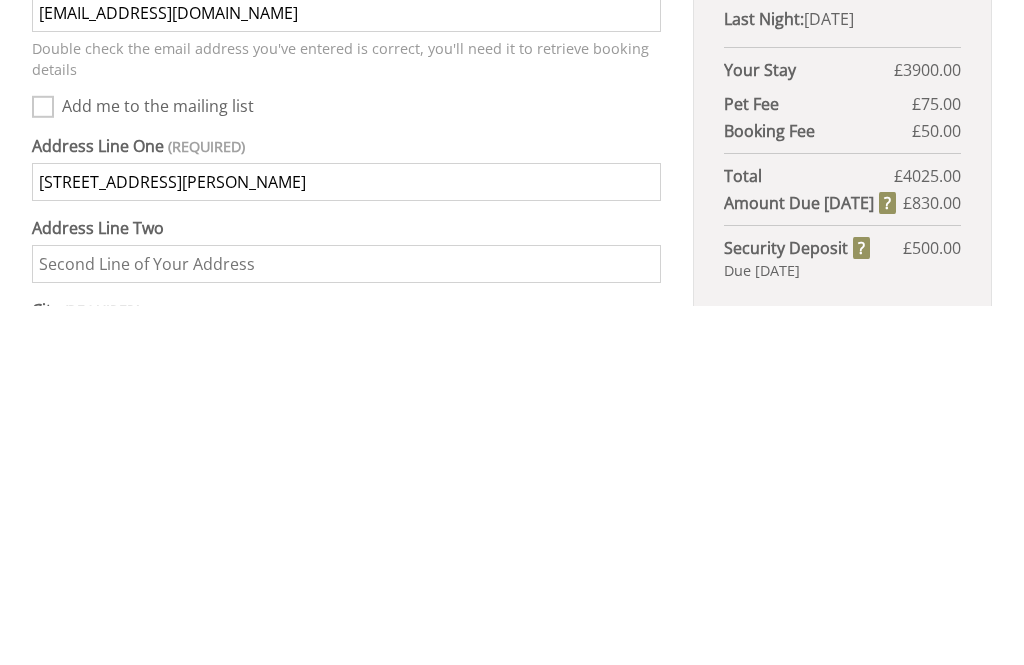 type on "69 Saunders Lane" 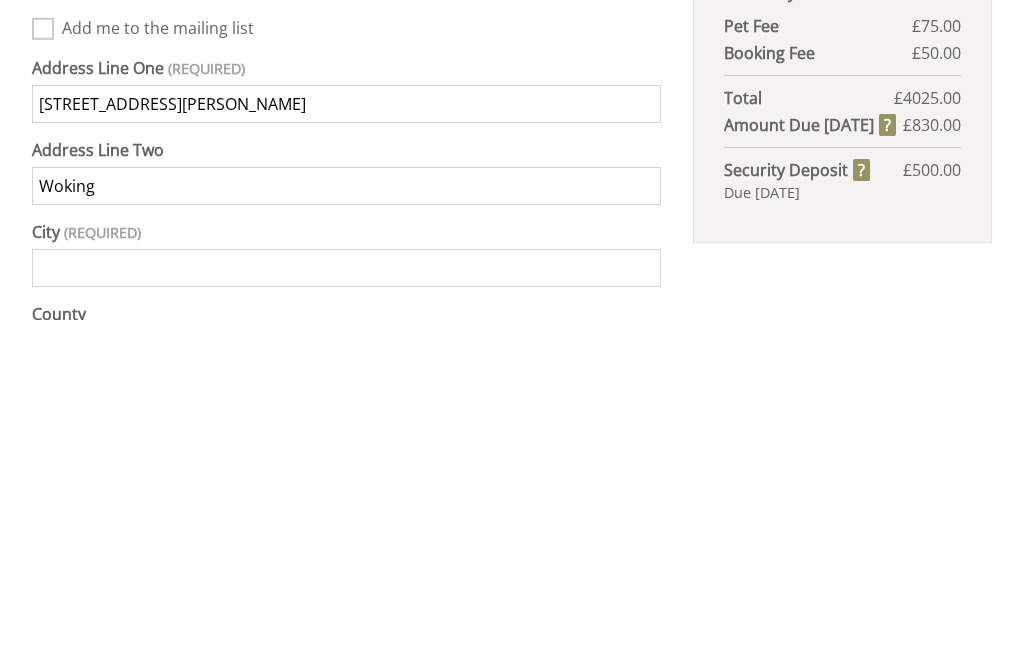 scroll, scrollTop: 804, scrollLeft: 0, axis: vertical 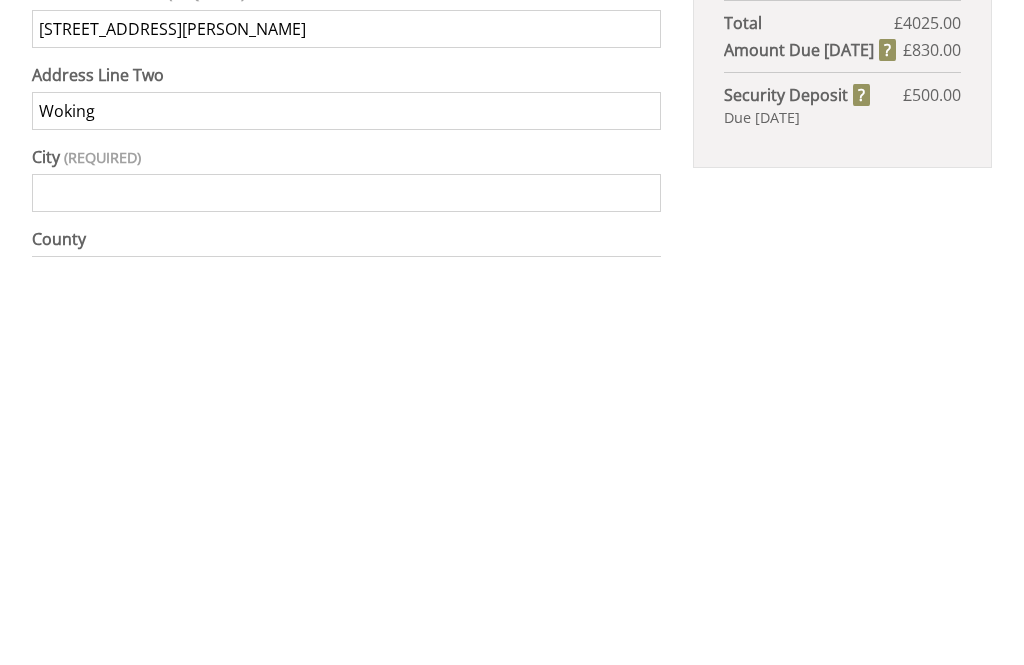 type on "Woking" 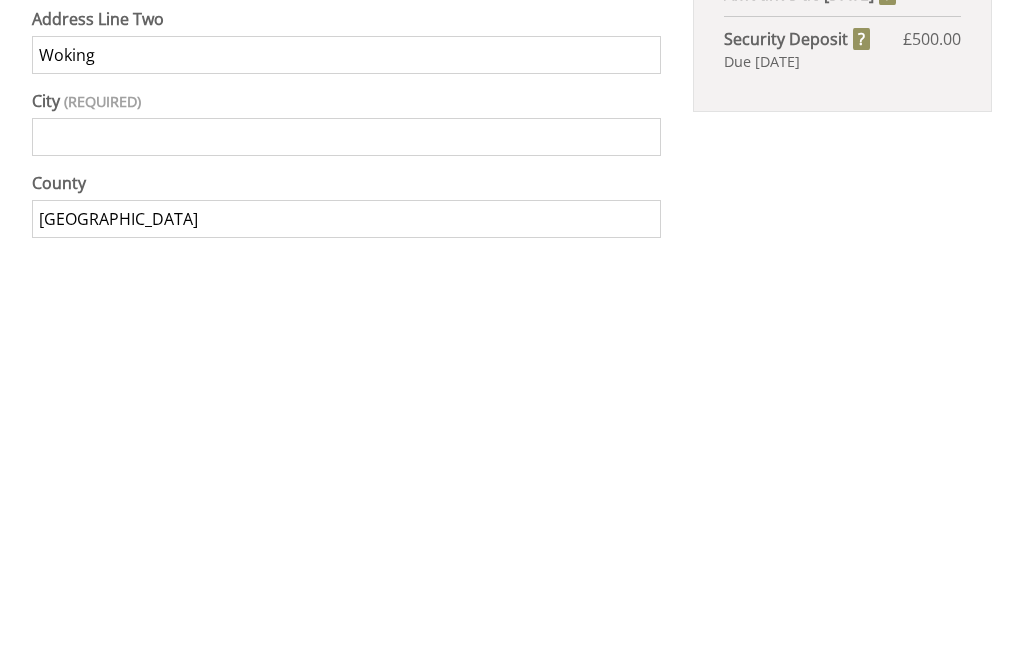 type on "Surrey" 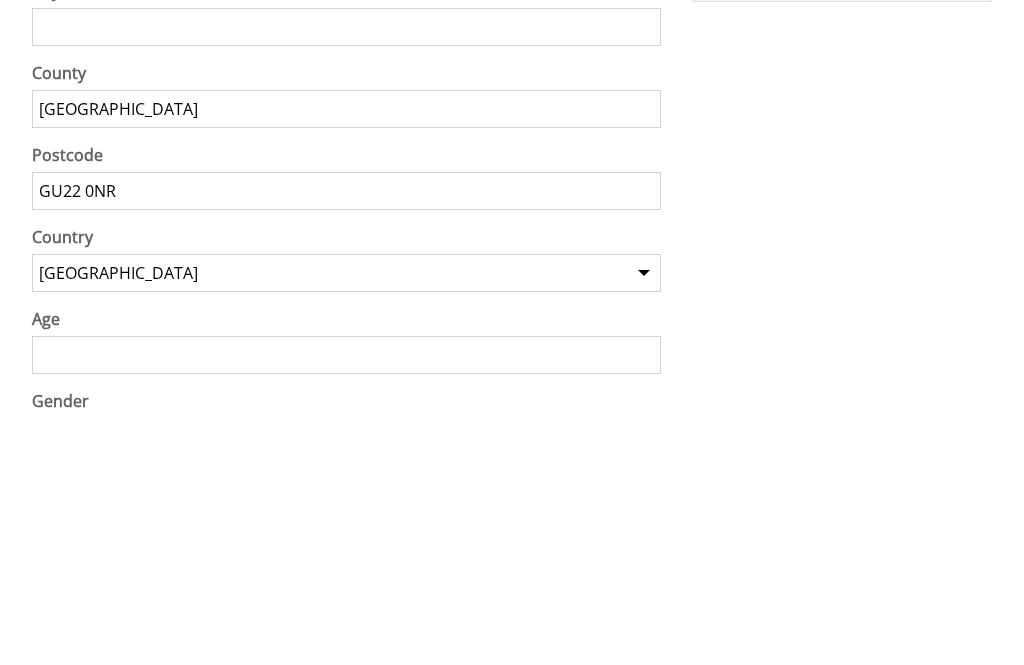 scroll, scrollTop: 1227, scrollLeft: 0, axis: vertical 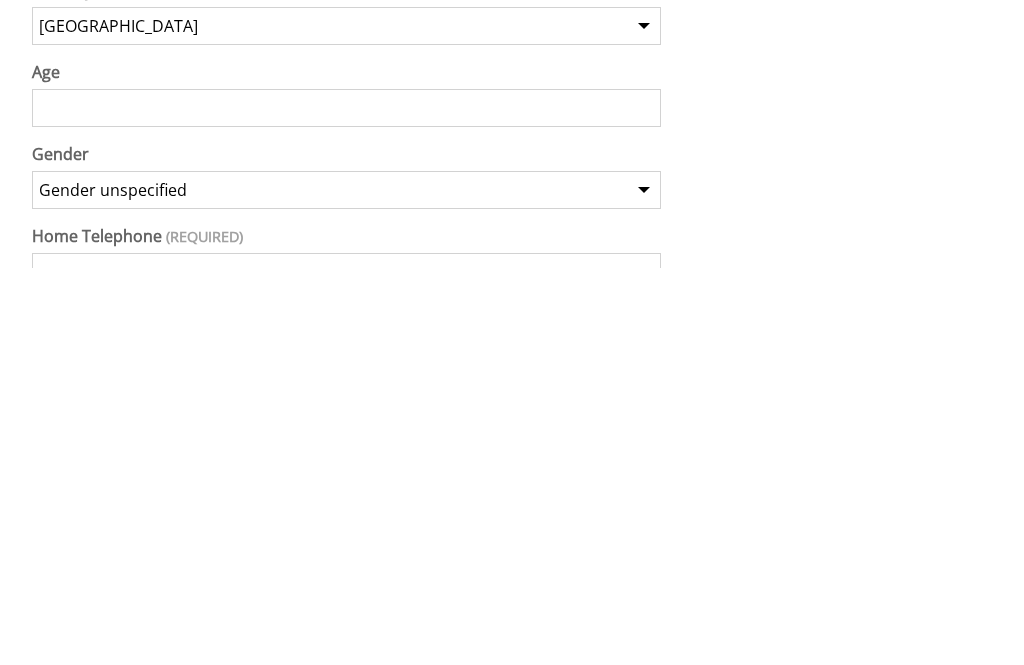type on "GU22 0NR" 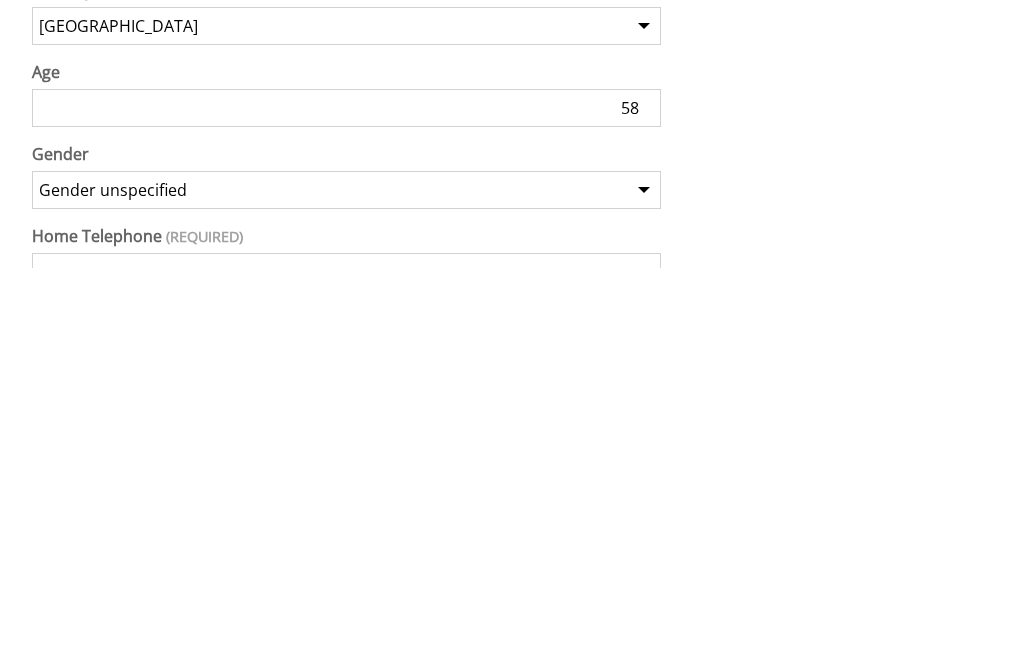 type on "58" 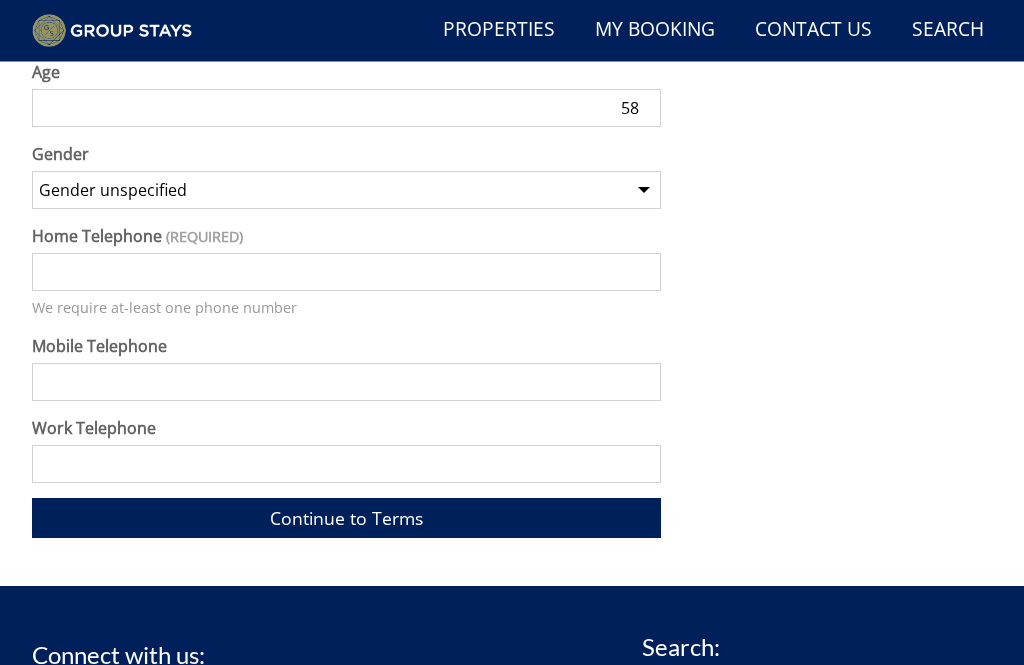 select on "gender_female" 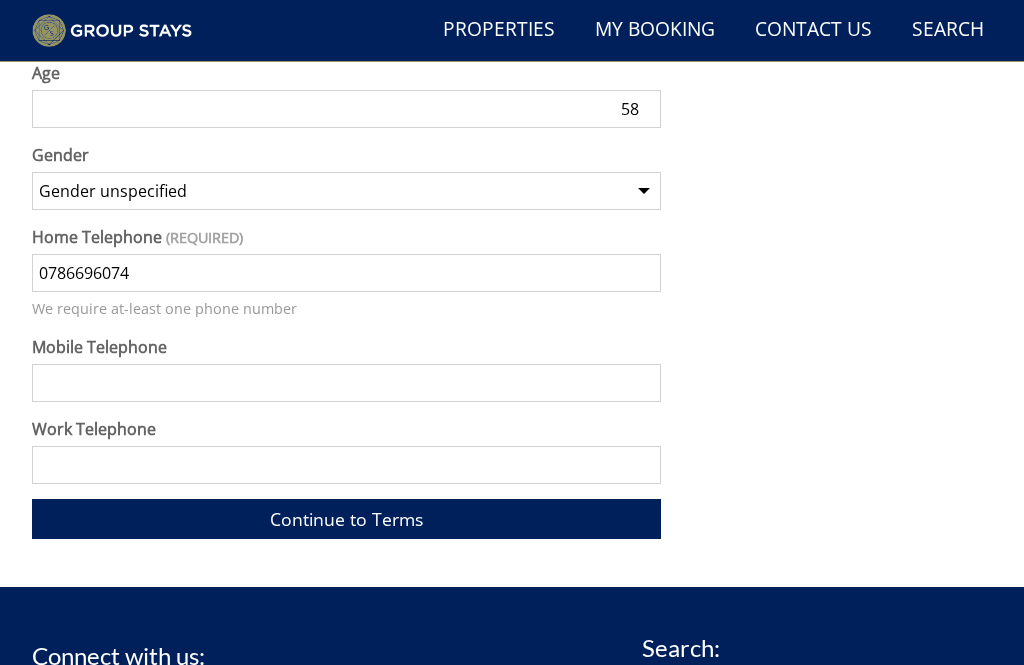 type on "07866960742" 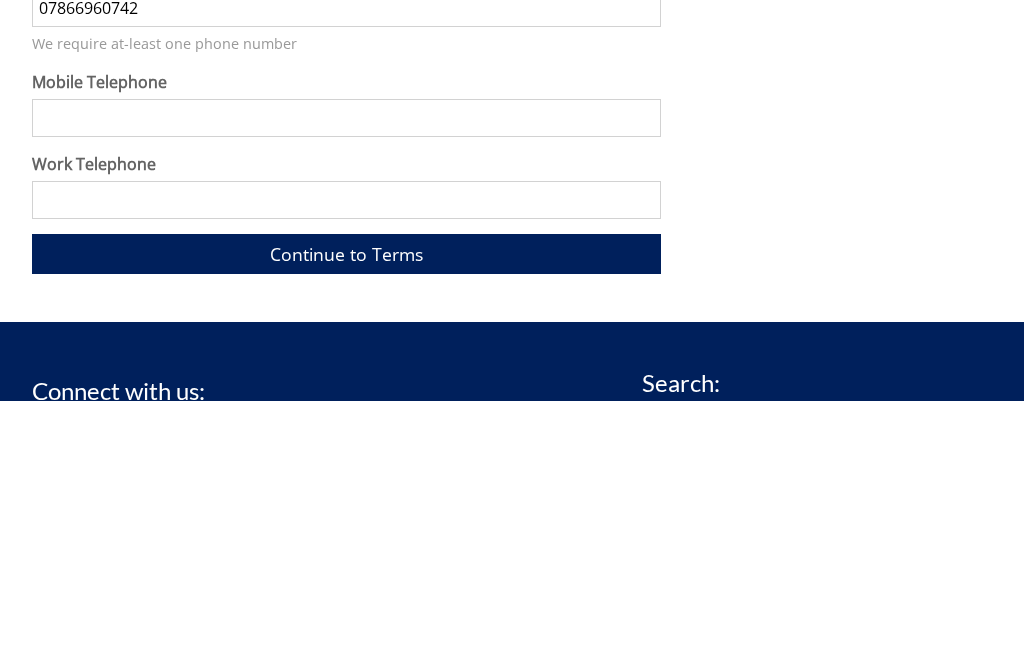 click on "Continue to Terms" at bounding box center (346, 518) 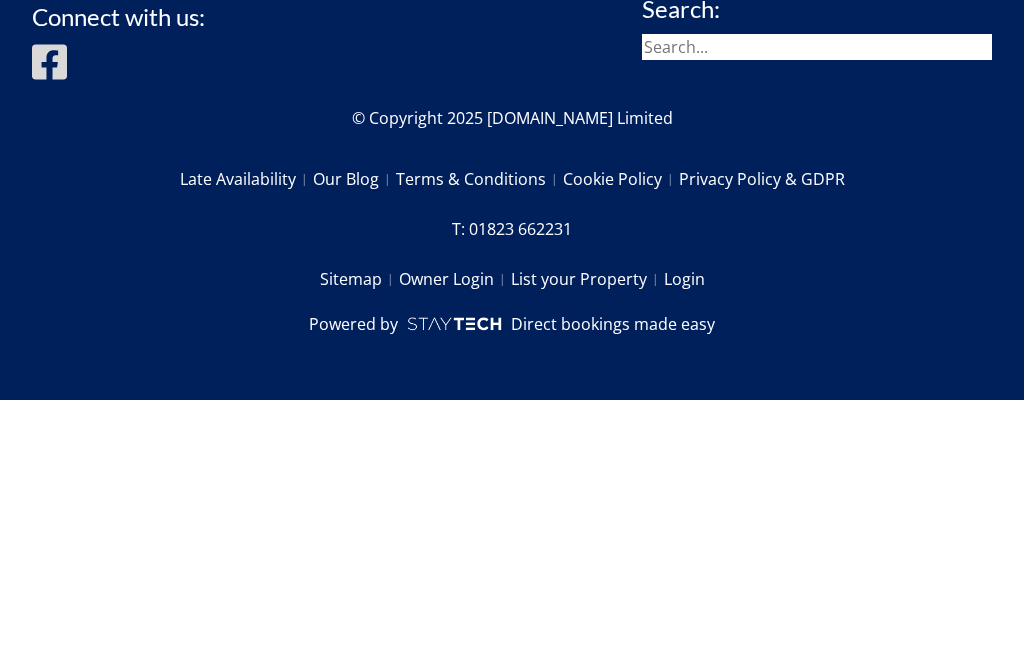 scroll, scrollTop: 695, scrollLeft: 0, axis: vertical 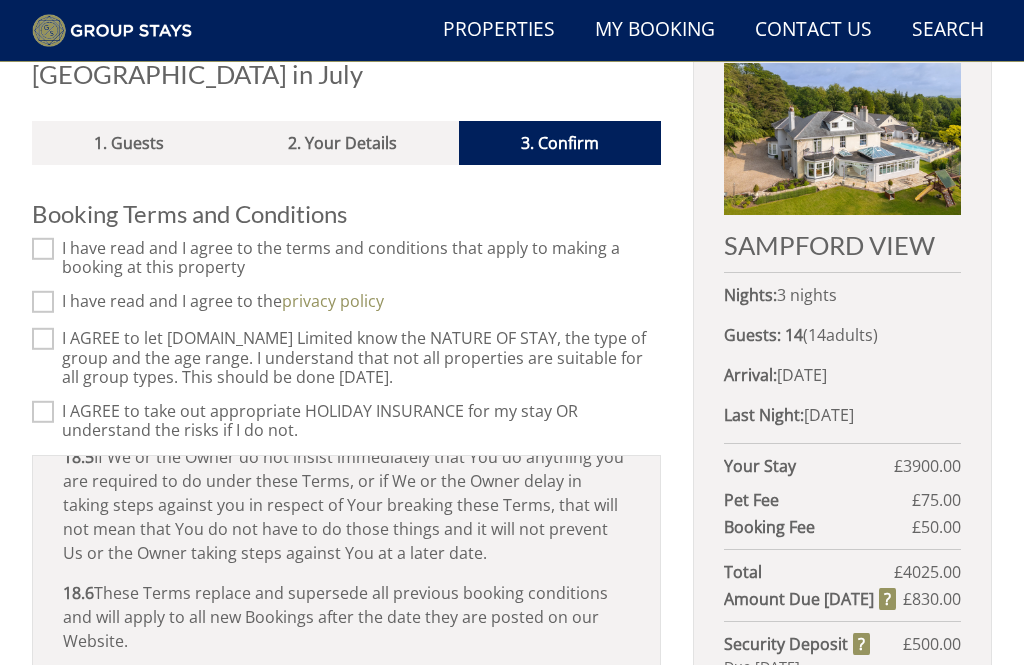 click on "I have read and I agree to the terms and conditions that apply to making a booking at this property" at bounding box center [43, 249] 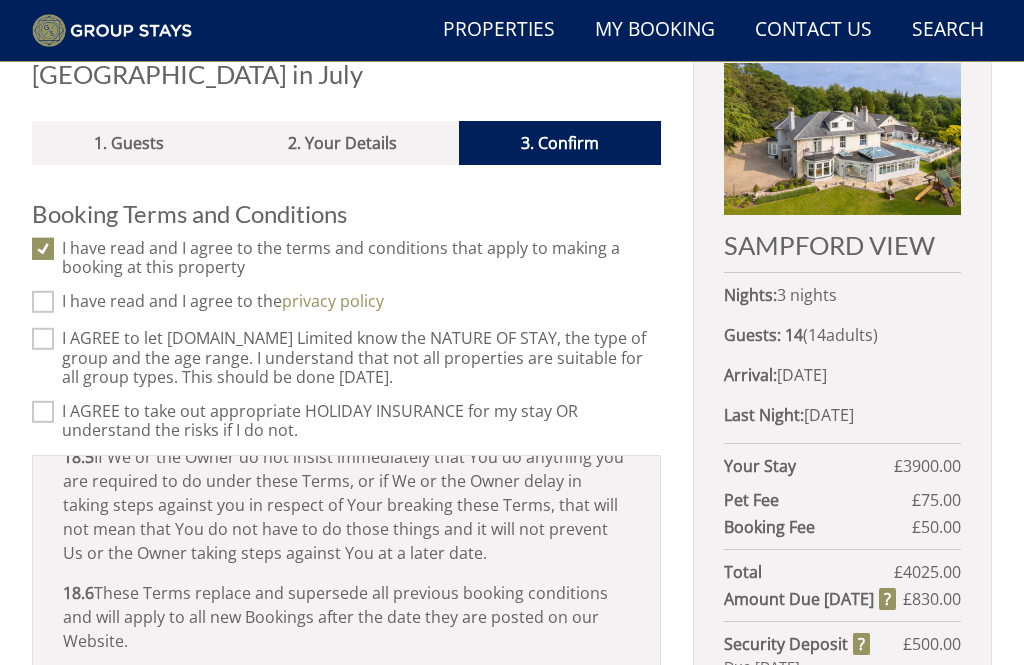 click on "I have read and I agree to the  privacy policy" at bounding box center (43, 302) 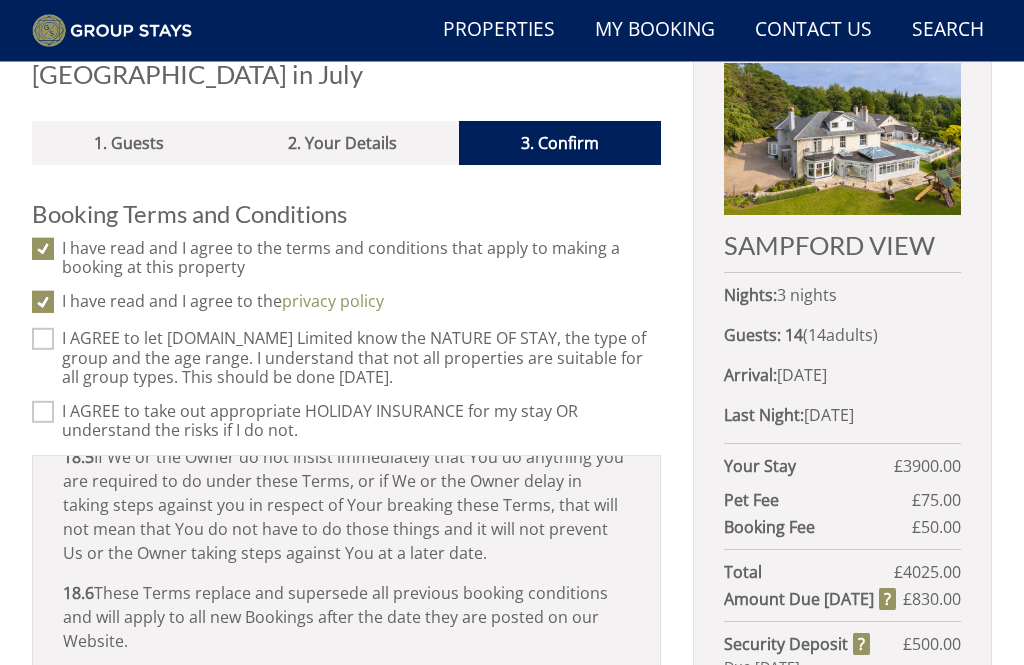 click on "I AGREE to let Sleeps12.com Limited know the NATURE OF STAY, the type of group and the age range. I understand that not all properties are suitable for all group types. This should be done within 7 days." at bounding box center [43, 339] 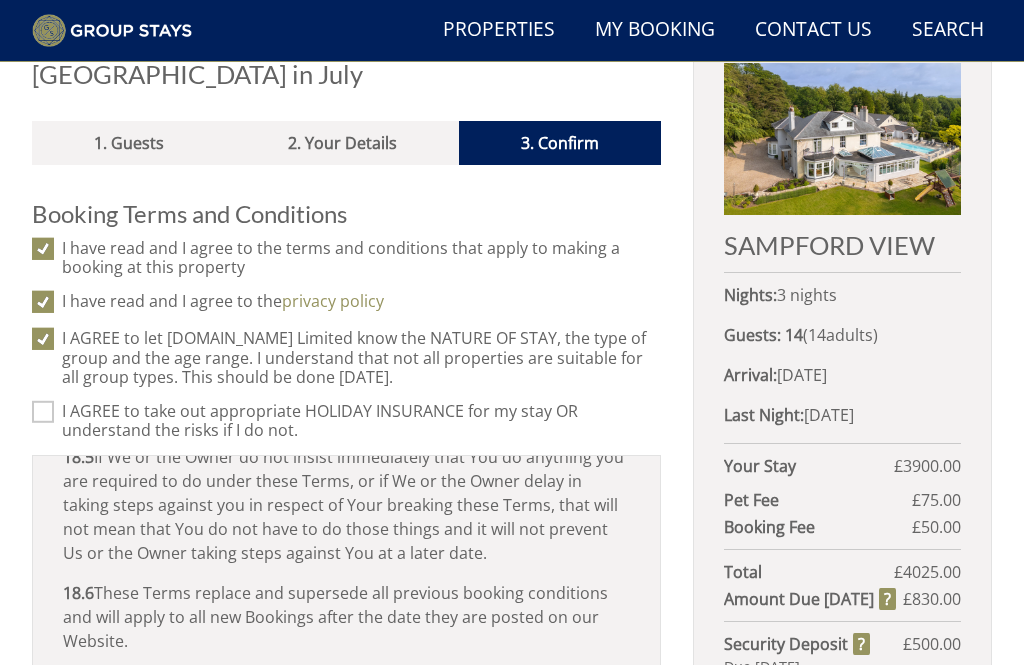 click on "I AGREE to take out appropriate HOLIDAY INSURANCE for my stay OR understand the risks if I do not." at bounding box center [43, 412] 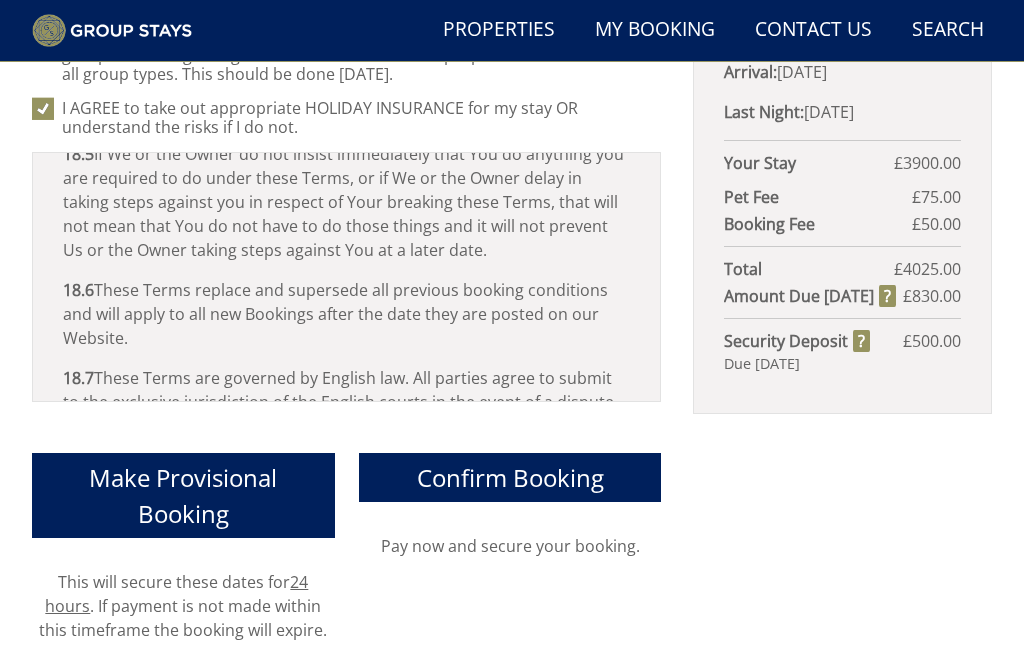 scroll, scrollTop: 966, scrollLeft: 0, axis: vertical 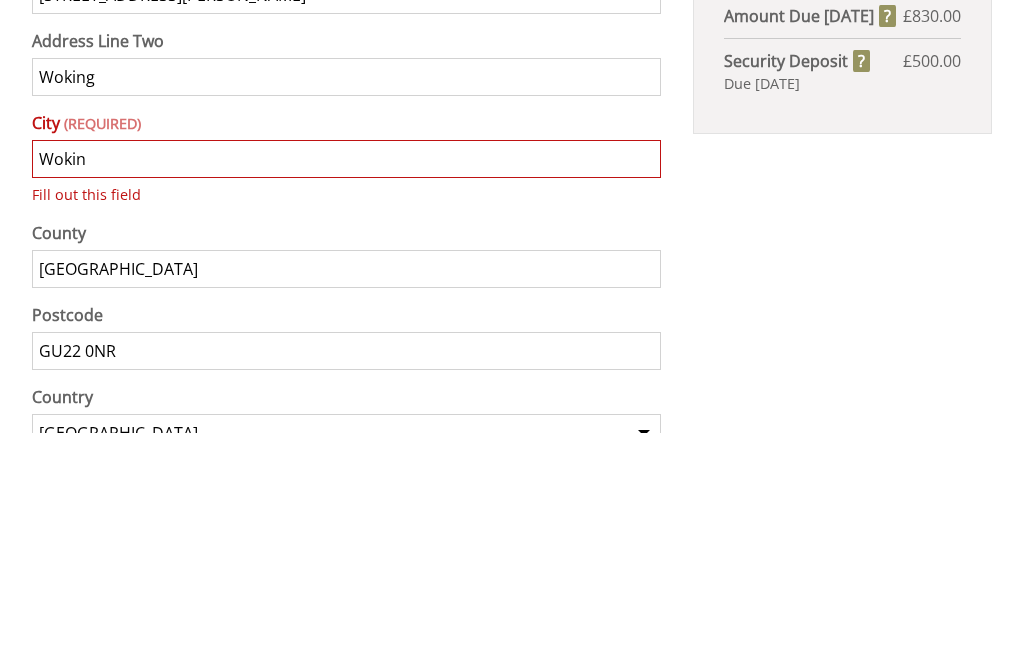 type on "Woking" 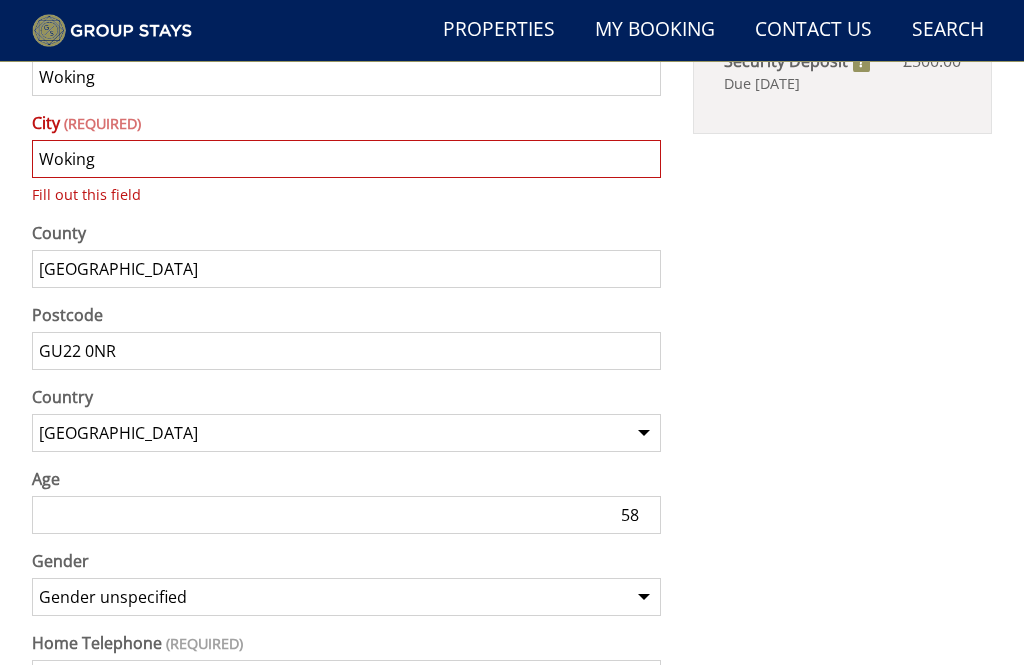 scroll, scrollTop: 1701, scrollLeft: 0, axis: vertical 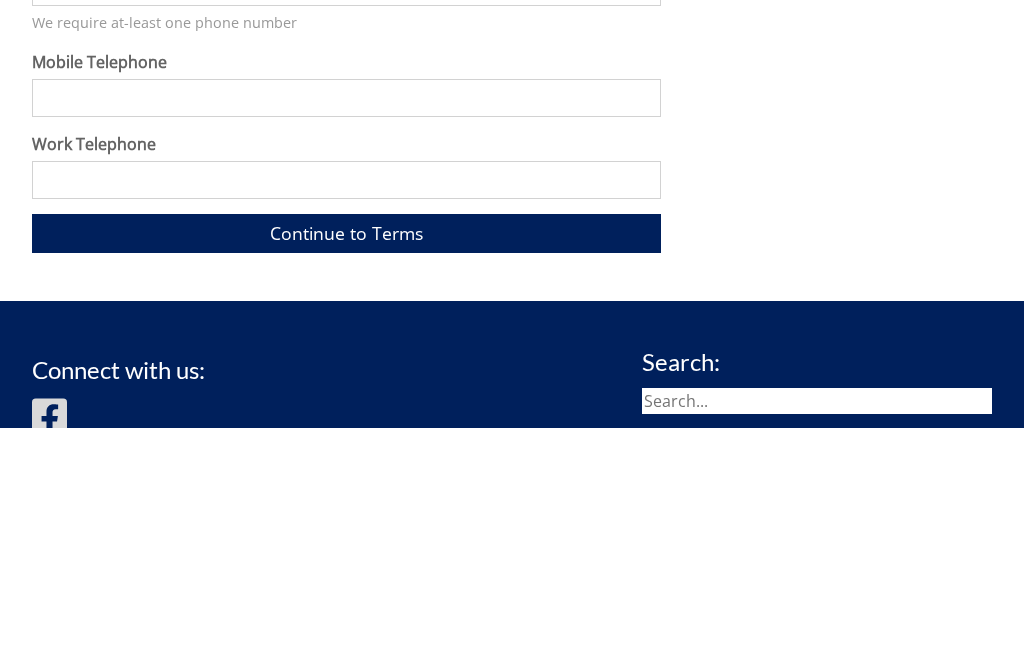click on "Continue to Terms" at bounding box center (346, 470) 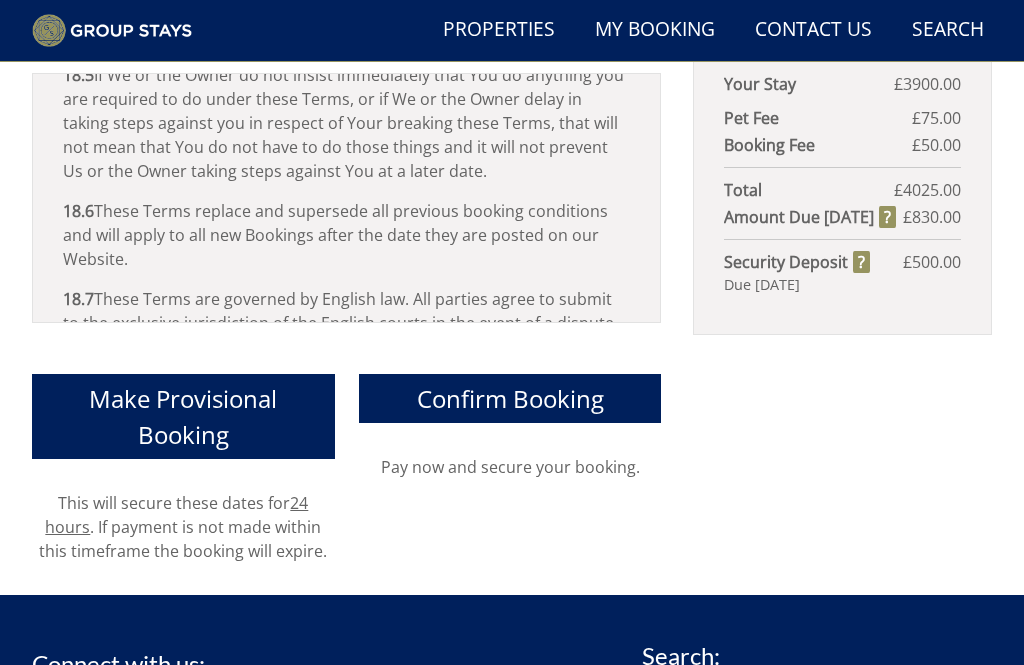 scroll, scrollTop: 1079, scrollLeft: 0, axis: vertical 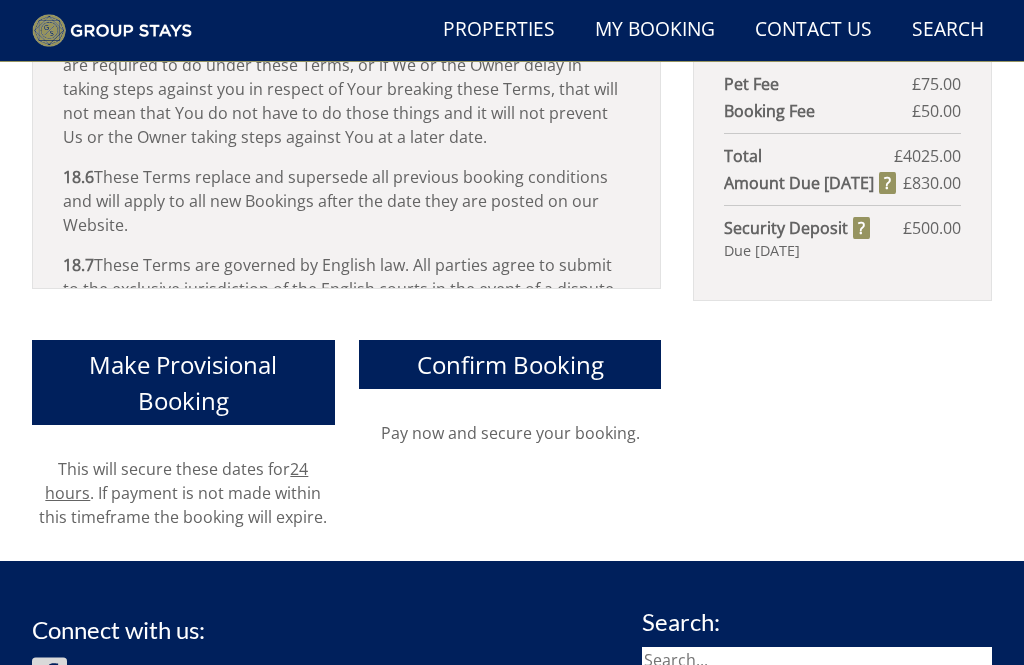 click on "Confirm Booking" at bounding box center [510, 364] 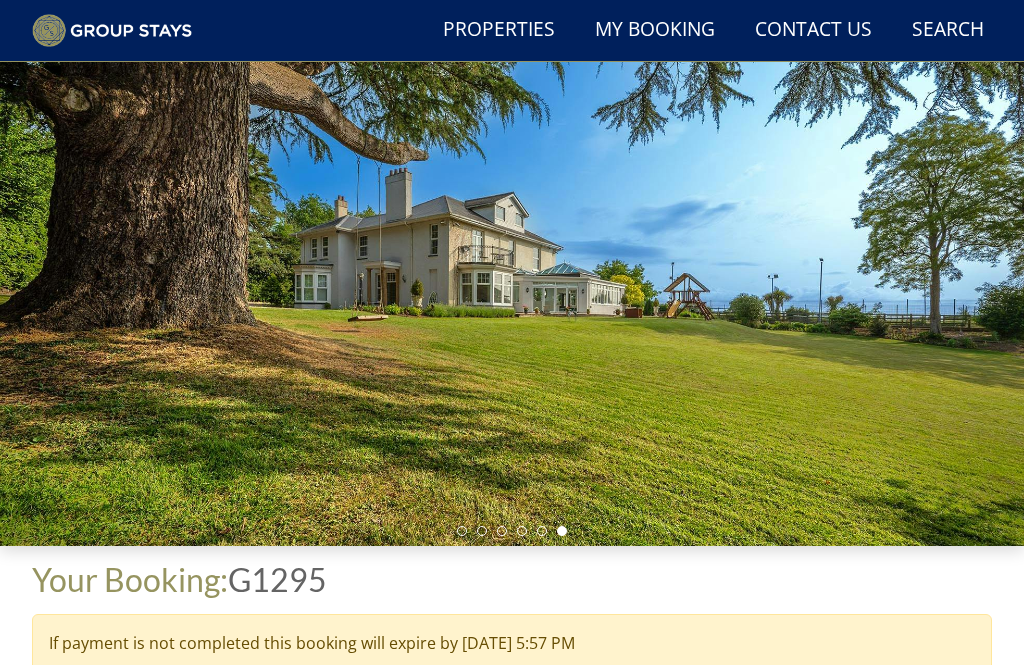scroll, scrollTop: 0, scrollLeft: 0, axis: both 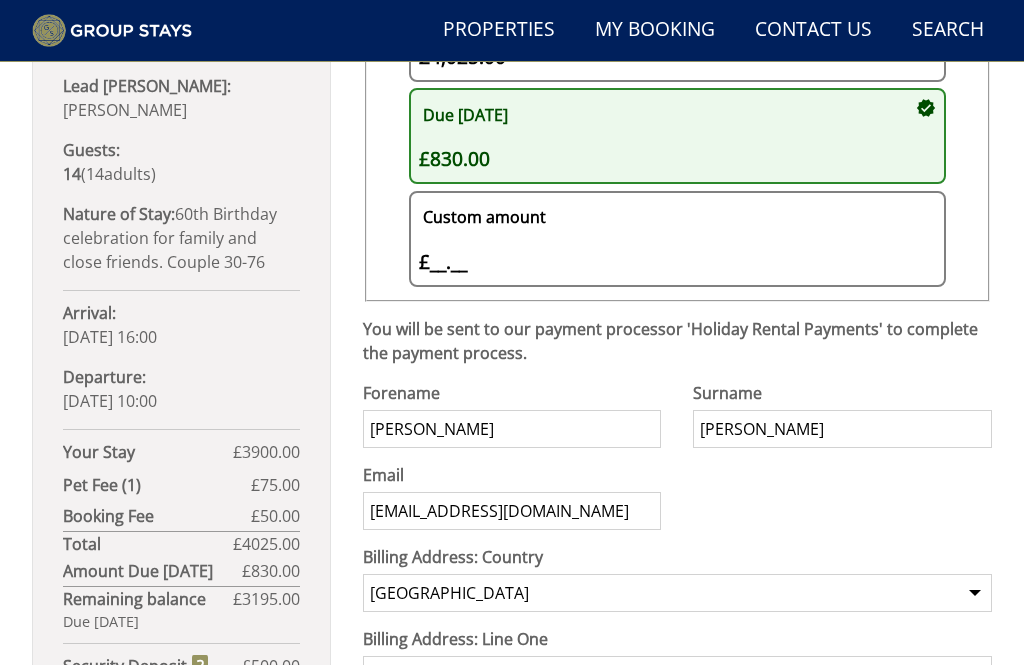 click on "75.00" at bounding box center [280, 485] 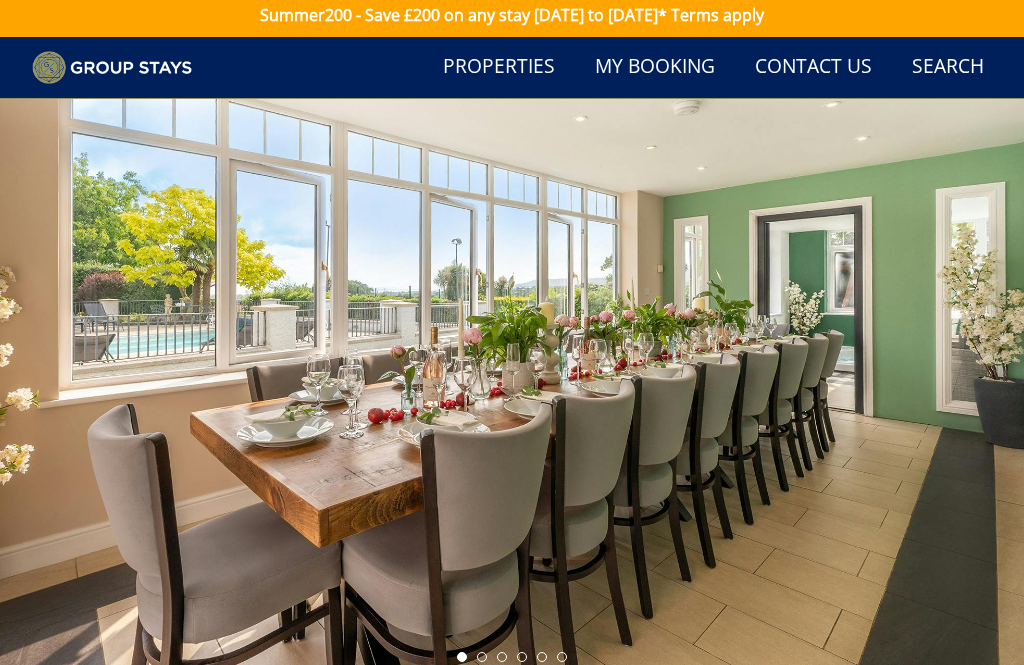 scroll, scrollTop: 0, scrollLeft: 0, axis: both 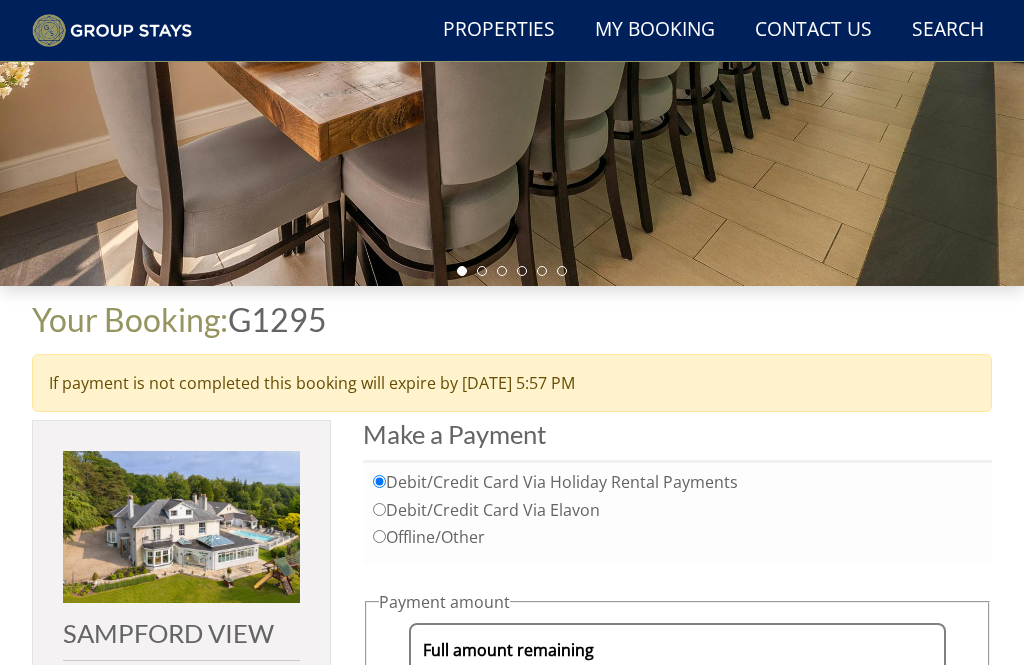 click on "If payment is not completed this booking will expire by 13/07/2025  5:57 PM" at bounding box center [512, 383] 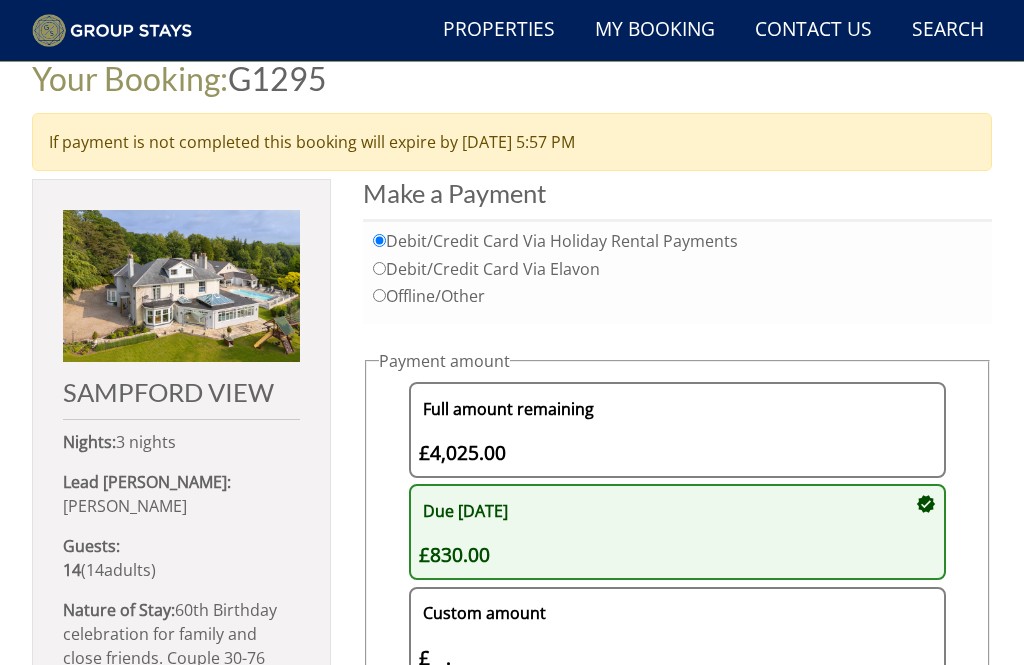 scroll, scrollTop: 697, scrollLeft: 0, axis: vertical 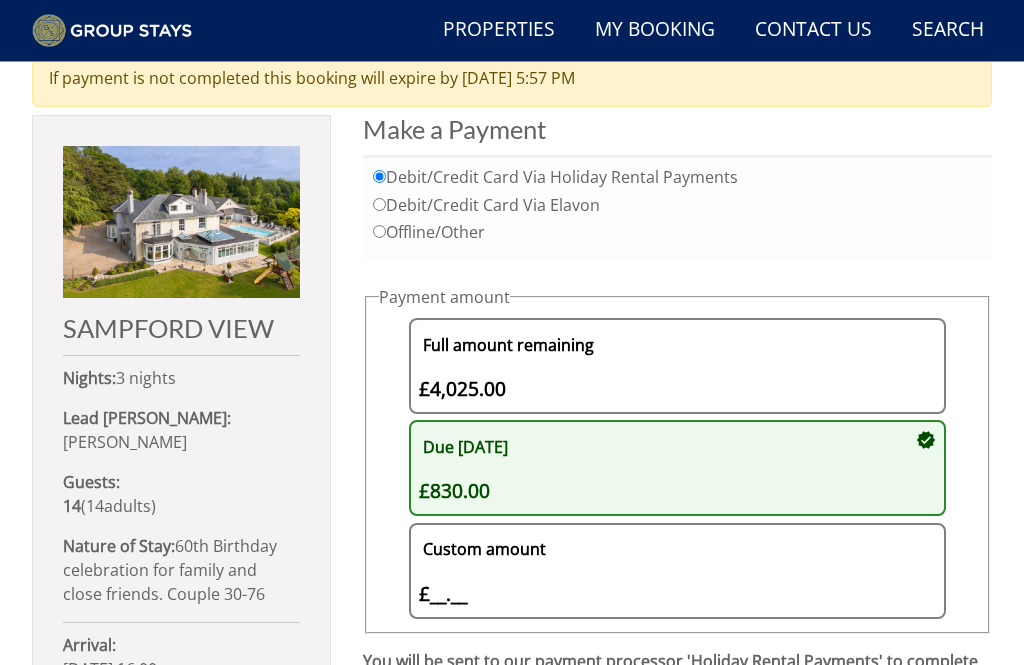 click on "Lead [PERSON_NAME]:" at bounding box center [147, 419] 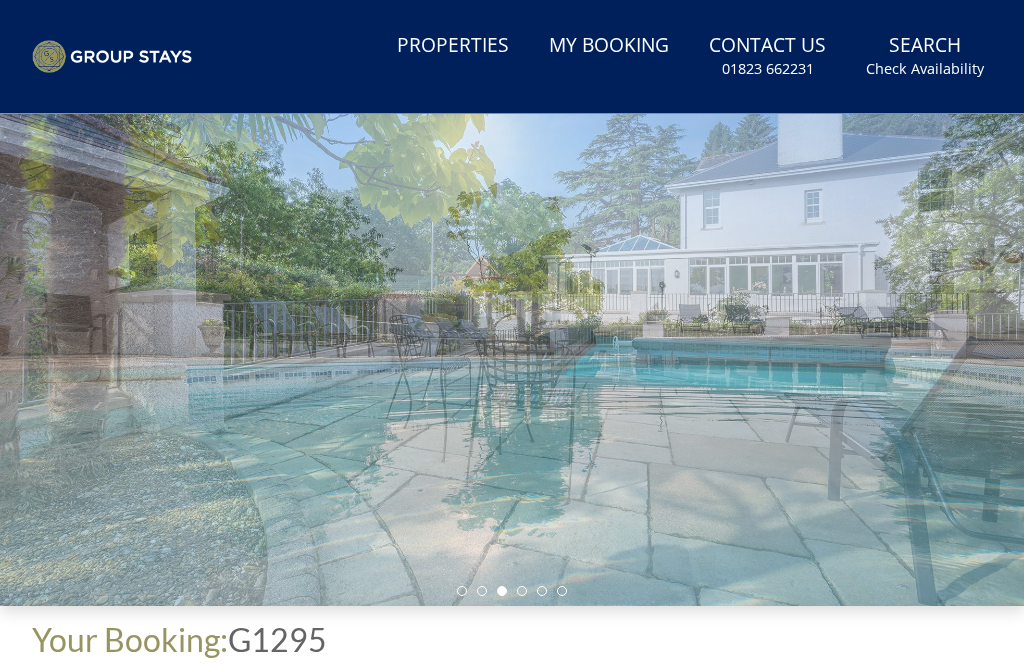 scroll, scrollTop: 0, scrollLeft: 0, axis: both 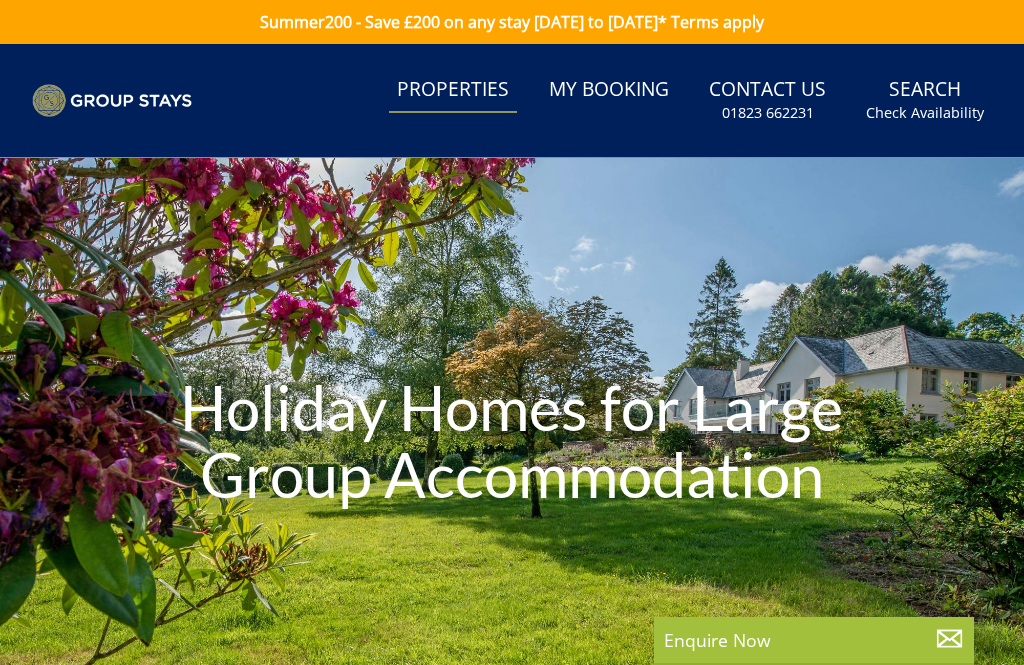 select on "14" 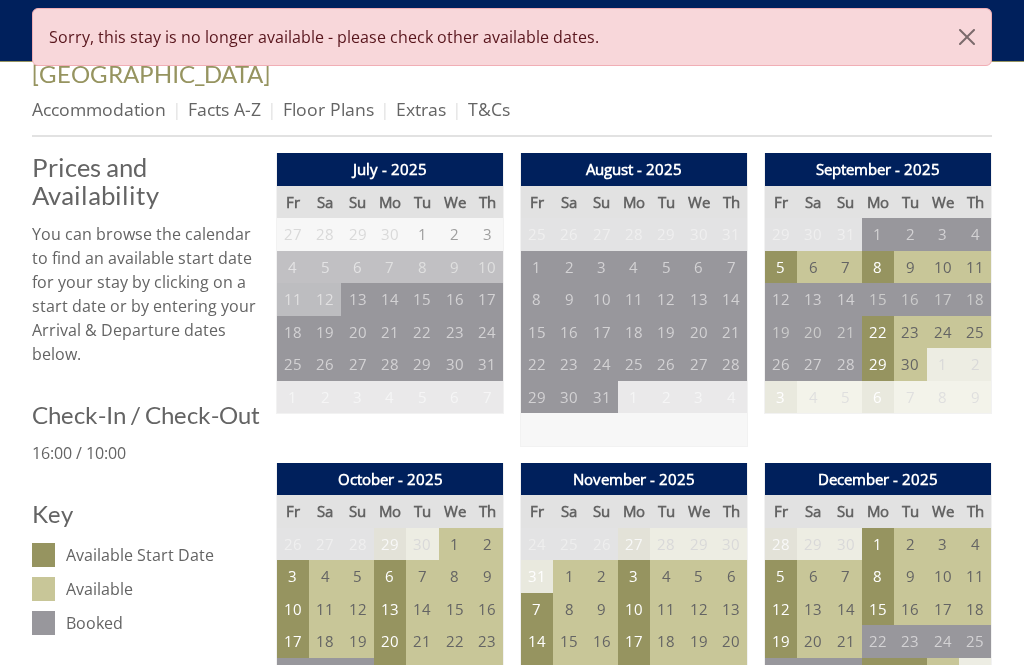 scroll, scrollTop: 678, scrollLeft: 0, axis: vertical 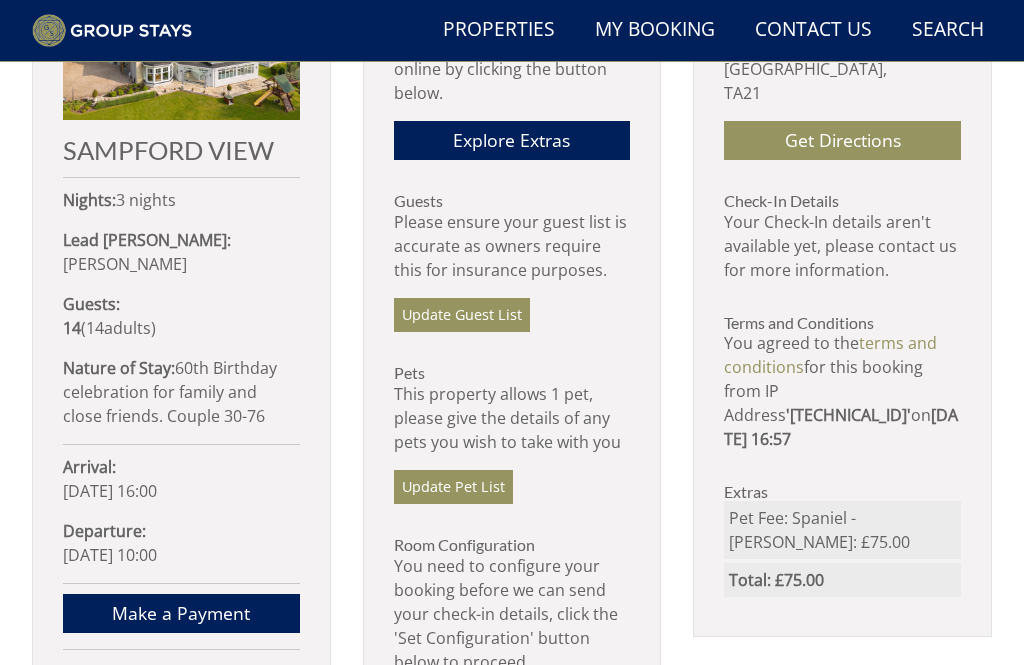 click on "Update Pet List" at bounding box center [453, 487] 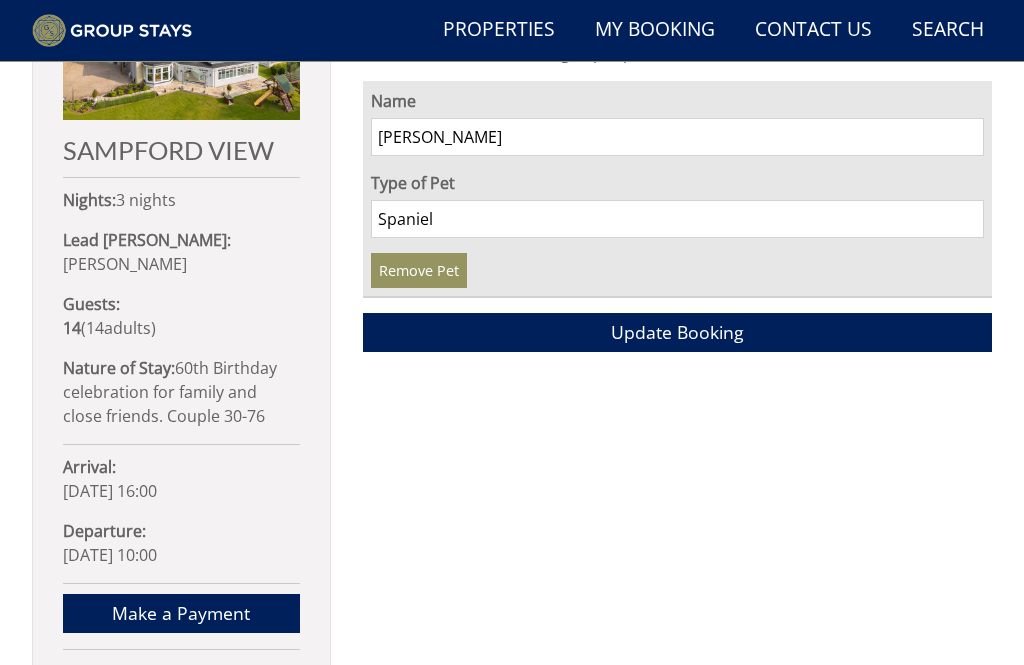 scroll, scrollTop: 686, scrollLeft: 0, axis: vertical 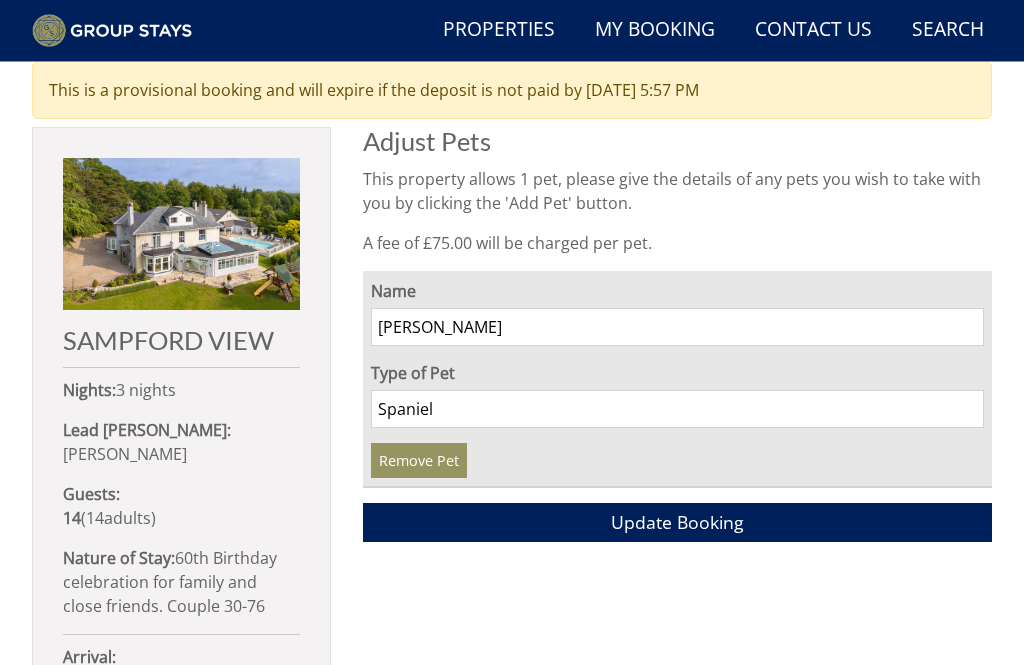 click on "Remove Pet" at bounding box center (419, 460) 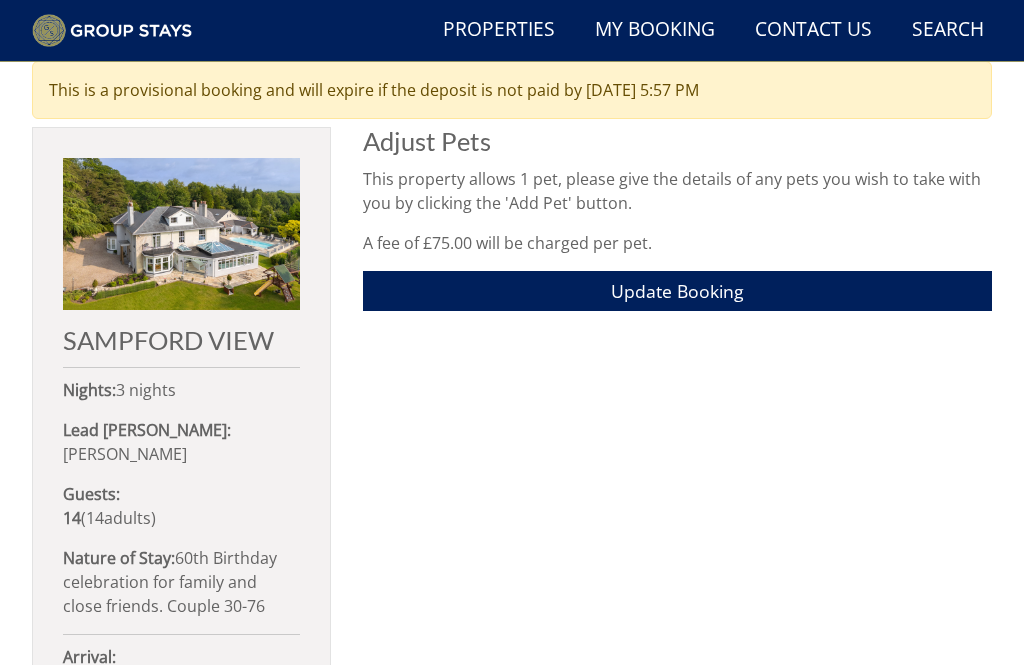click on "Update Booking" at bounding box center [677, 291] 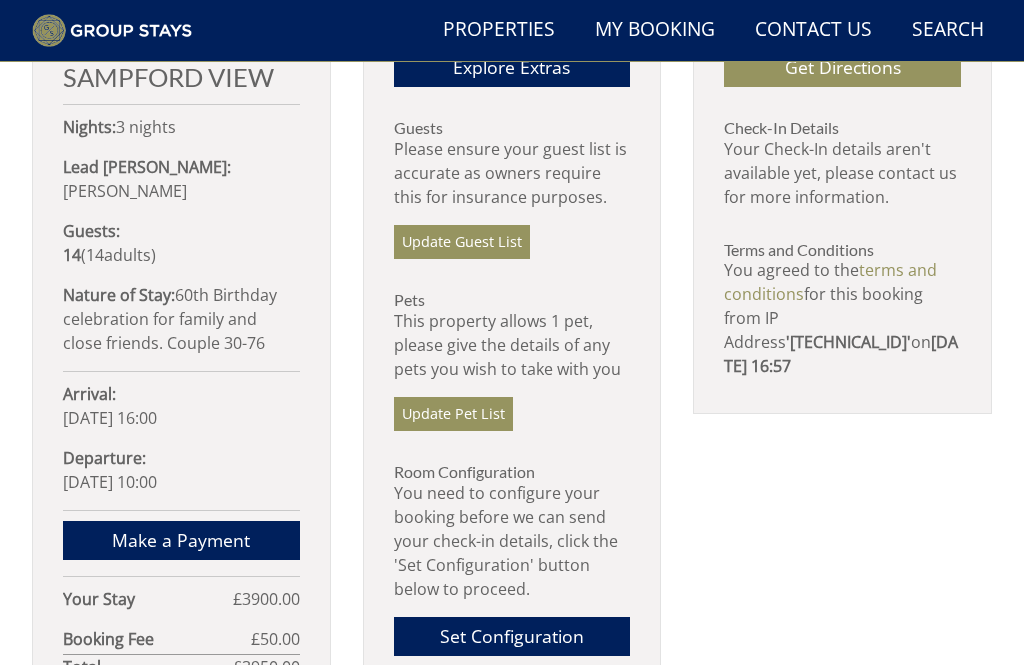 scroll, scrollTop: 946, scrollLeft: 0, axis: vertical 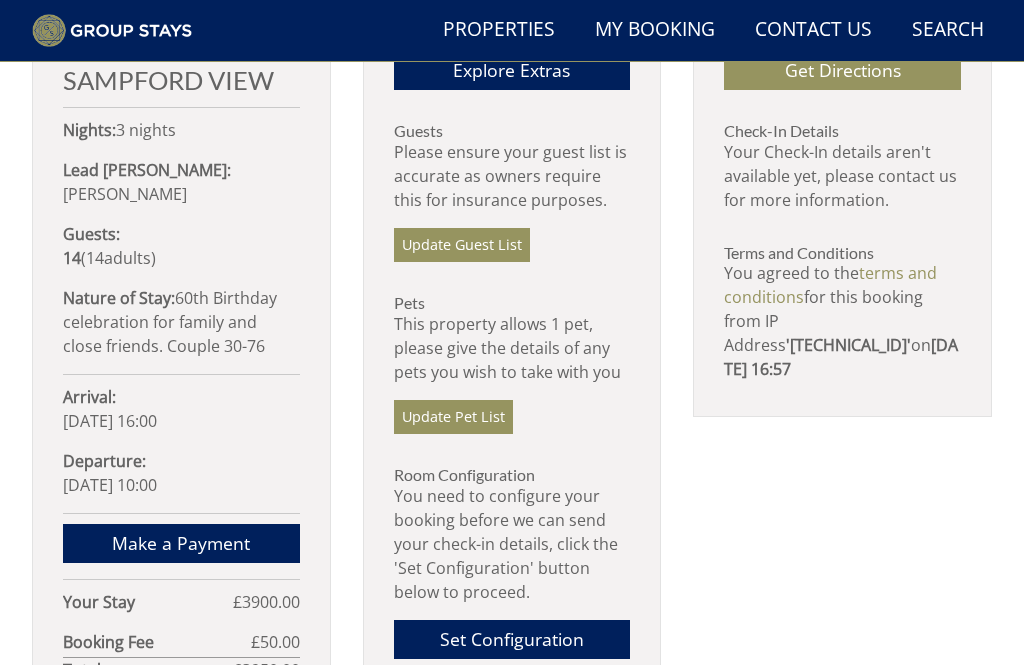 click on "Update Guest List" at bounding box center (462, 245) 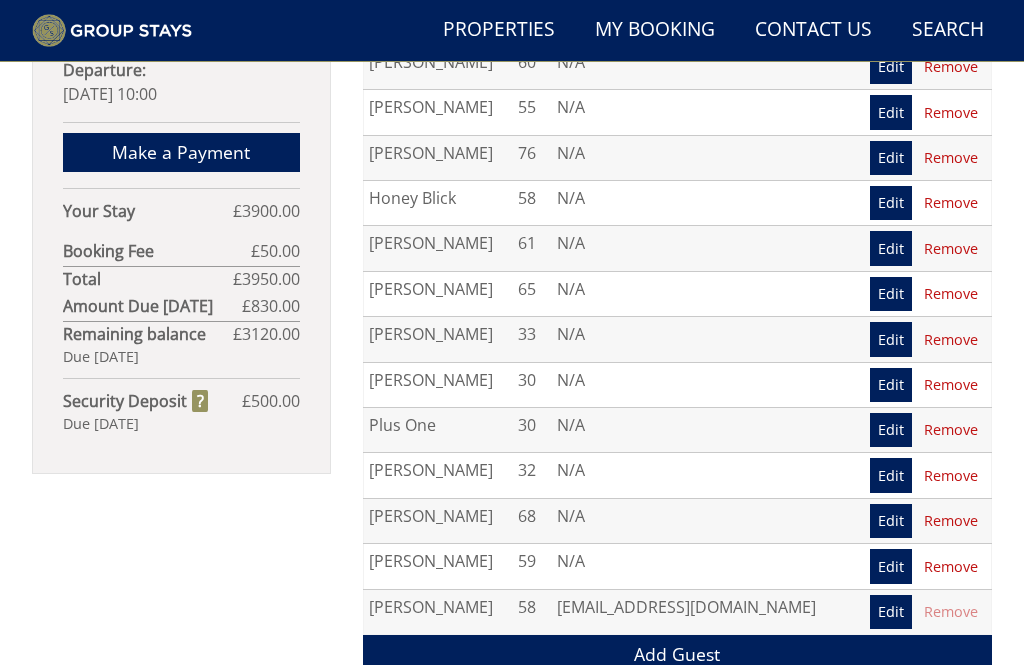 scroll, scrollTop: 1337, scrollLeft: 0, axis: vertical 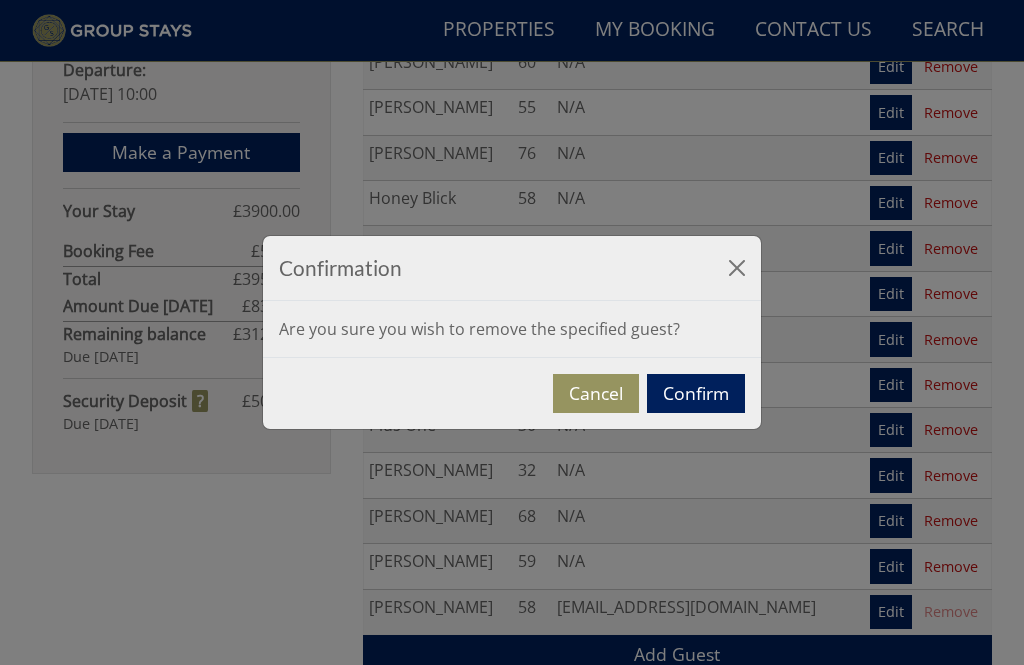 click on "Confirm" at bounding box center (696, 393) 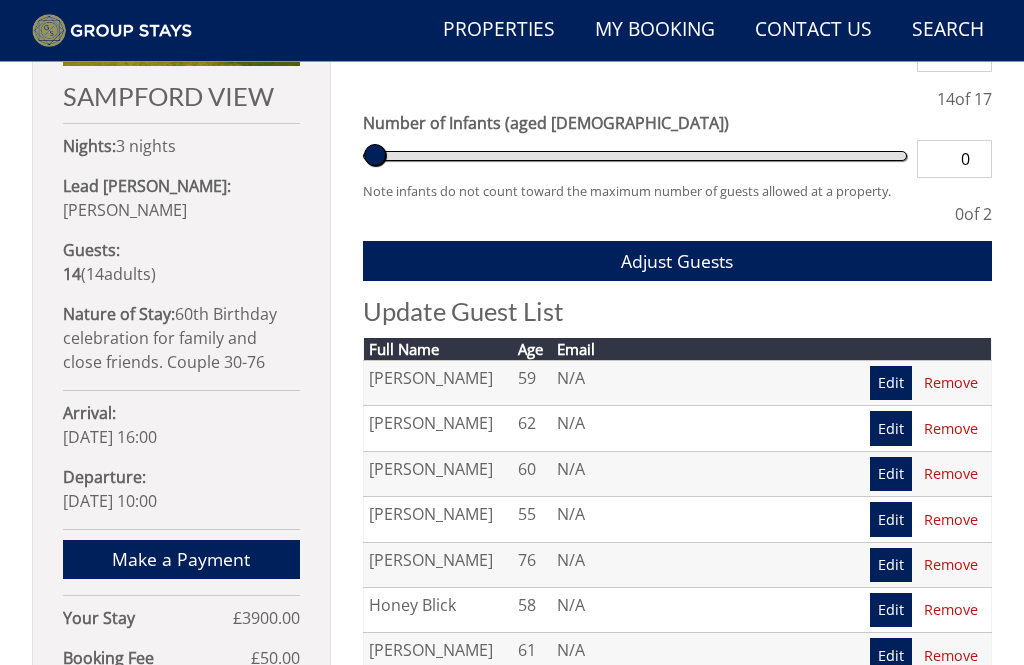 scroll, scrollTop: 930, scrollLeft: 0, axis: vertical 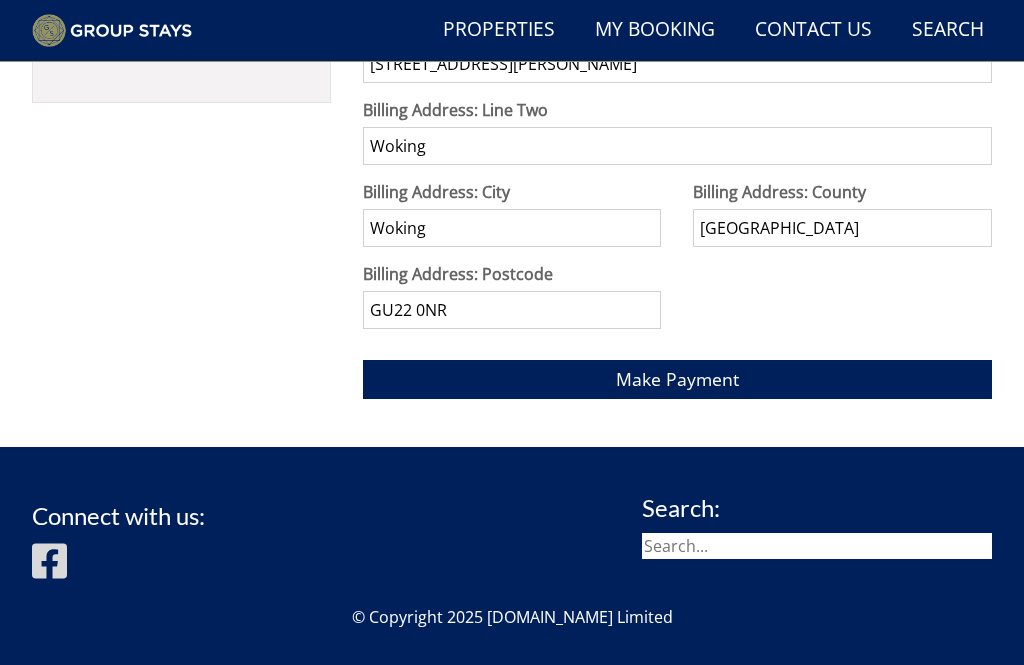 click on "Make Payment" at bounding box center [677, 379] 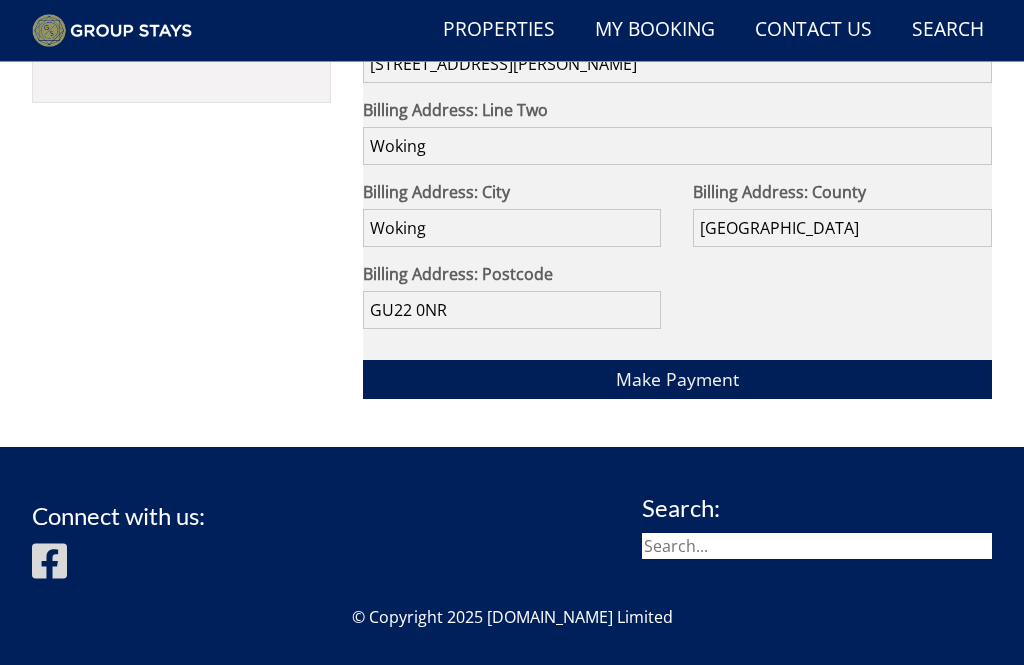 scroll, scrollTop: 1705, scrollLeft: 0, axis: vertical 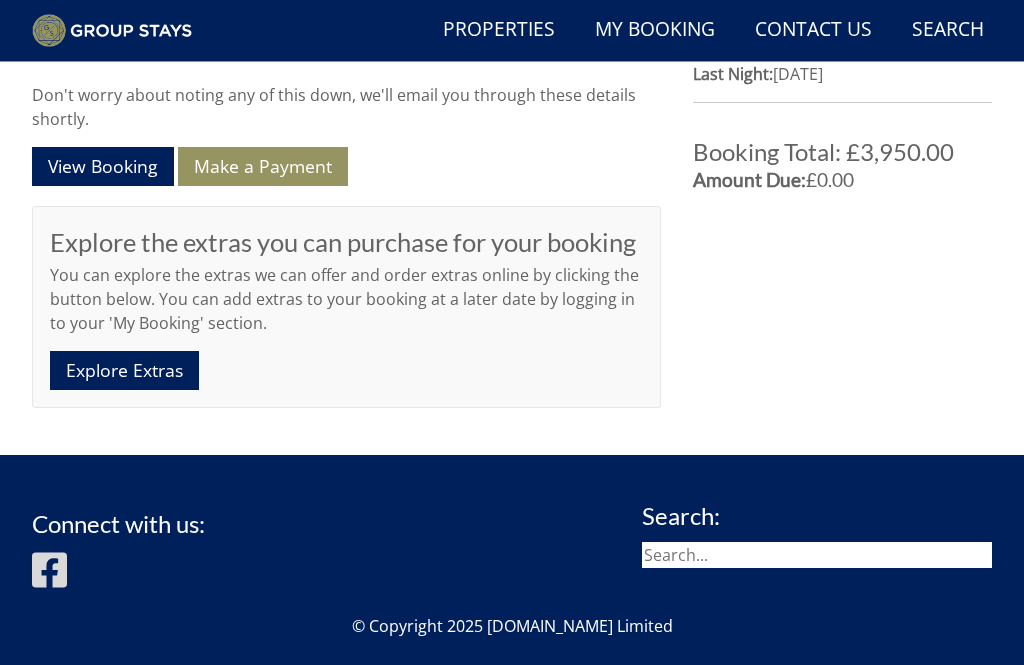 click on "Explore Extras" at bounding box center (124, 370) 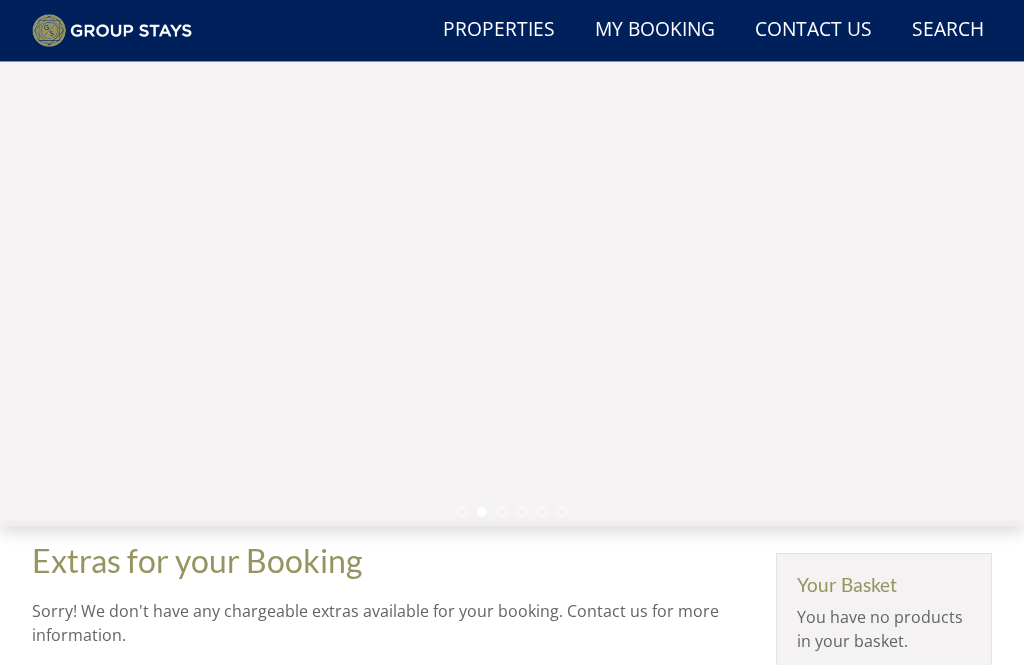 scroll, scrollTop: 0, scrollLeft: 0, axis: both 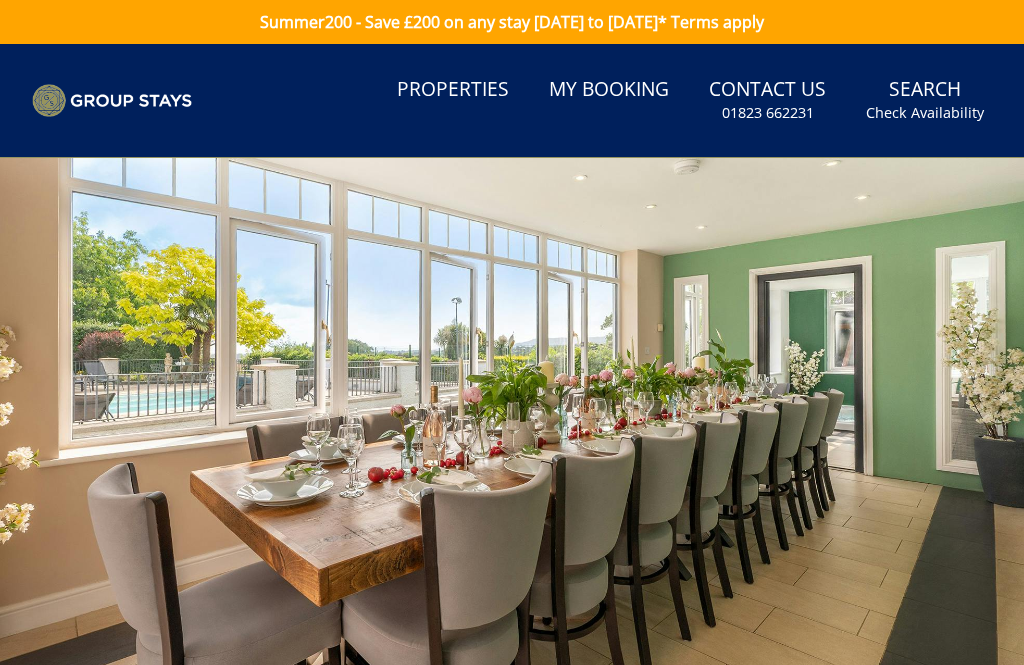 click on "My Booking" at bounding box center (609, 90) 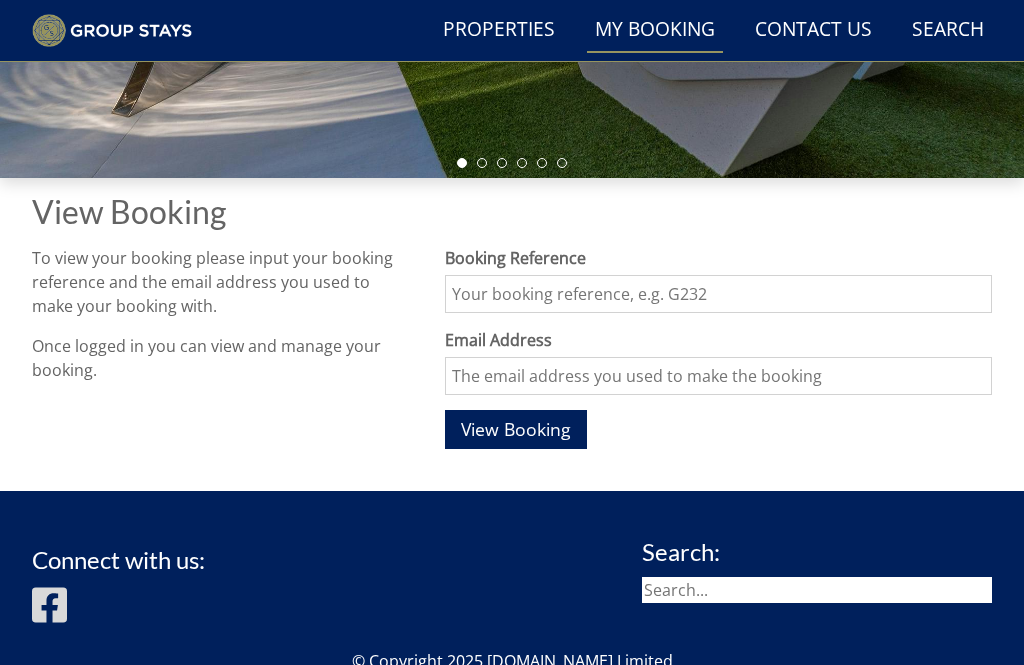 scroll, scrollTop: 501, scrollLeft: 0, axis: vertical 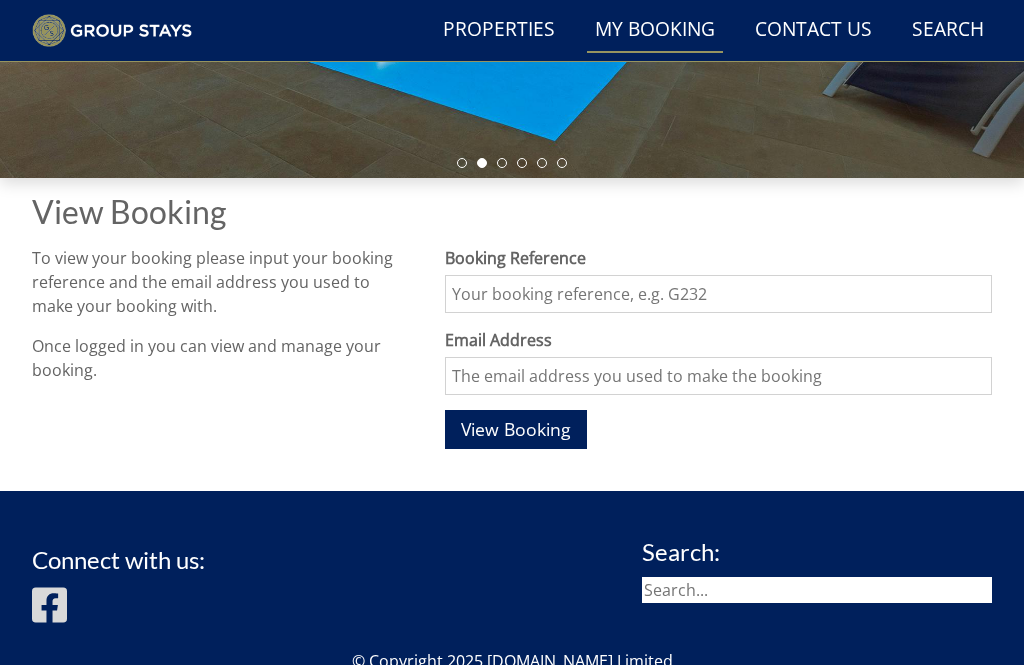 click on "Booking Reference" at bounding box center [718, 294] 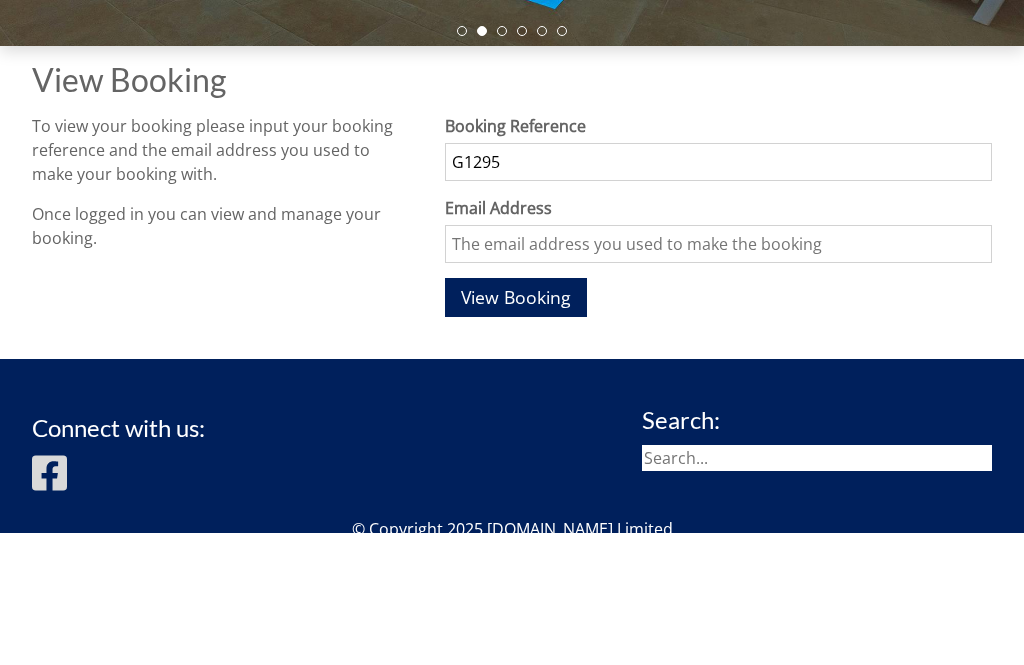 type on "G1295" 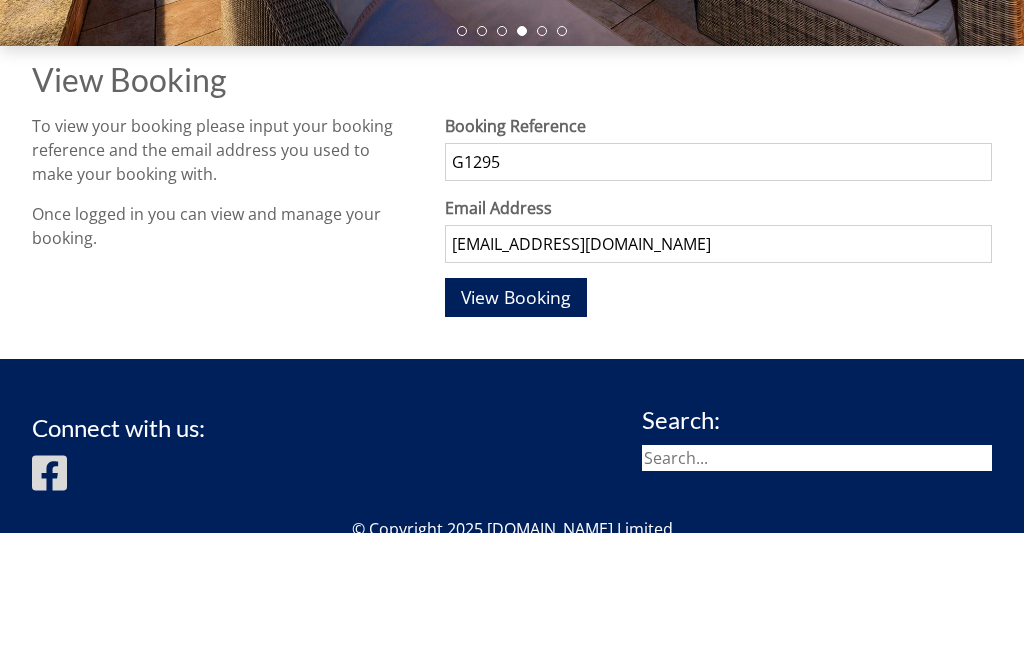 type on "[EMAIL_ADDRESS][DOMAIN_NAME]" 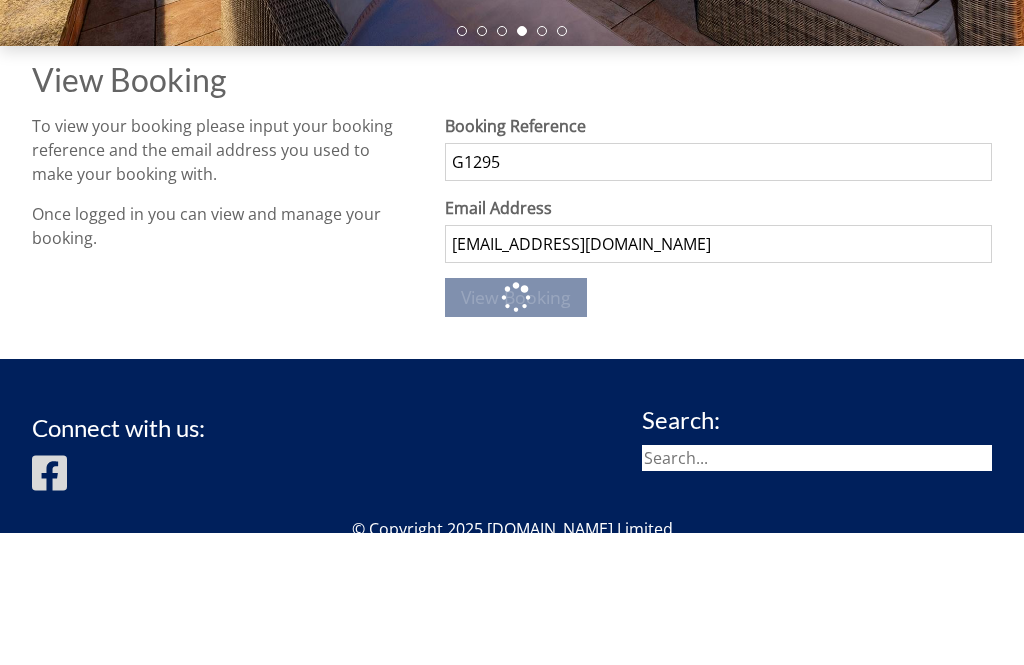 scroll, scrollTop: 633, scrollLeft: 0, axis: vertical 